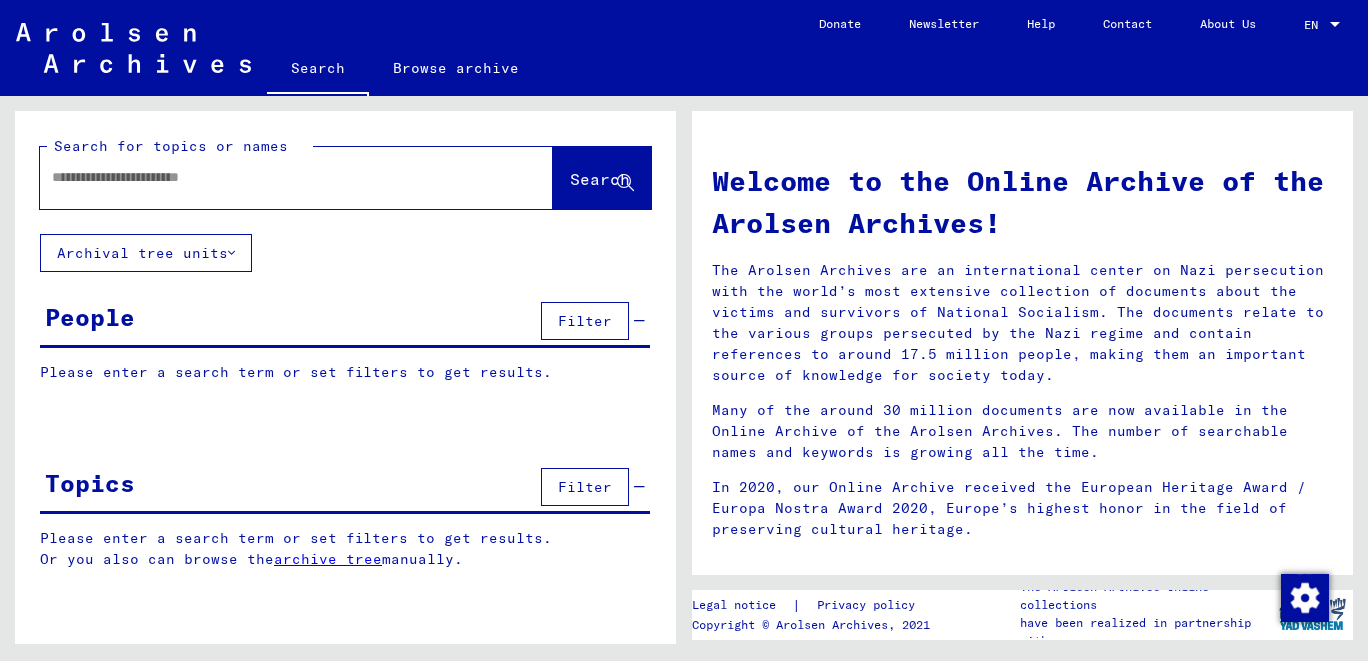 scroll, scrollTop: 0, scrollLeft: 0, axis: both 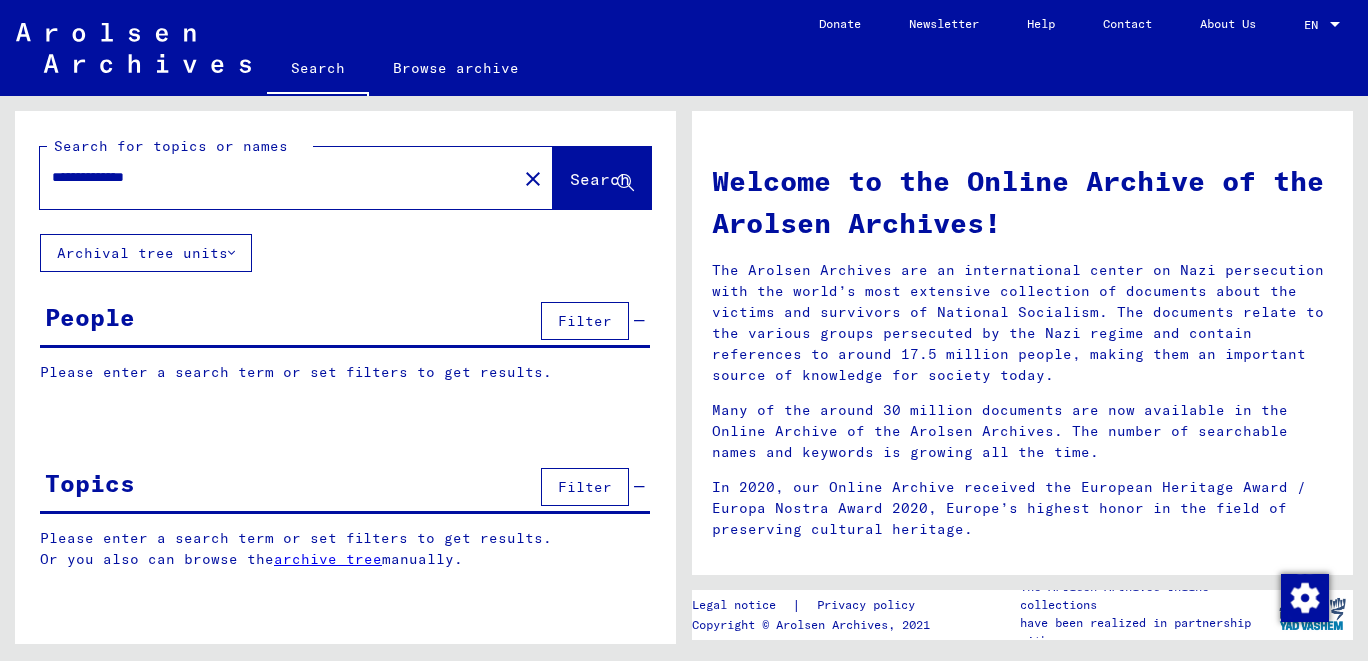 type on "**********" 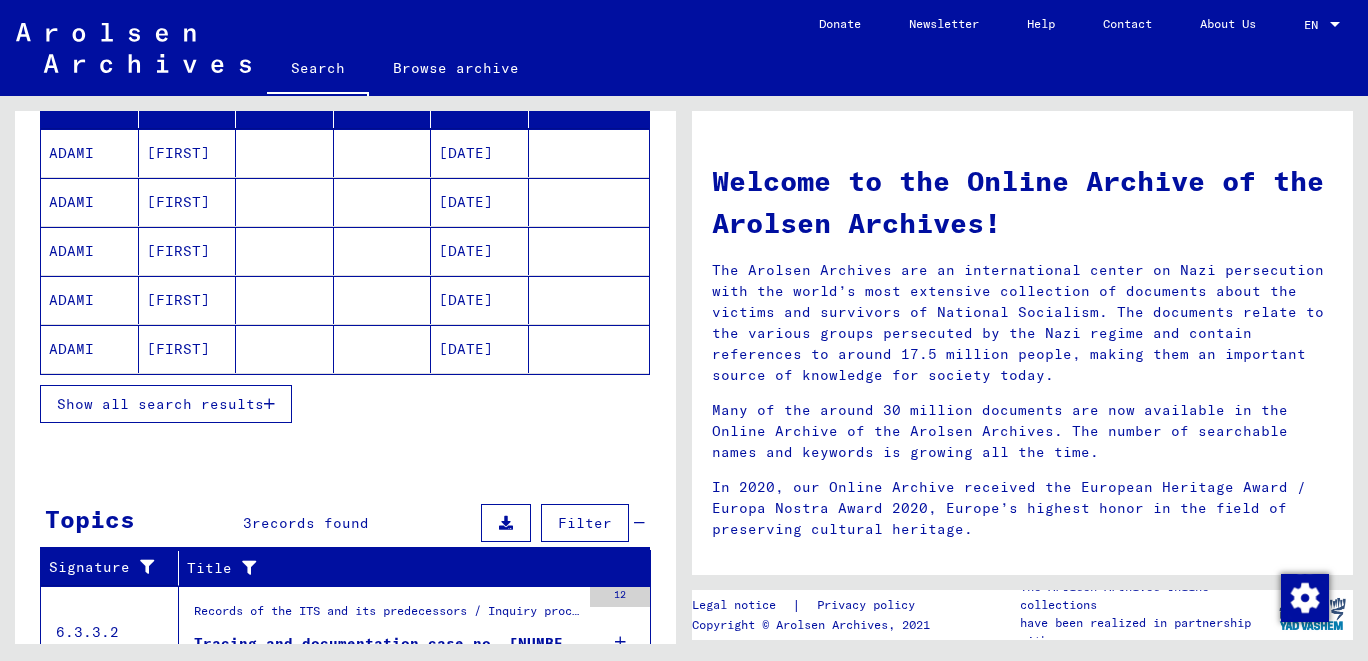 scroll, scrollTop: 441, scrollLeft: 0, axis: vertical 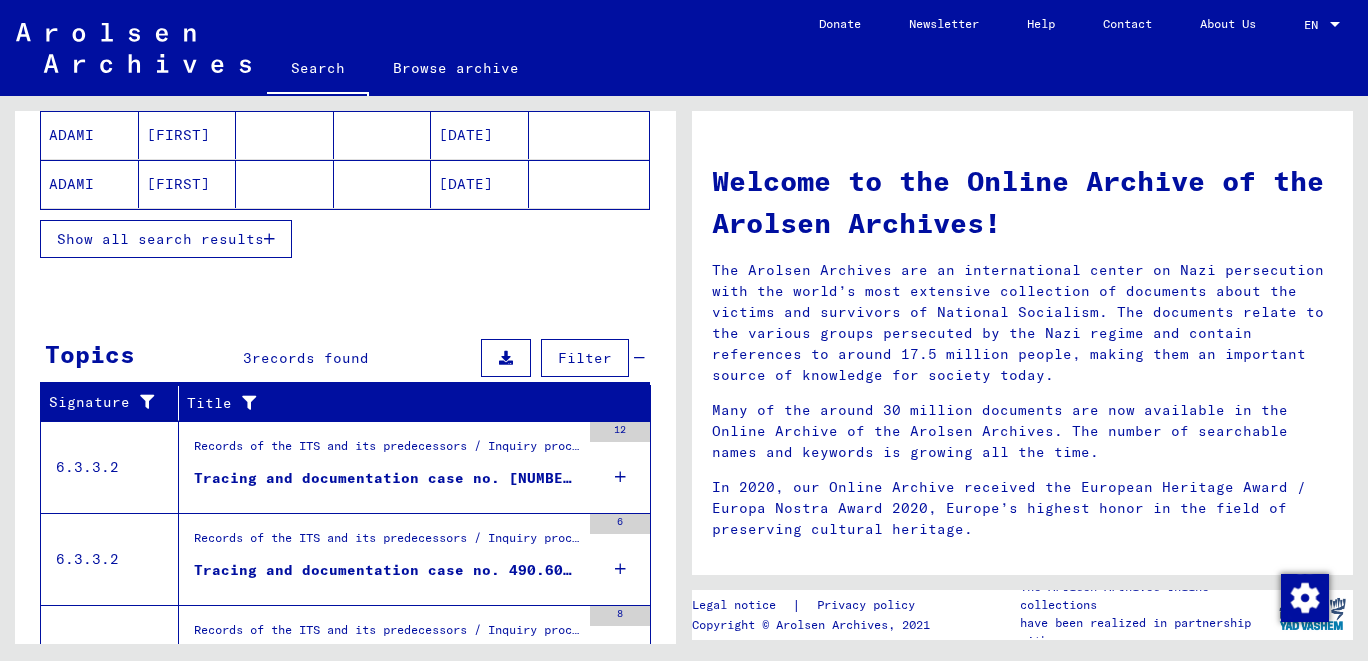click on "Show all search results" at bounding box center [160, 239] 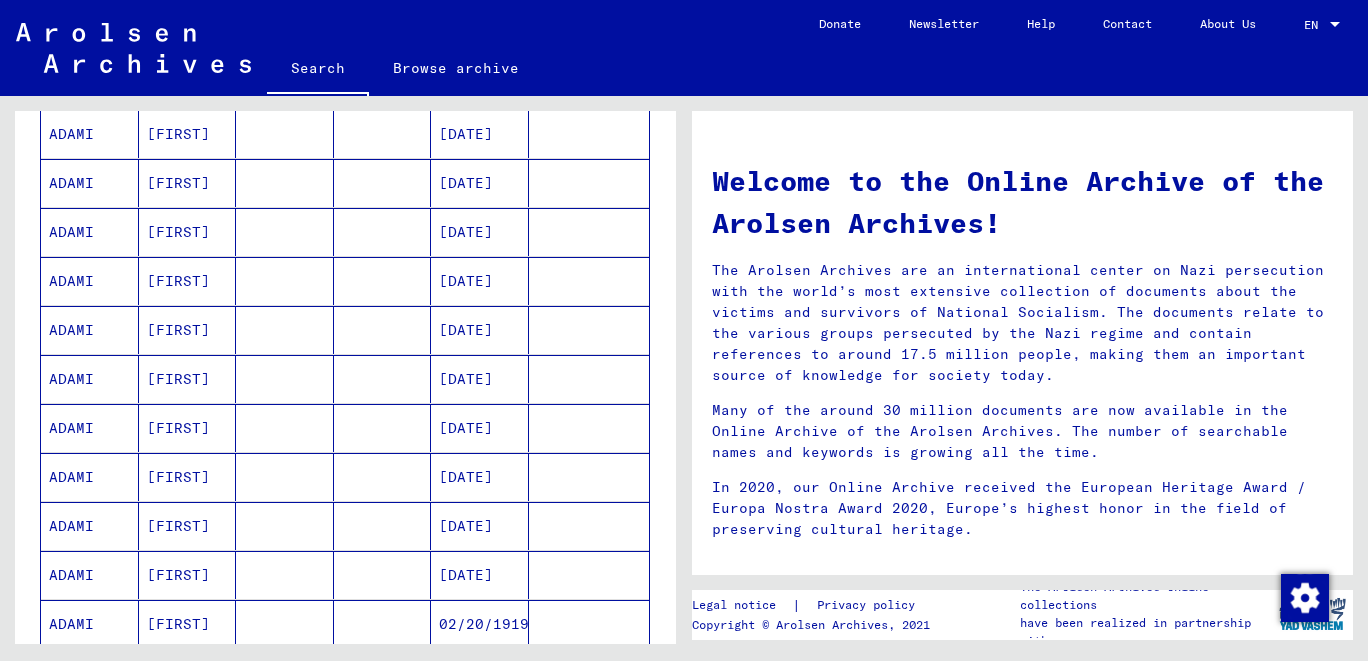 scroll, scrollTop: 1324, scrollLeft: 0, axis: vertical 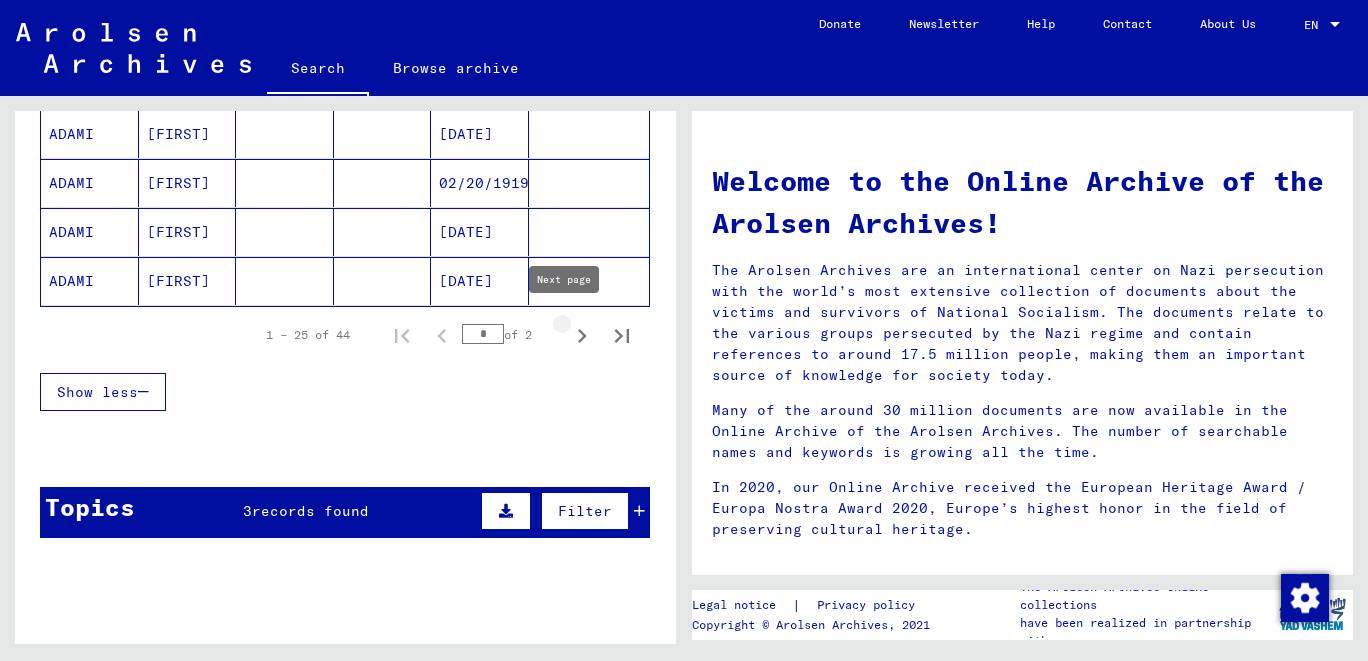 click 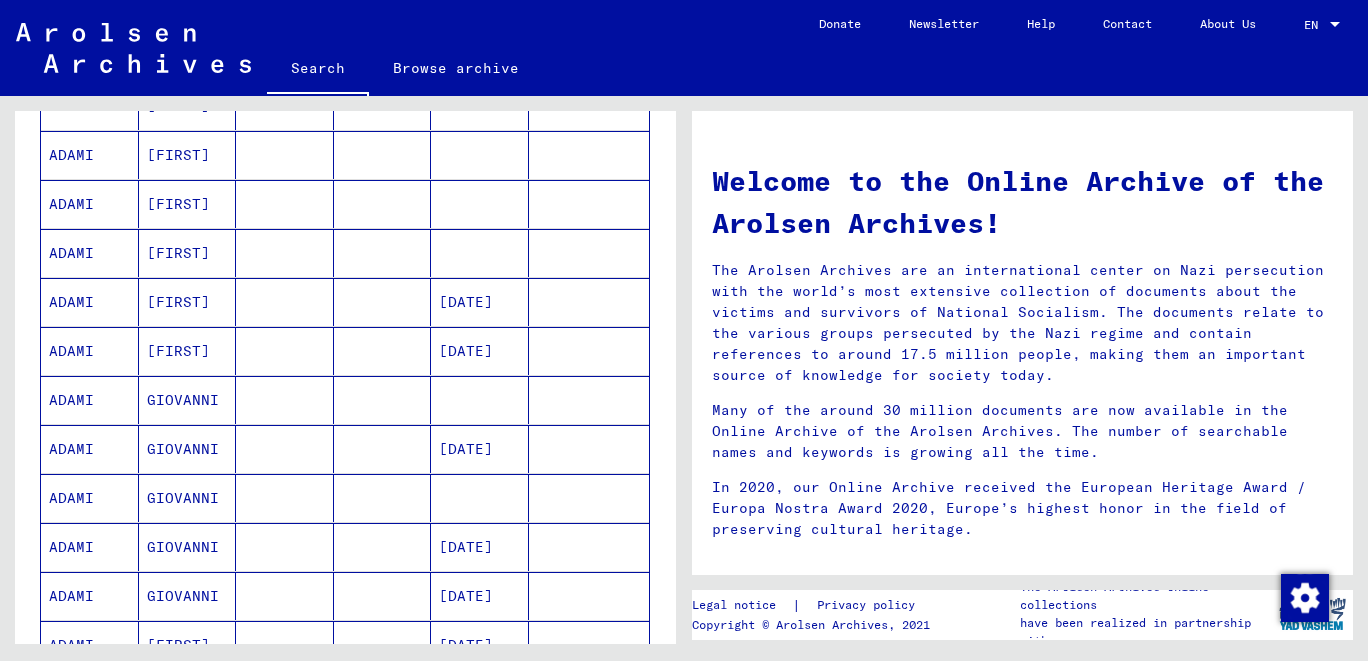 scroll, scrollTop: 388, scrollLeft: 0, axis: vertical 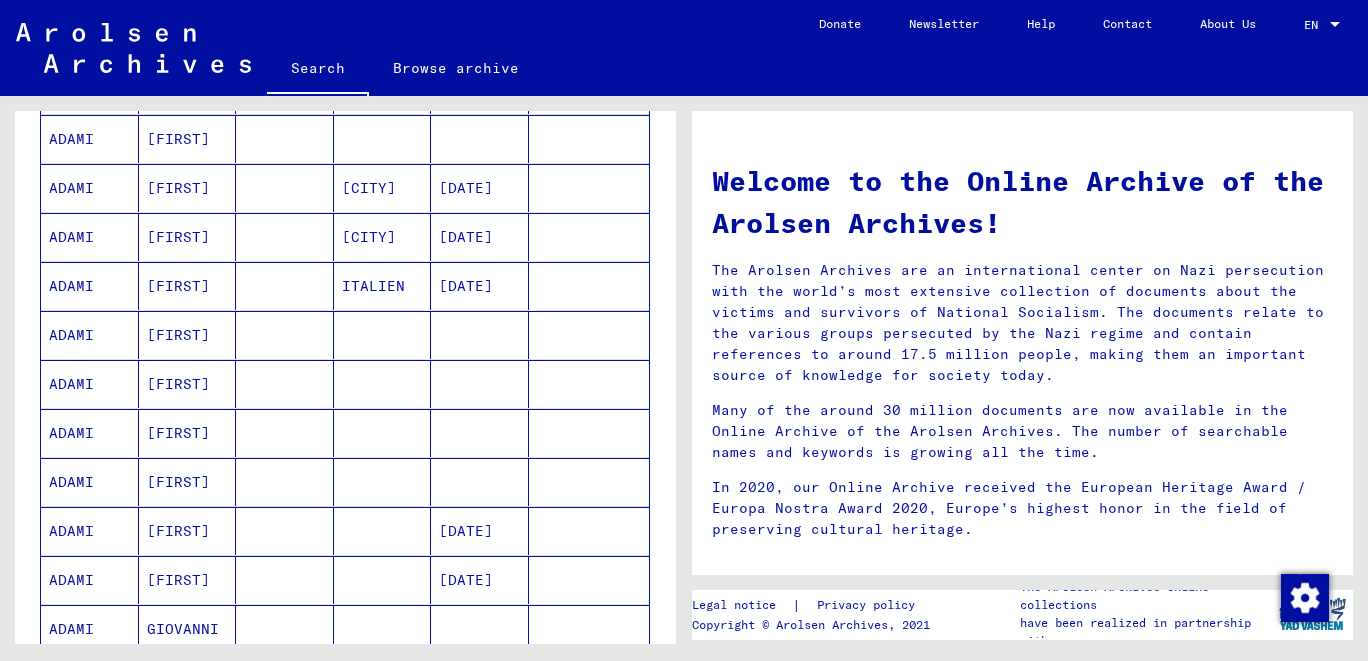 click on "ADAMI" at bounding box center [90, 335] 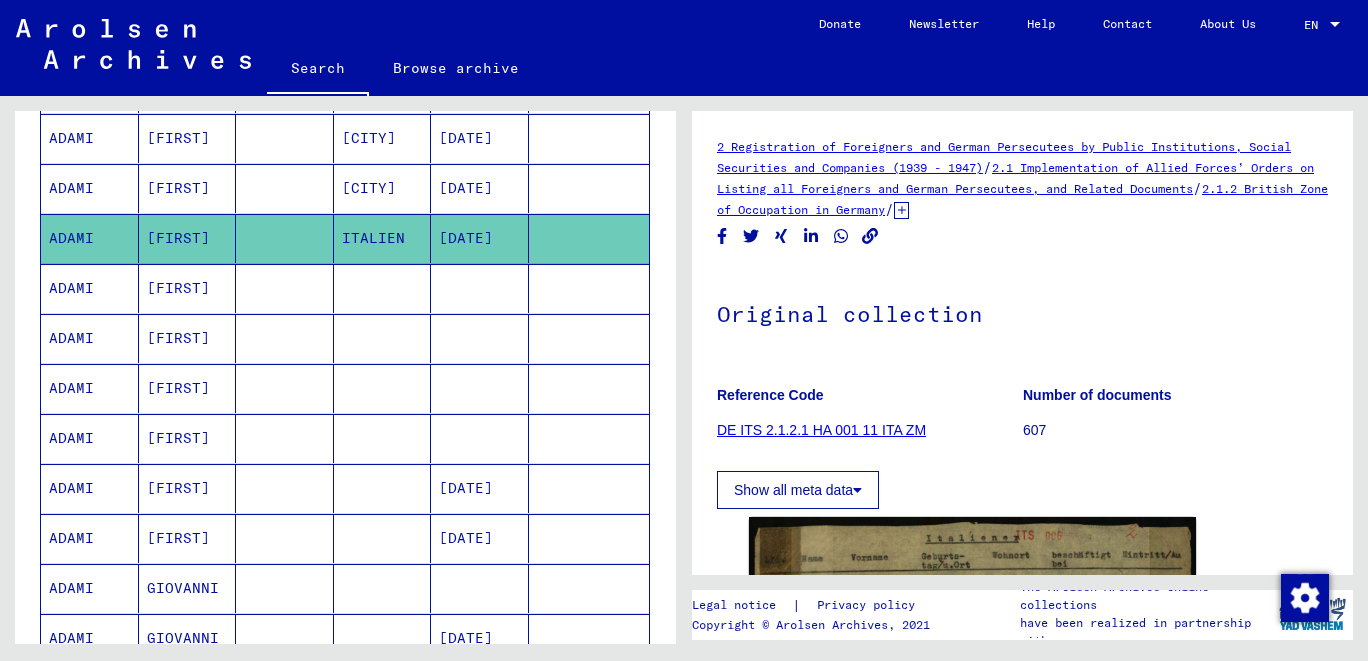 scroll, scrollTop: 883, scrollLeft: 0, axis: vertical 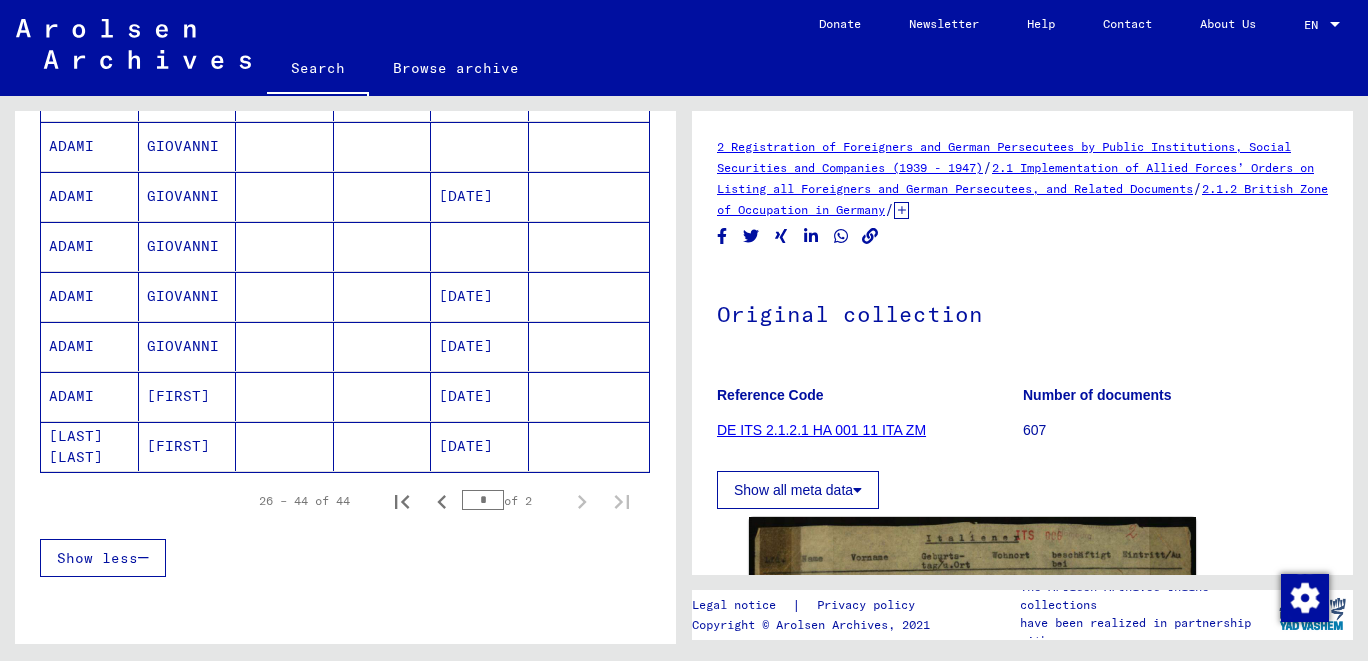 click on "ADAMI" at bounding box center (90, 296) 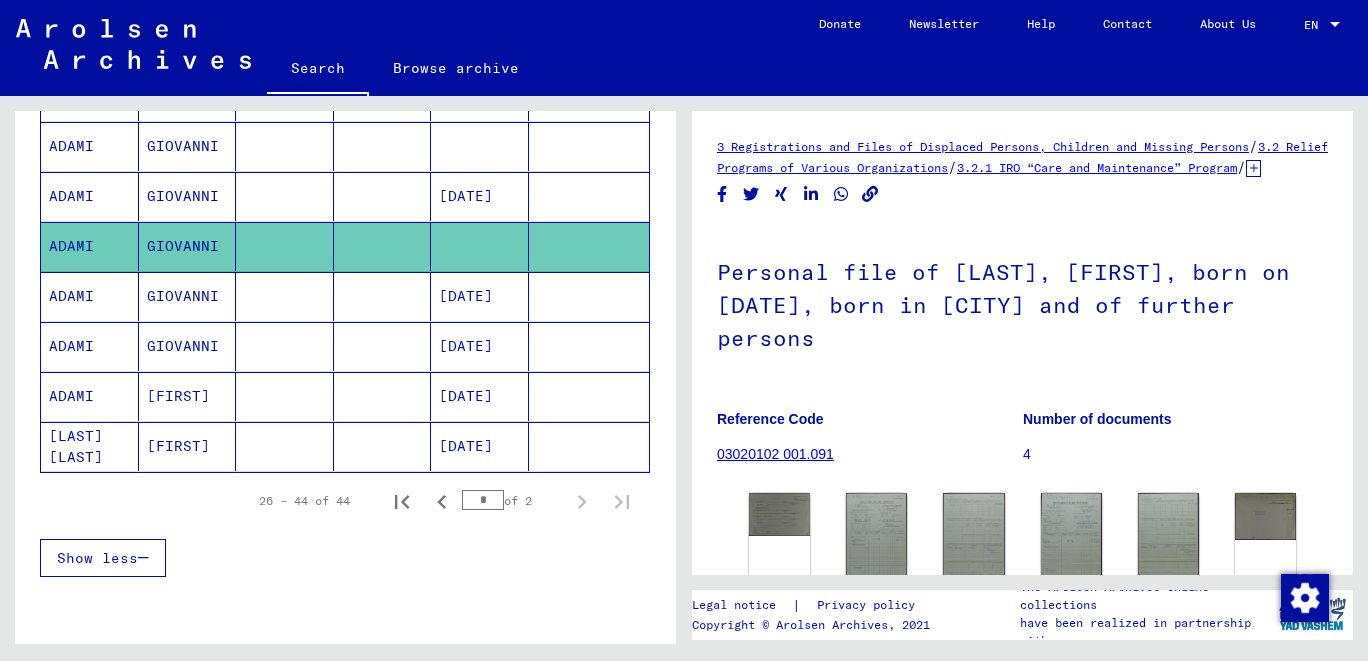 click on "ADAMI" at bounding box center [90, 196] 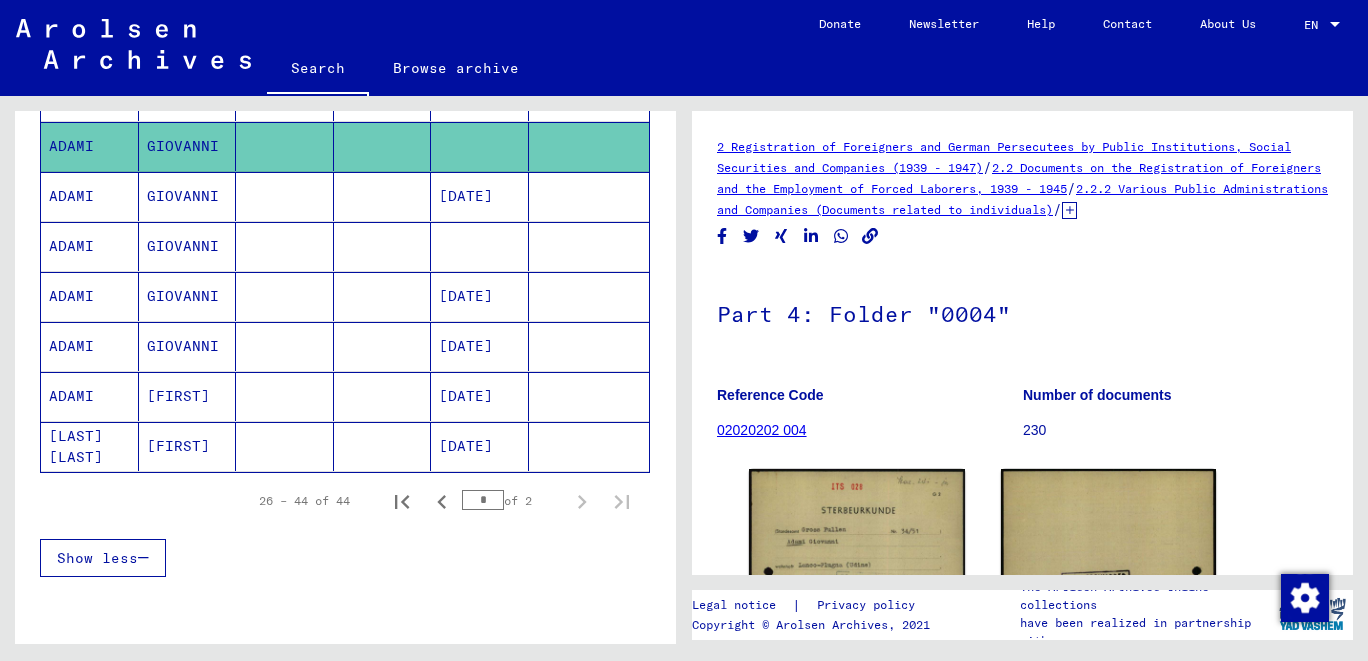 scroll, scrollTop: 427, scrollLeft: 0, axis: vertical 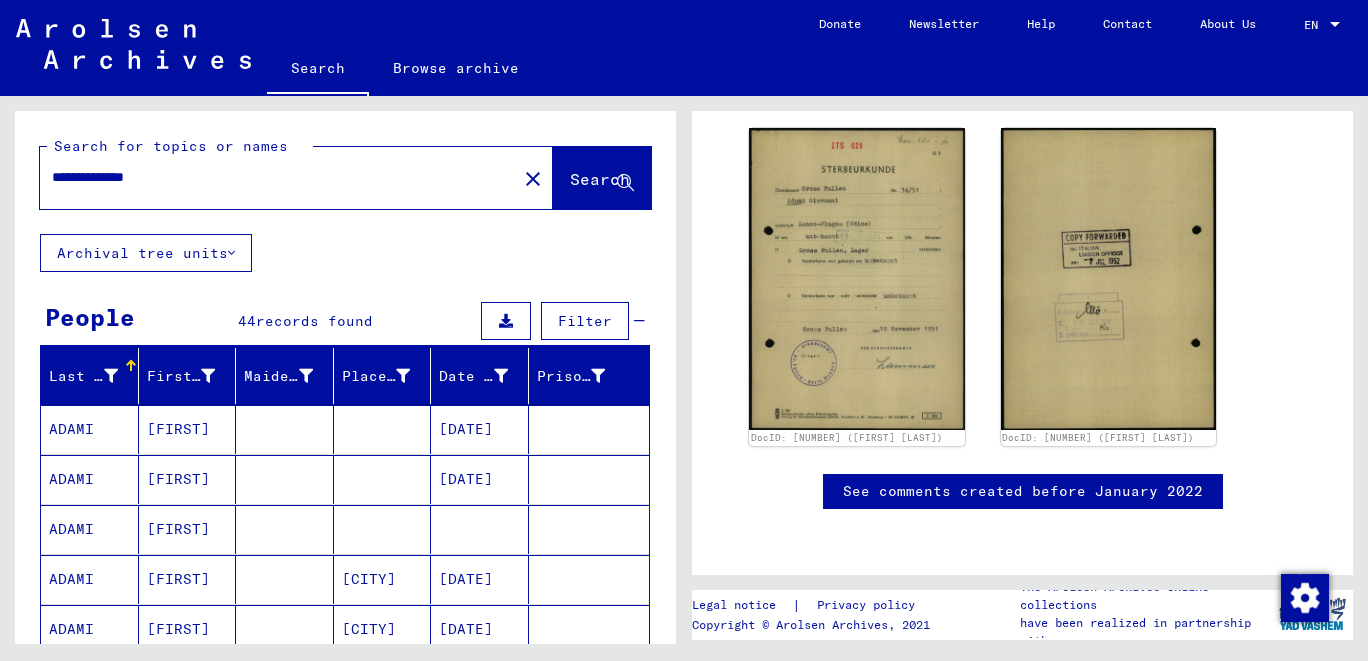 click on "**********" at bounding box center [278, 177] 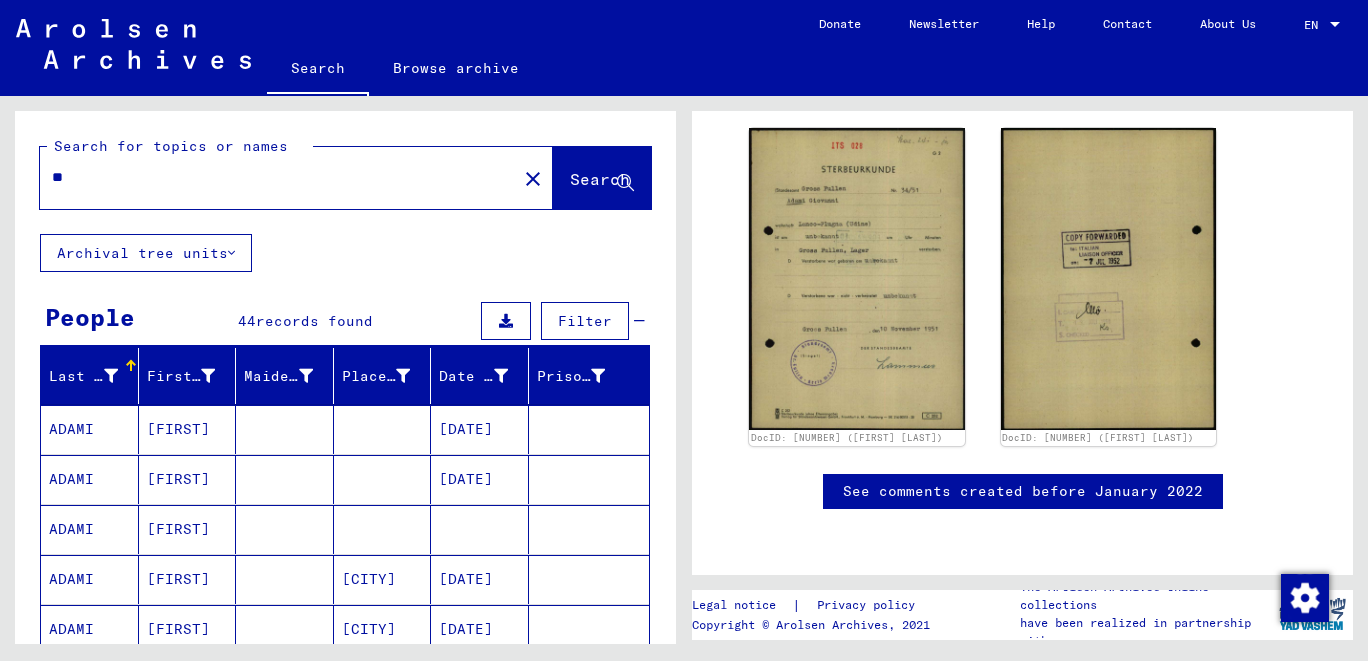 type on "*" 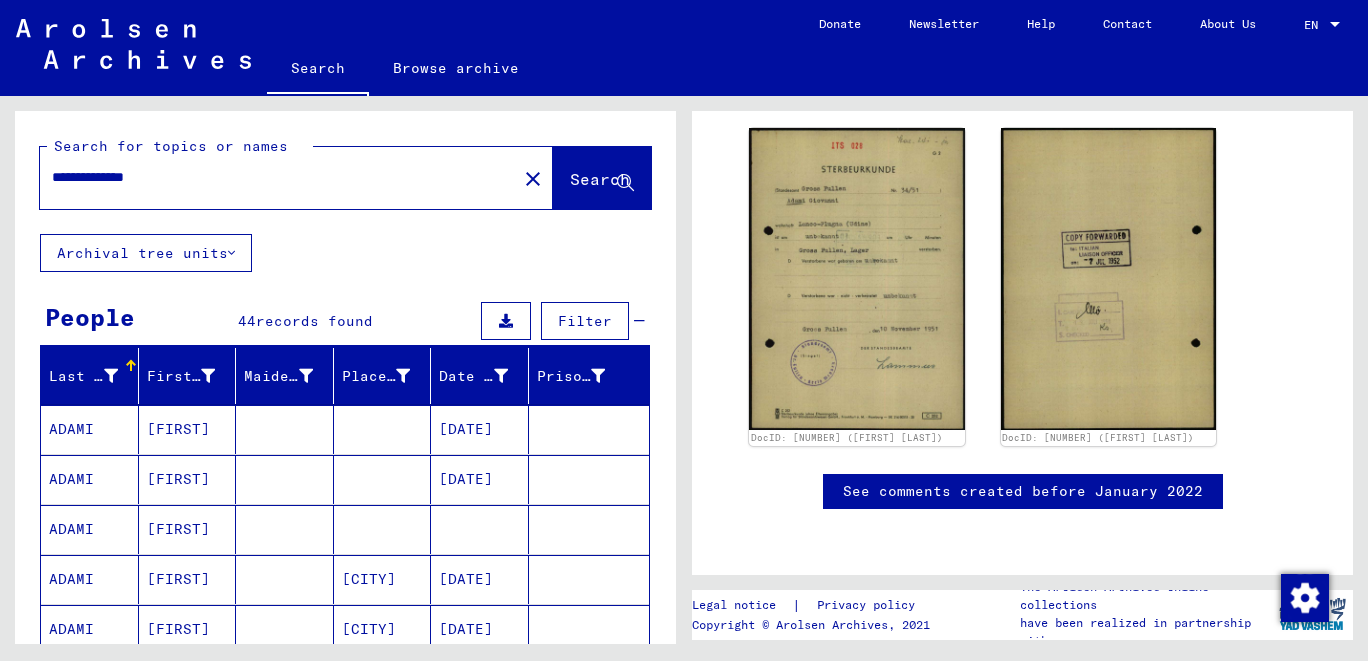 scroll, scrollTop: 0, scrollLeft: 0, axis: both 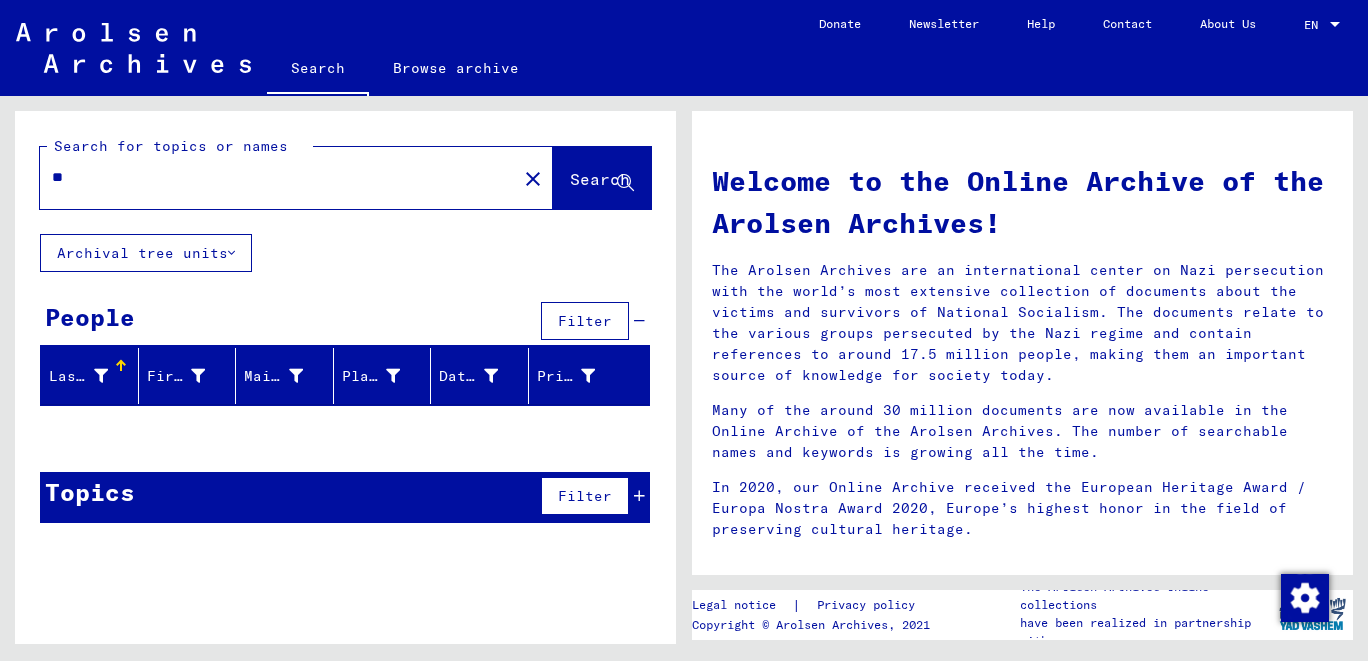 type on "*" 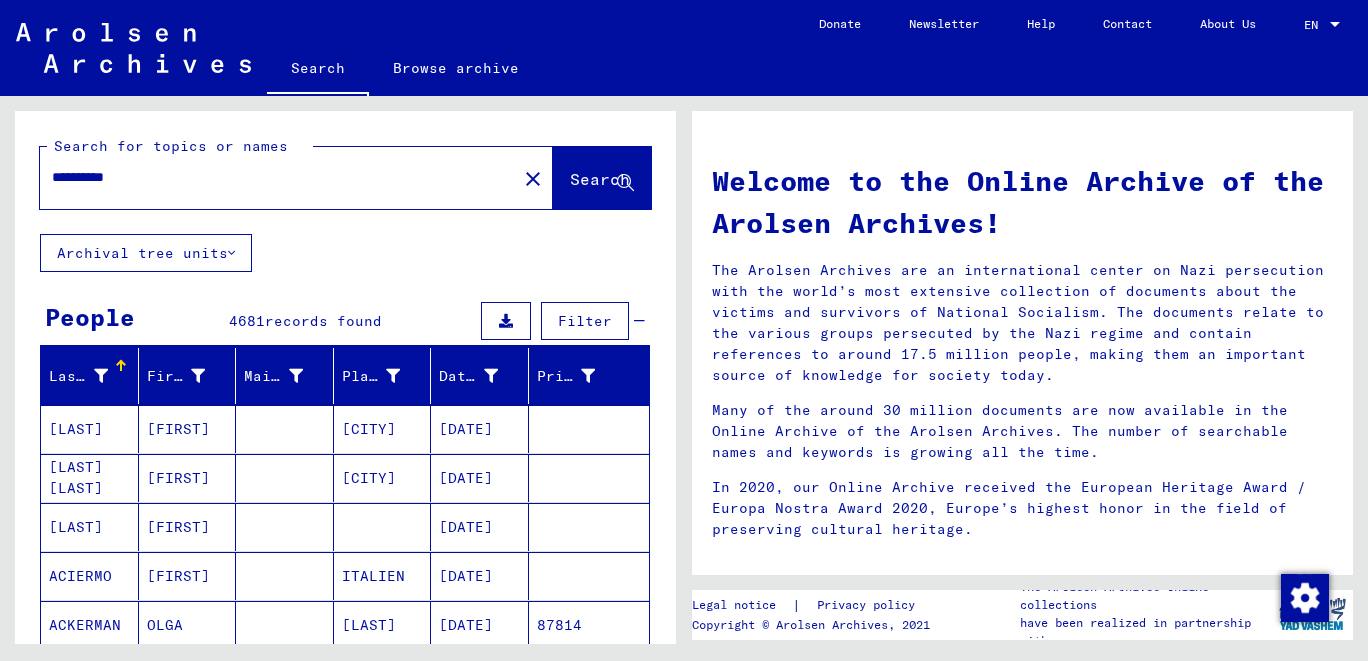 click on "ACIERMO" at bounding box center (90, 625) 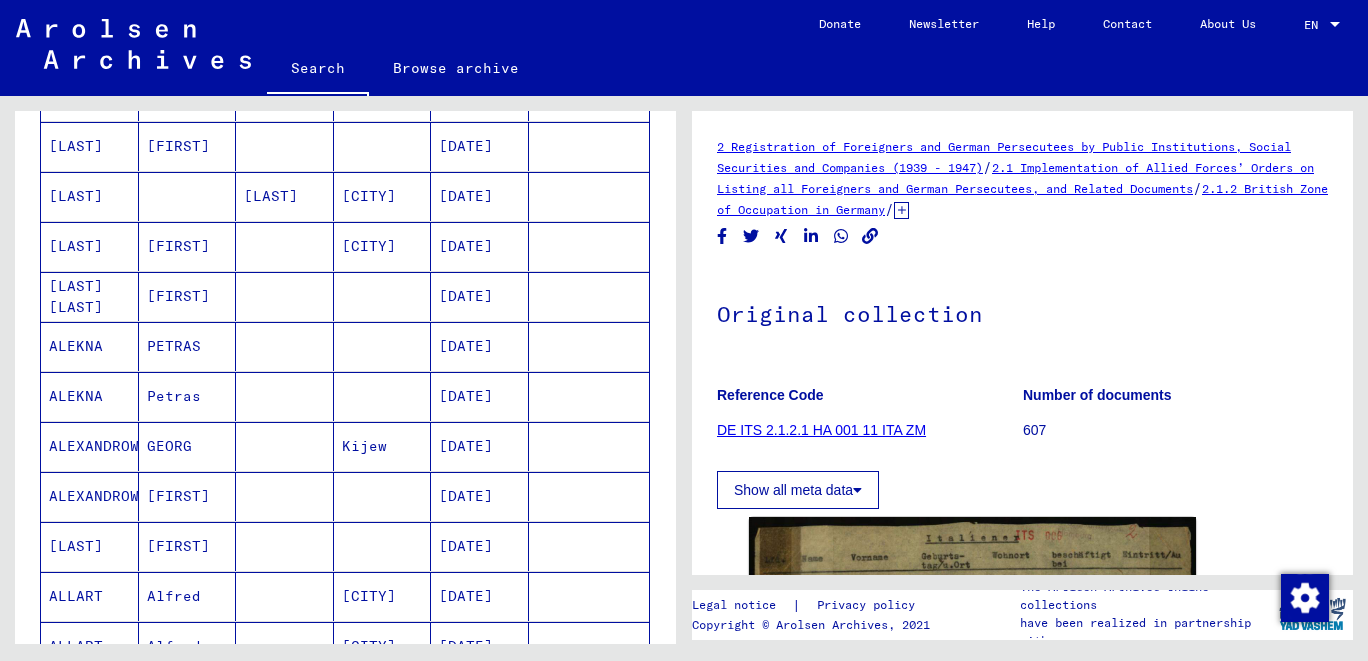 scroll, scrollTop: 1324, scrollLeft: 0, axis: vertical 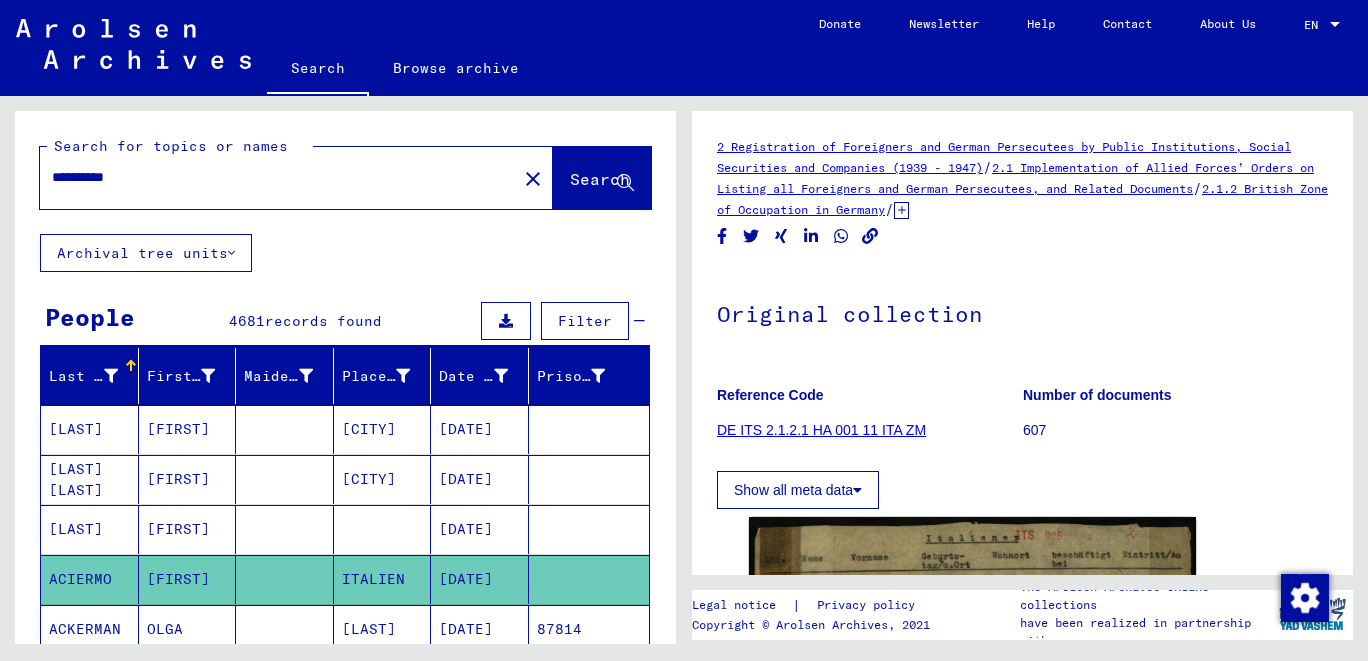 click on "**********" at bounding box center [278, 177] 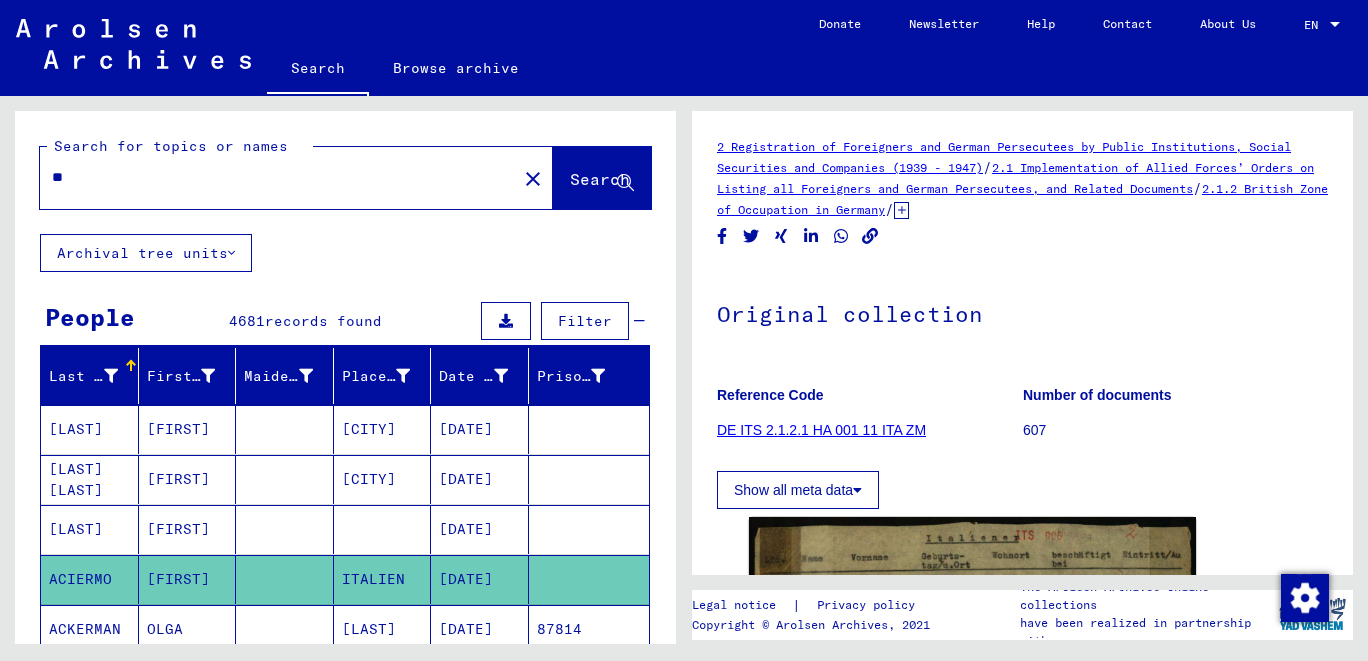 type on "*" 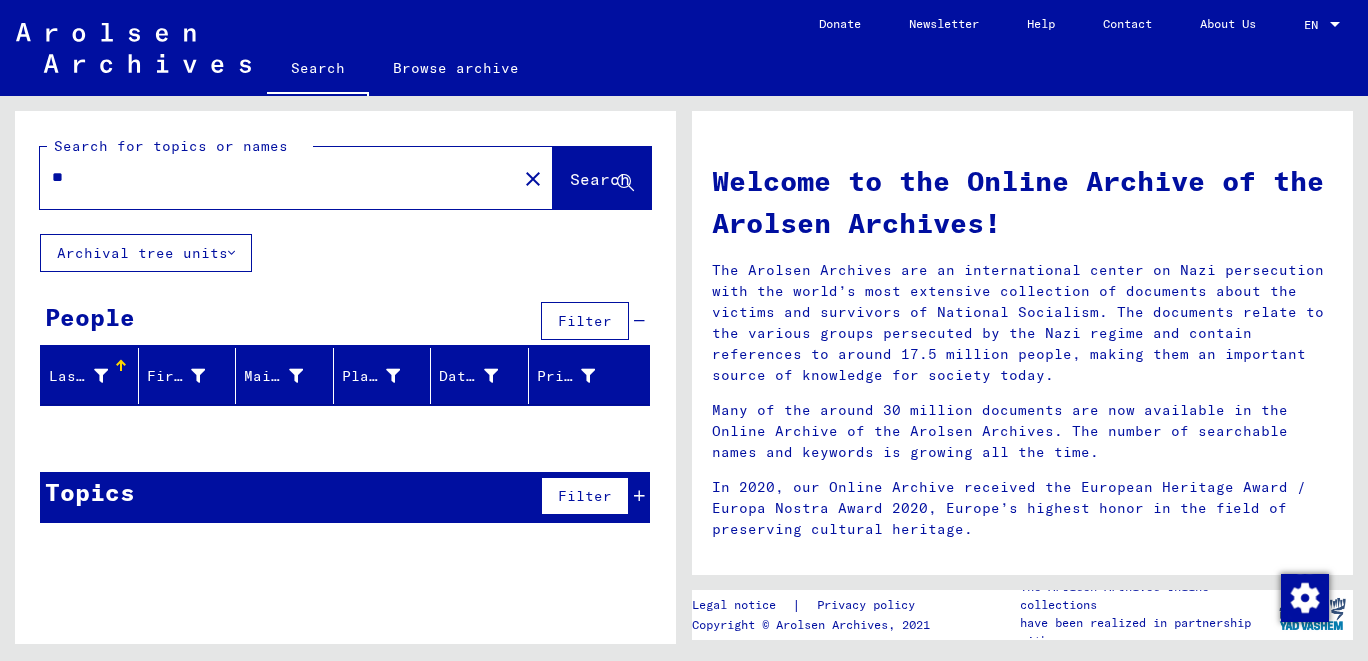 type on "*" 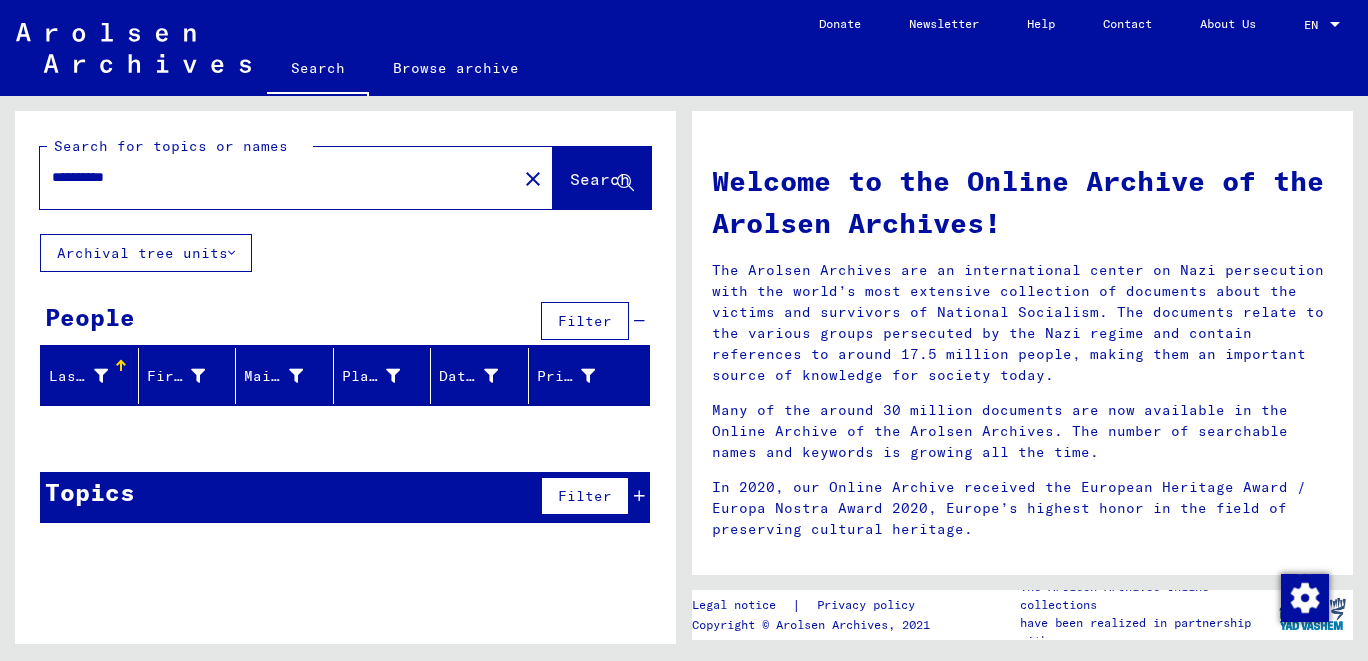 type on "**********" 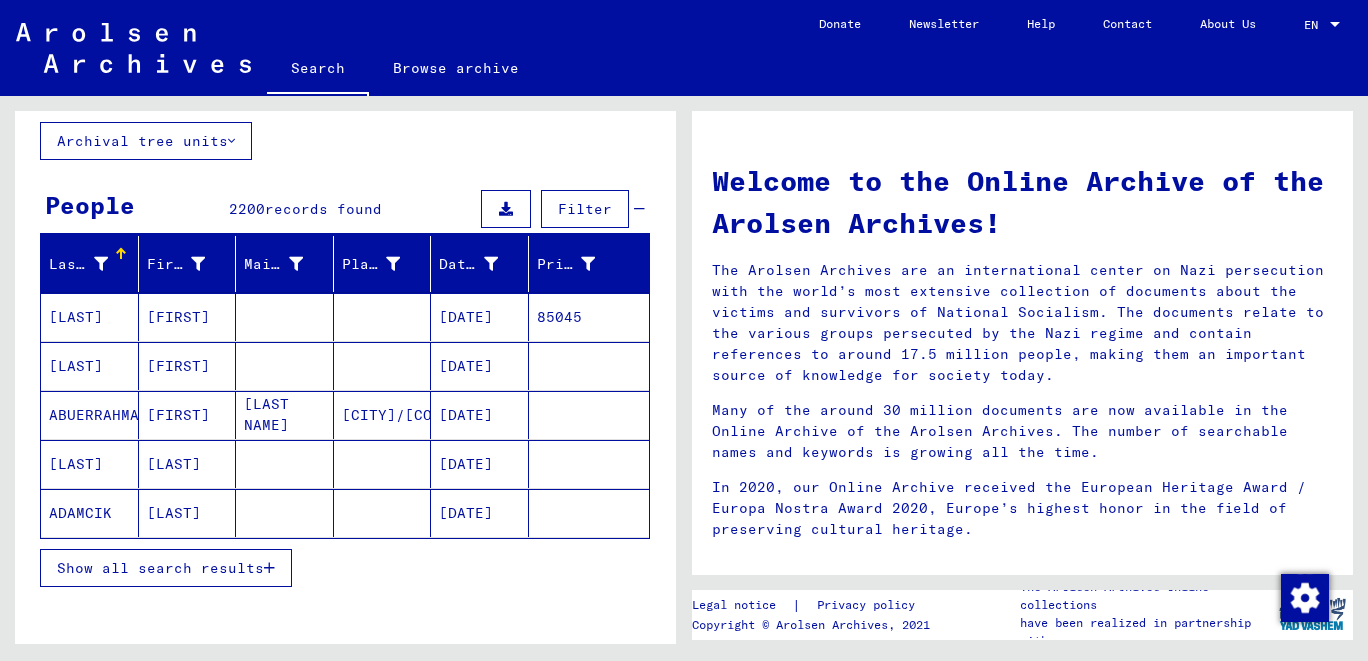 scroll, scrollTop: 198, scrollLeft: 0, axis: vertical 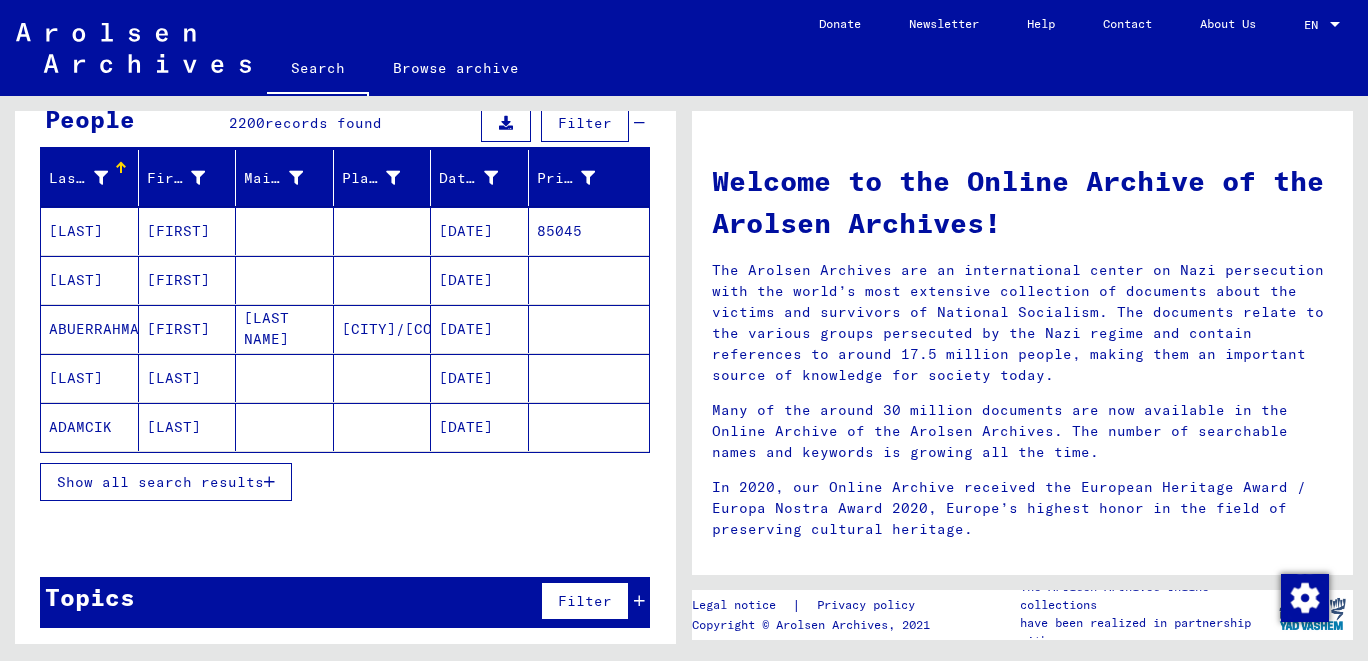 click on "Show all search results" at bounding box center [160, 482] 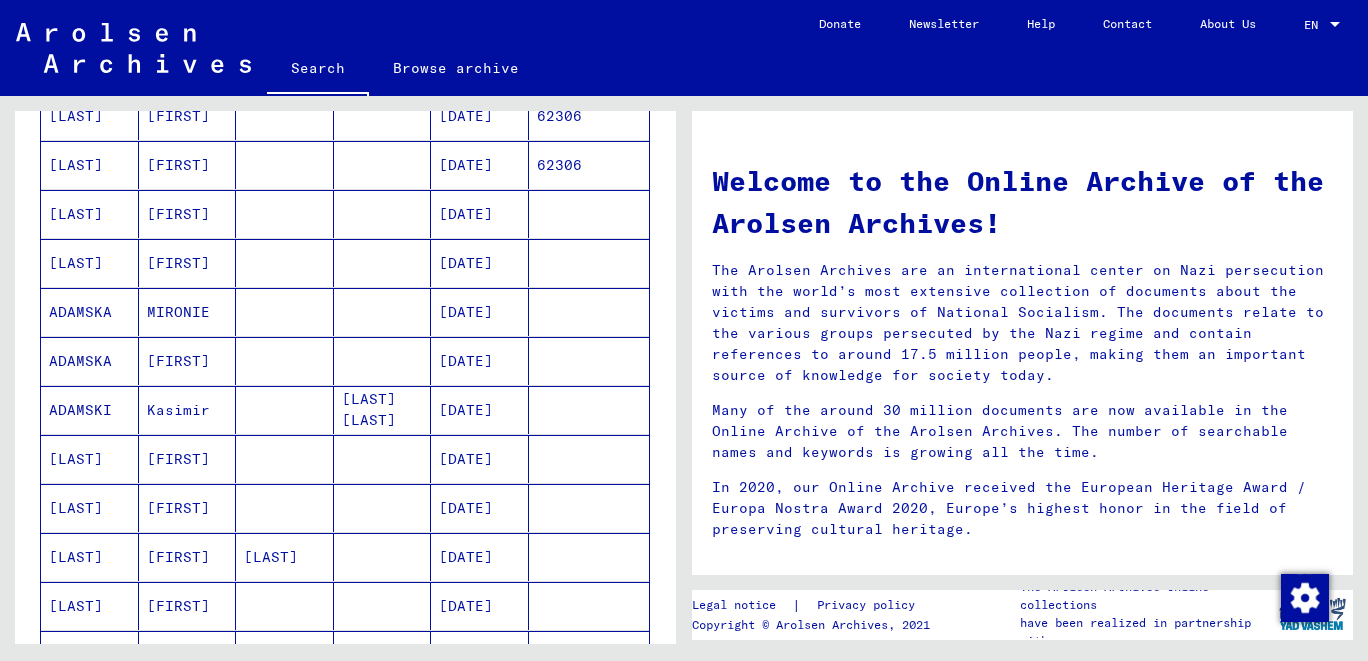 scroll, scrollTop: 1081, scrollLeft: 0, axis: vertical 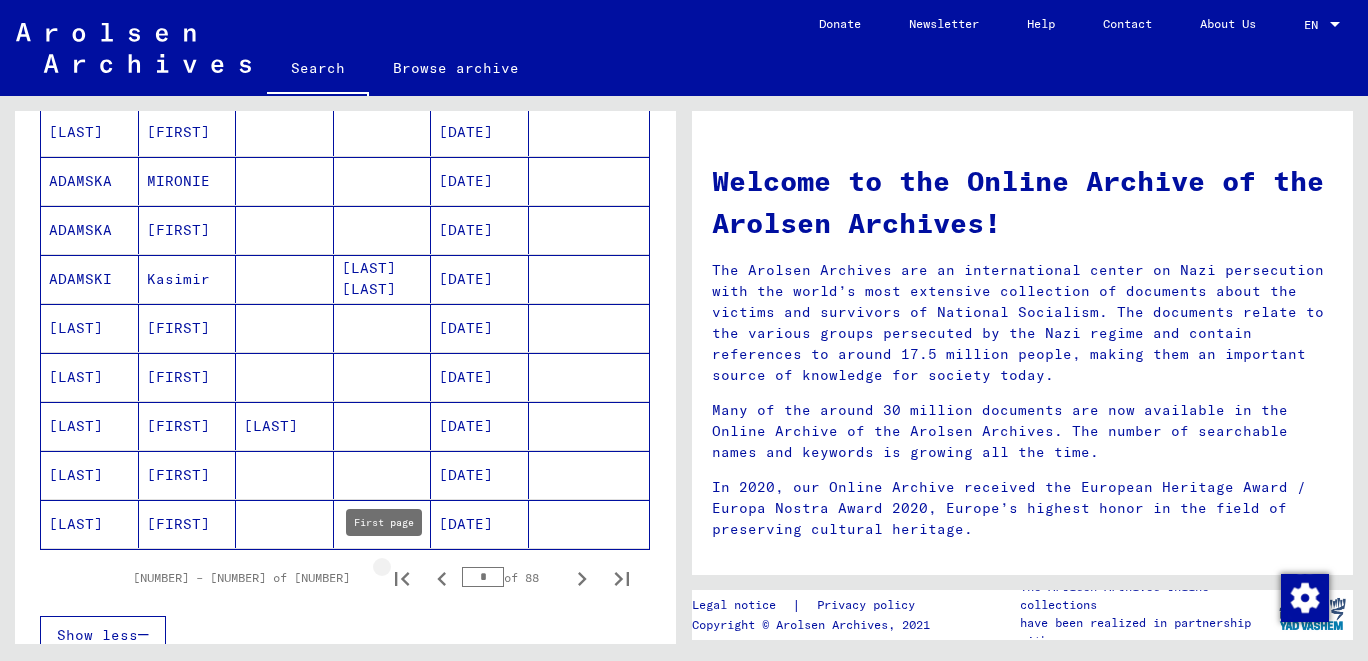 click 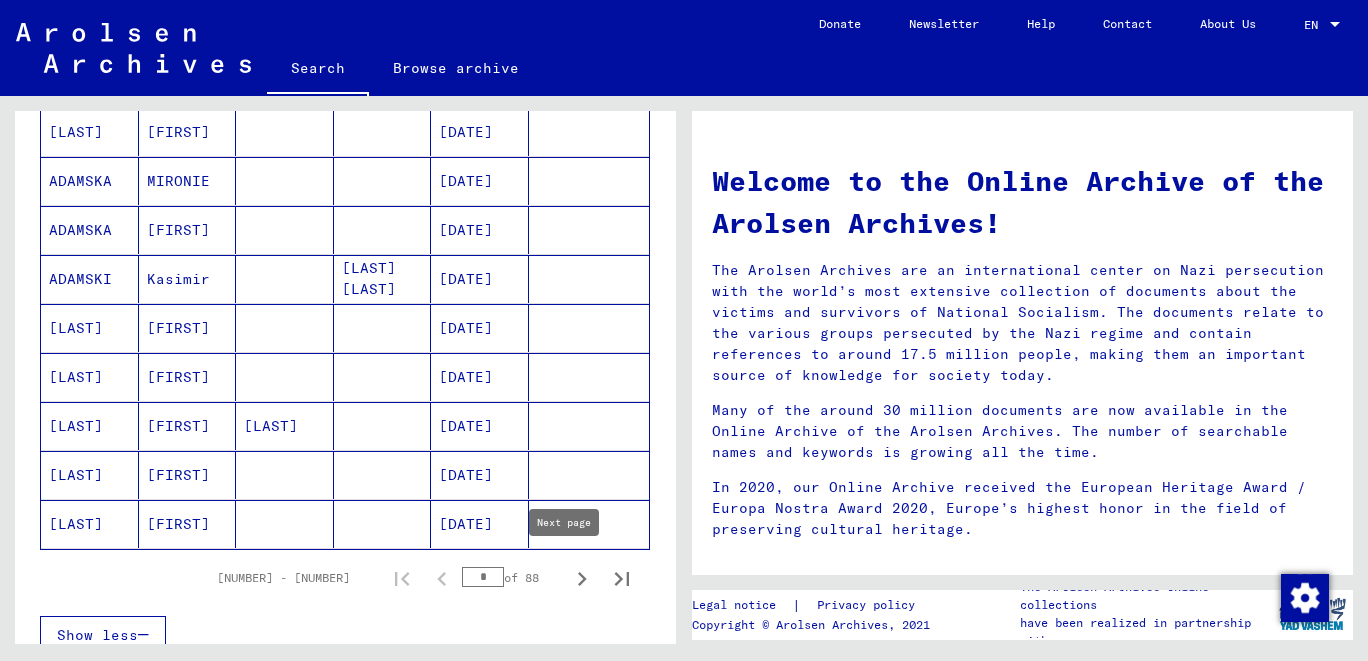 click 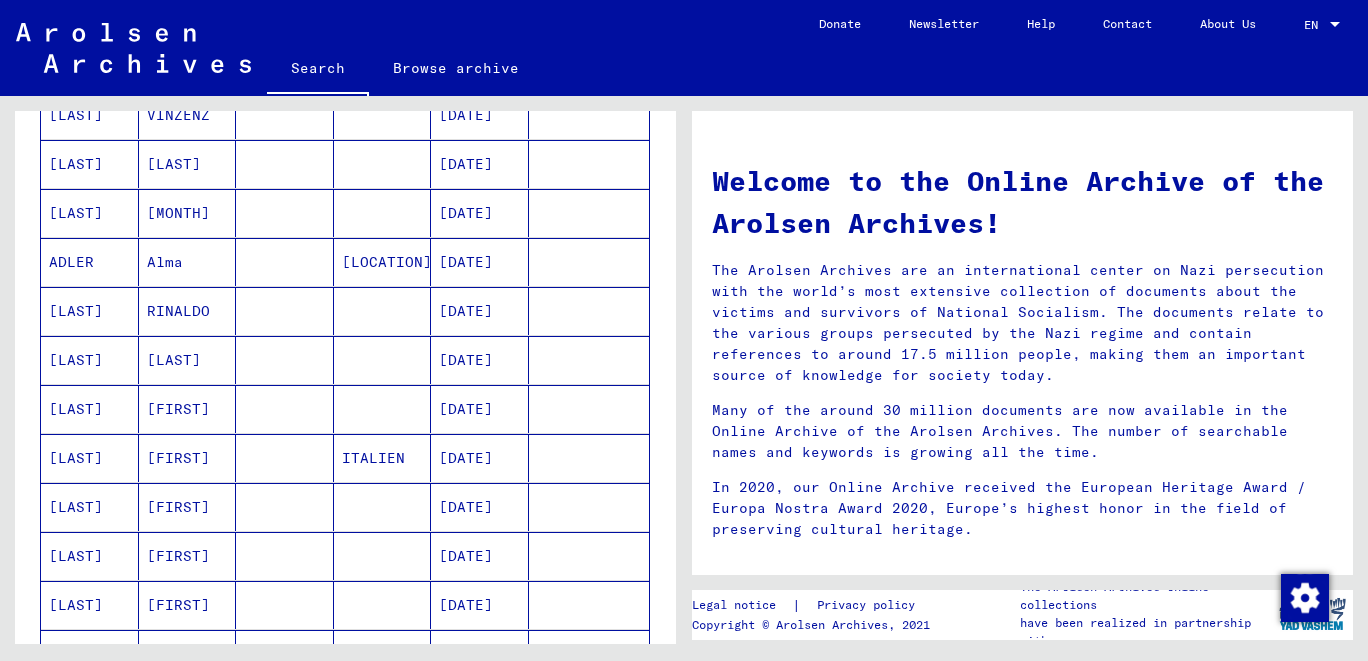 scroll, scrollTop: 640, scrollLeft: 0, axis: vertical 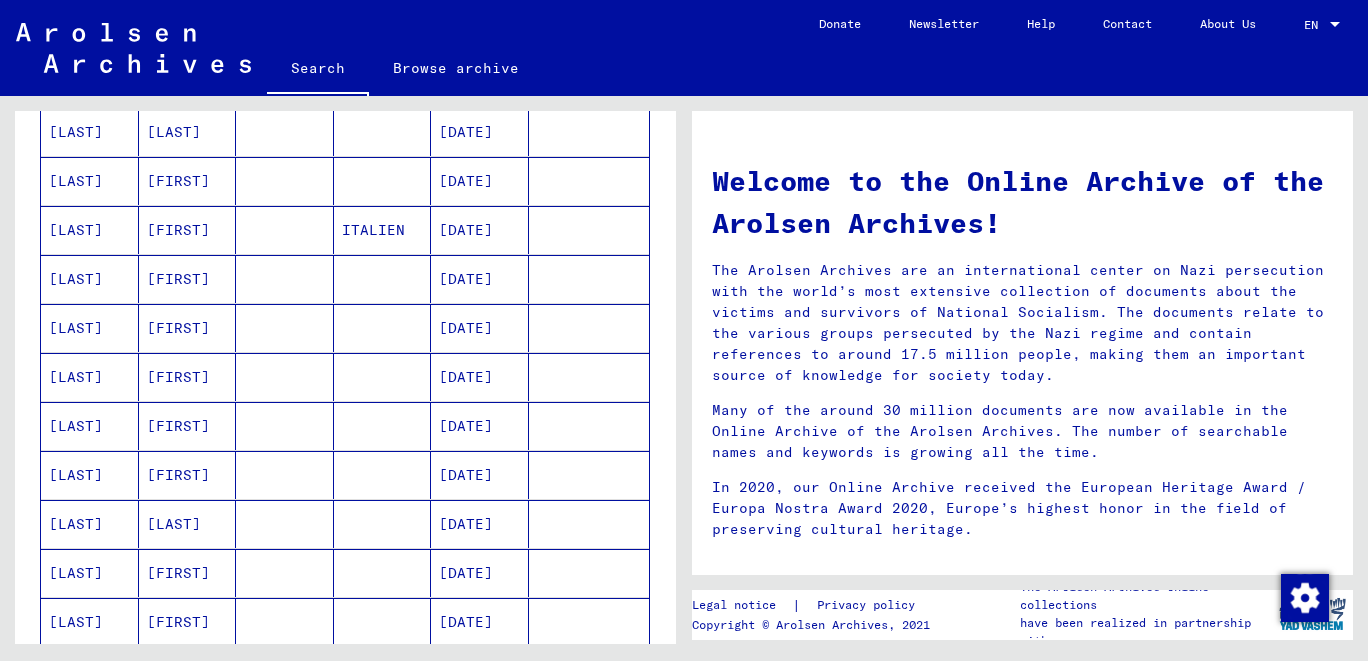 click on "[LAST]" at bounding box center (90, 230) 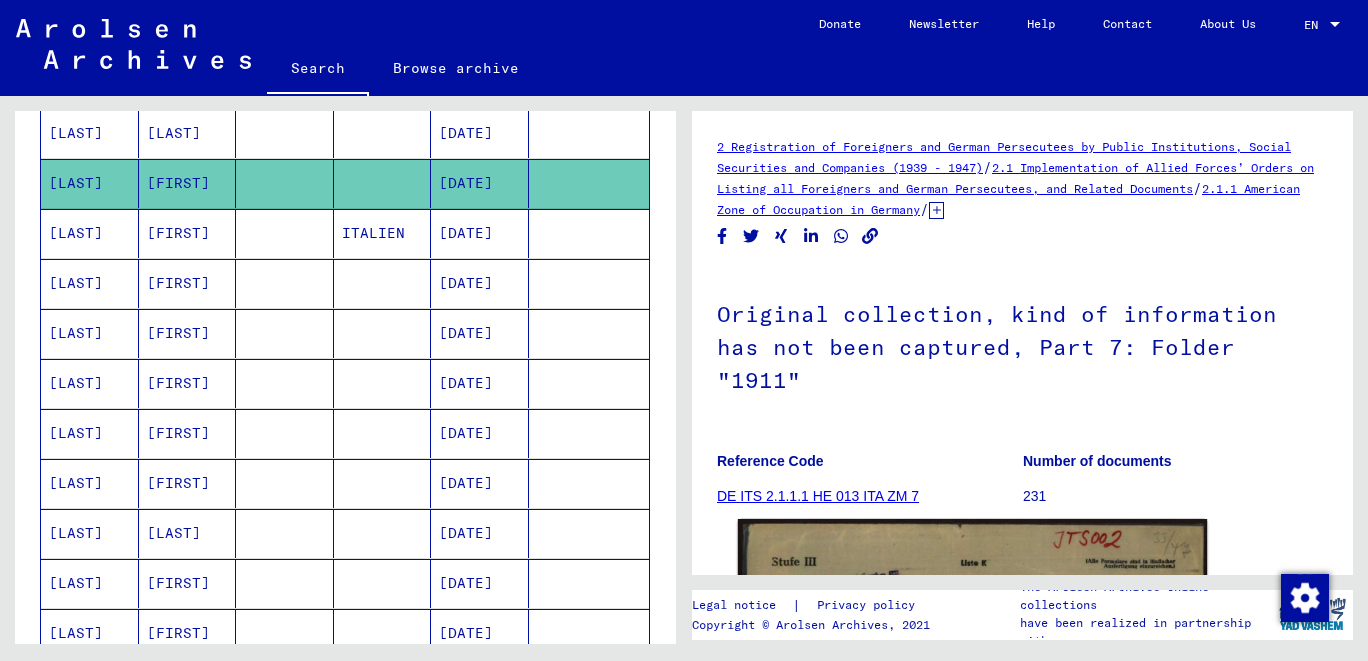 scroll, scrollTop: 427, scrollLeft: 0, axis: vertical 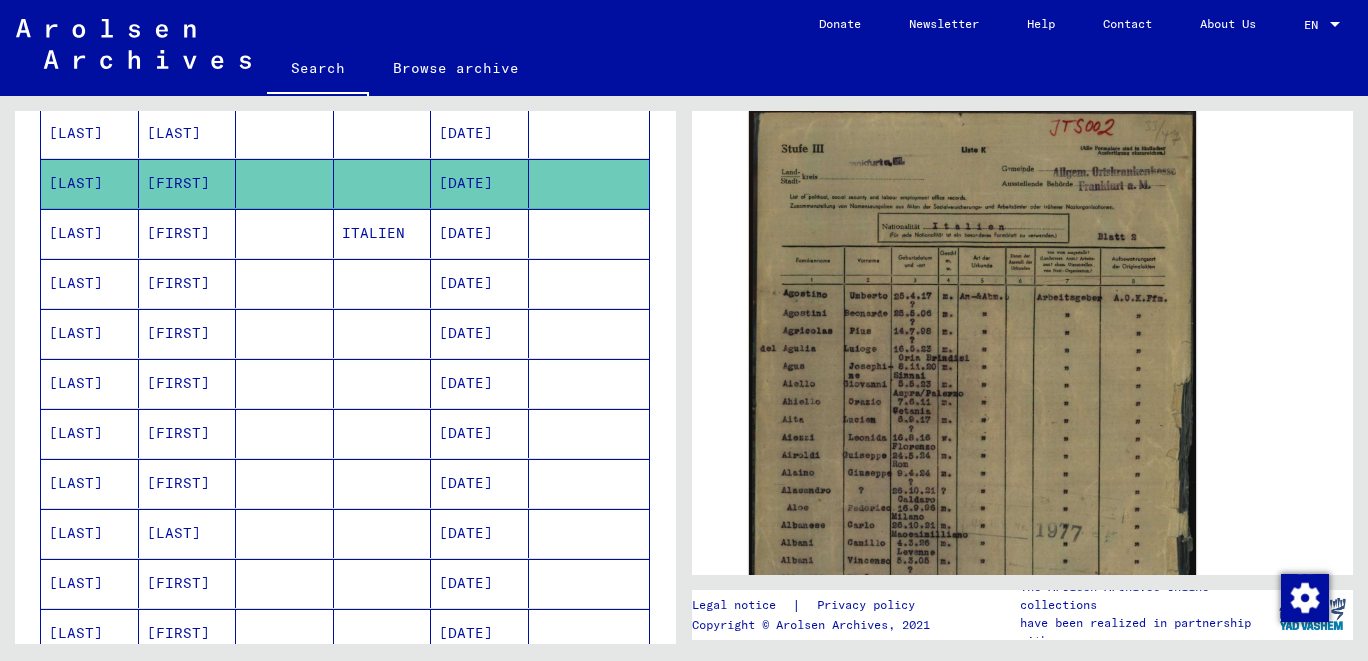 click on "[LAST]" at bounding box center (90, 283) 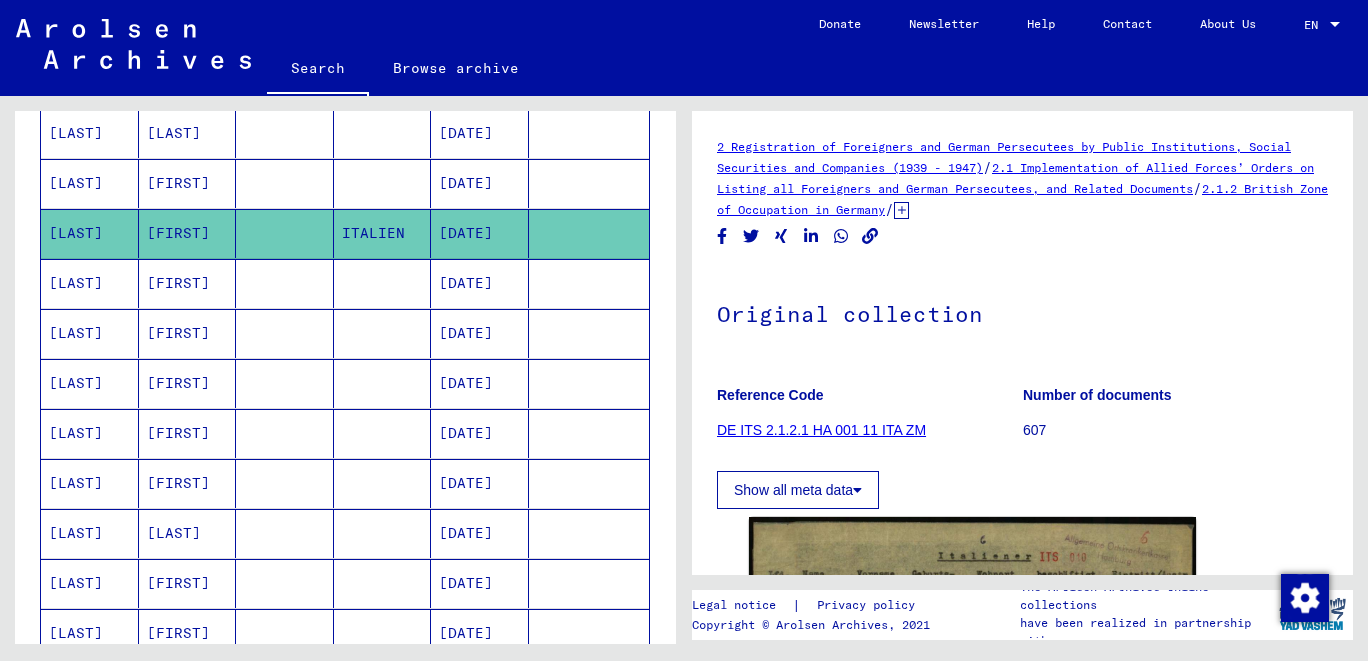 scroll, scrollTop: 427, scrollLeft: 0, axis: vertical 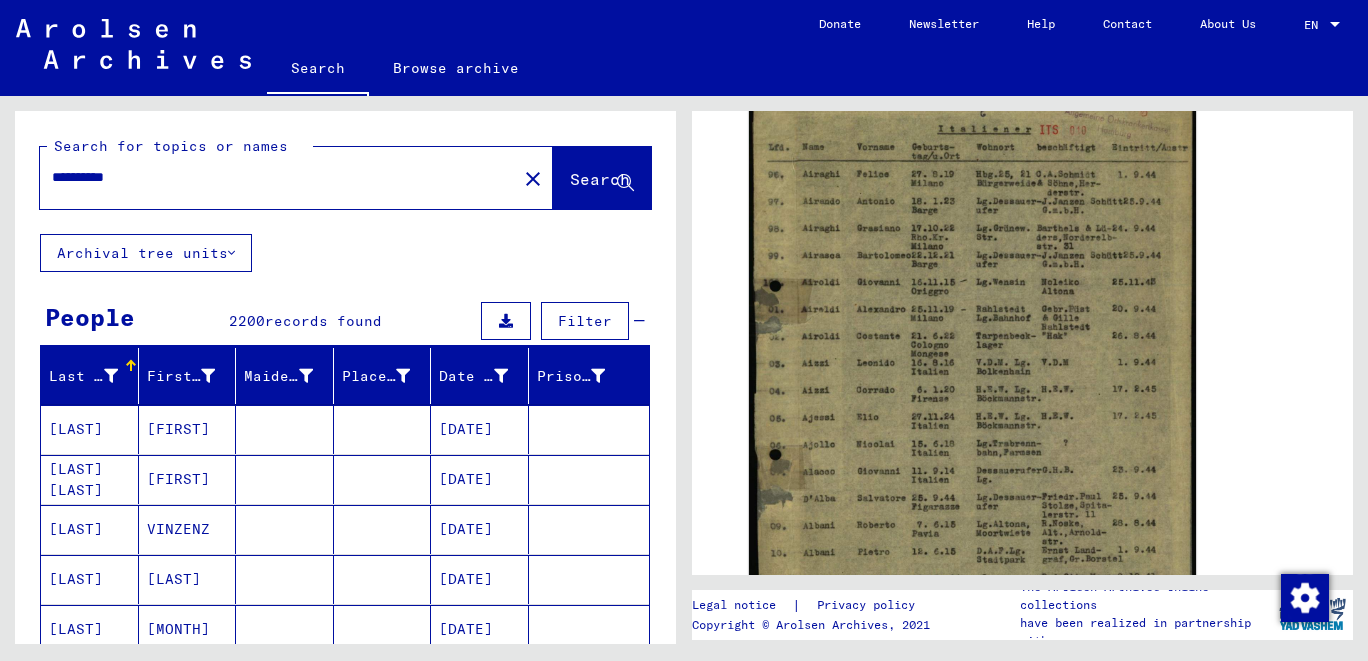 click on "**********" at bounding box center (278, 177) 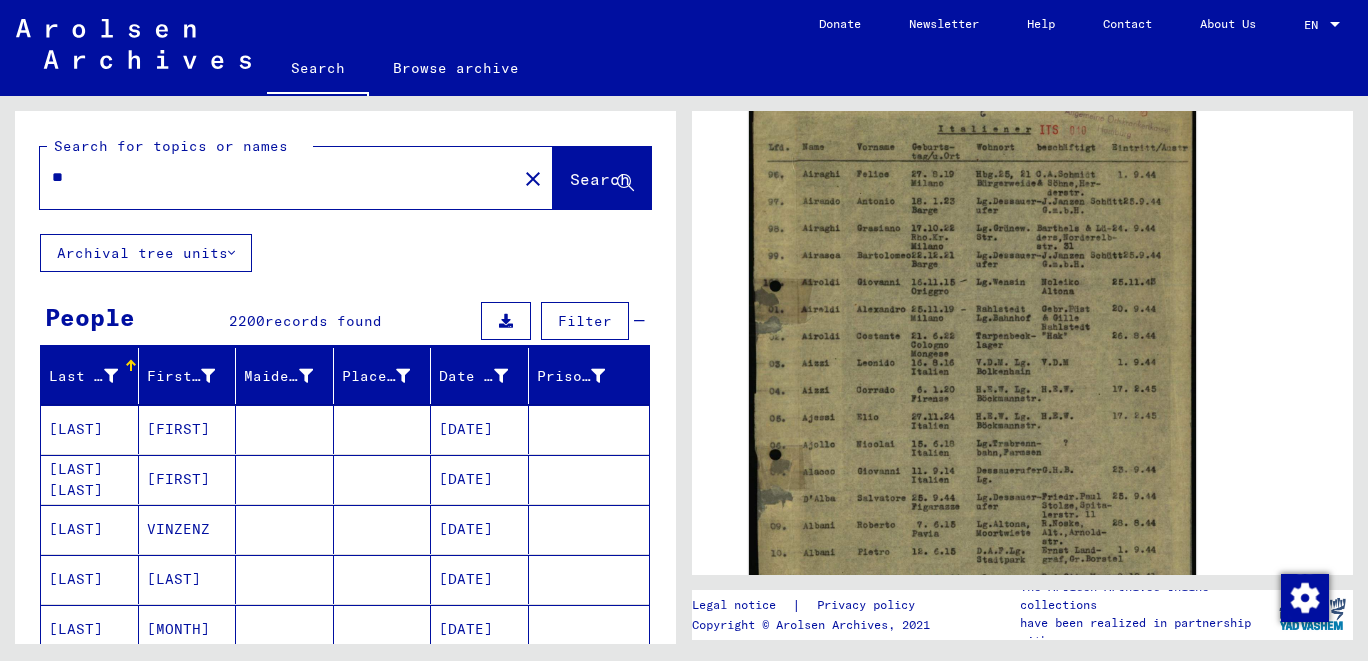 type on "*" 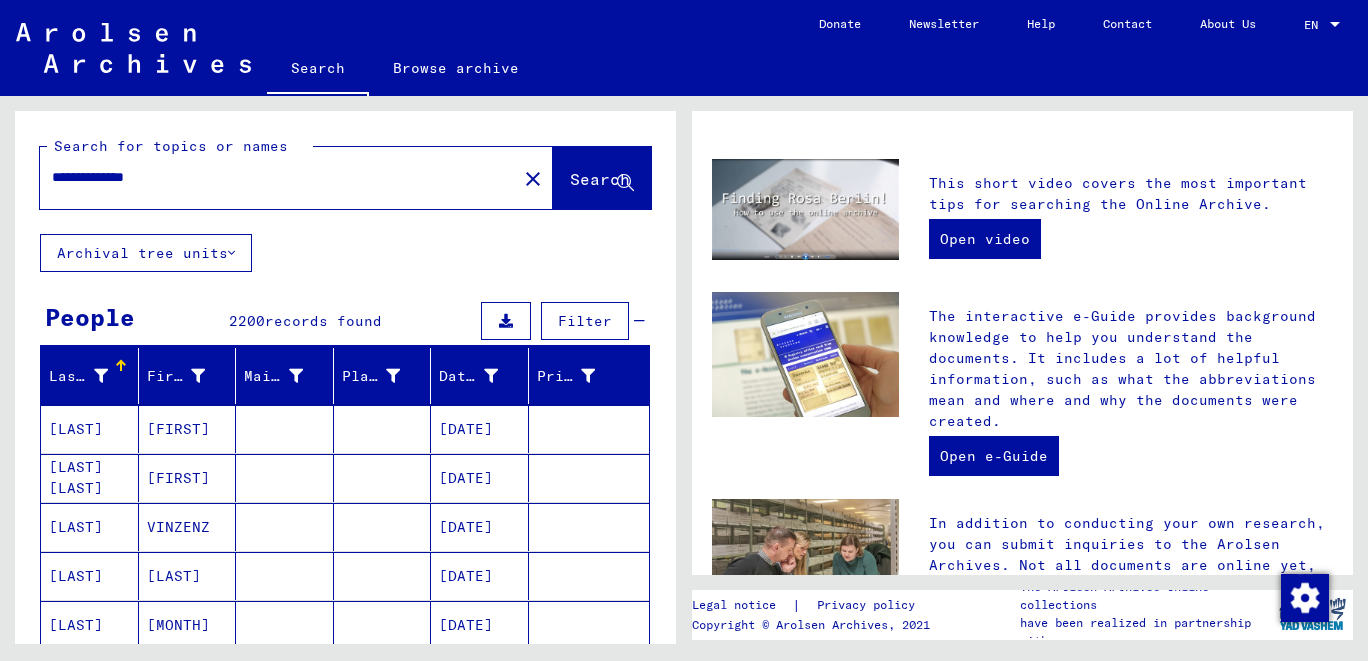 scroll, scrollTop: 0, scrollLeft: 0, axis: both 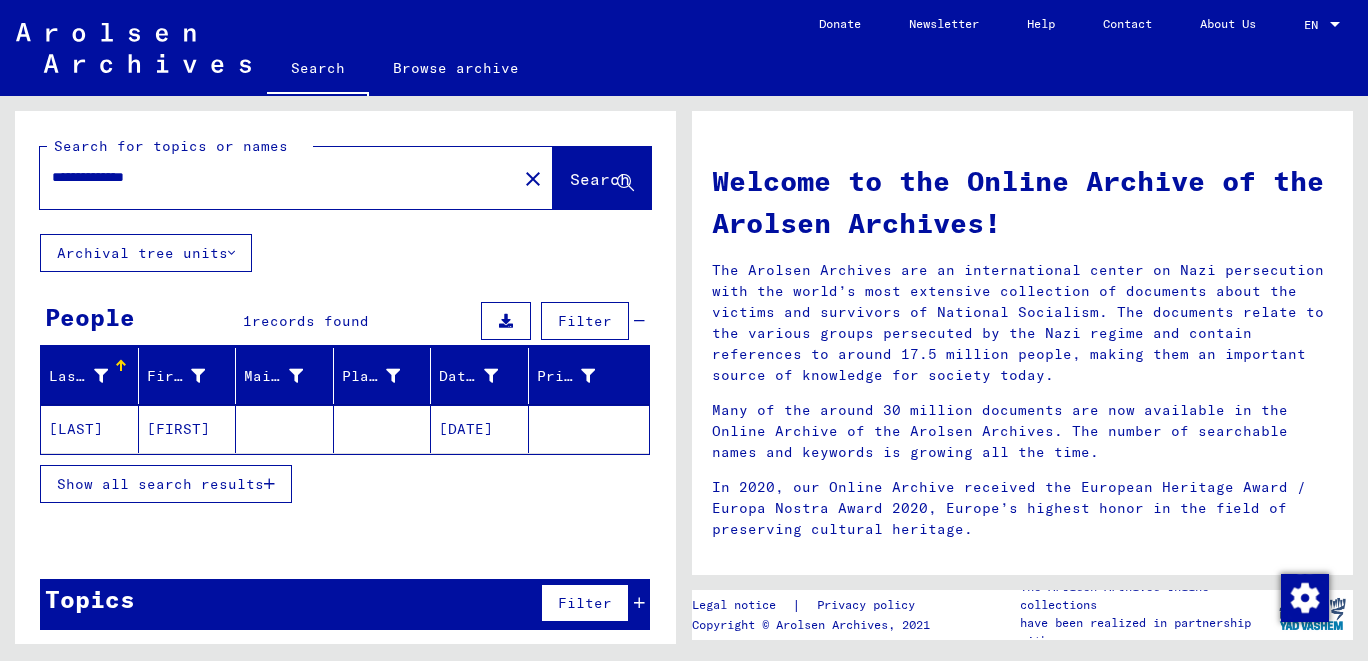 click on "[LAST]" 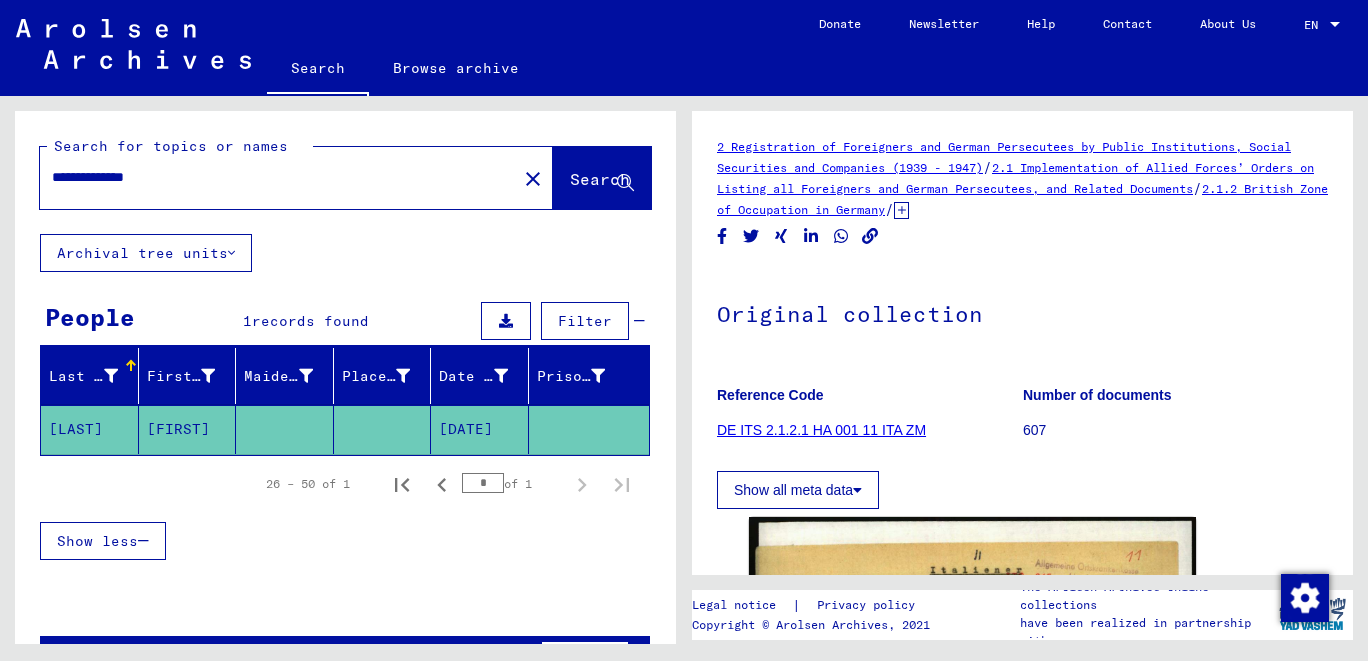 drag, startPoint x: 433, startPoint y: 427, endPoint x: 506, endPoint y: 426, distance: 73.00685 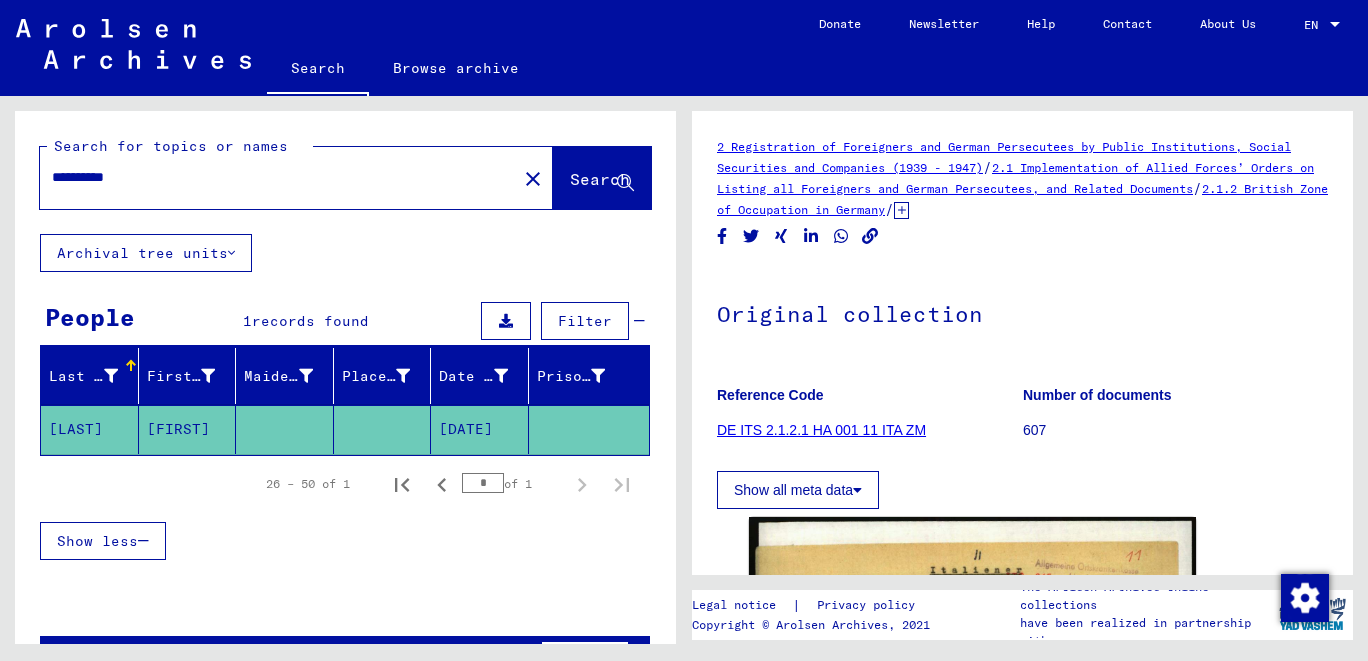click on "Search" 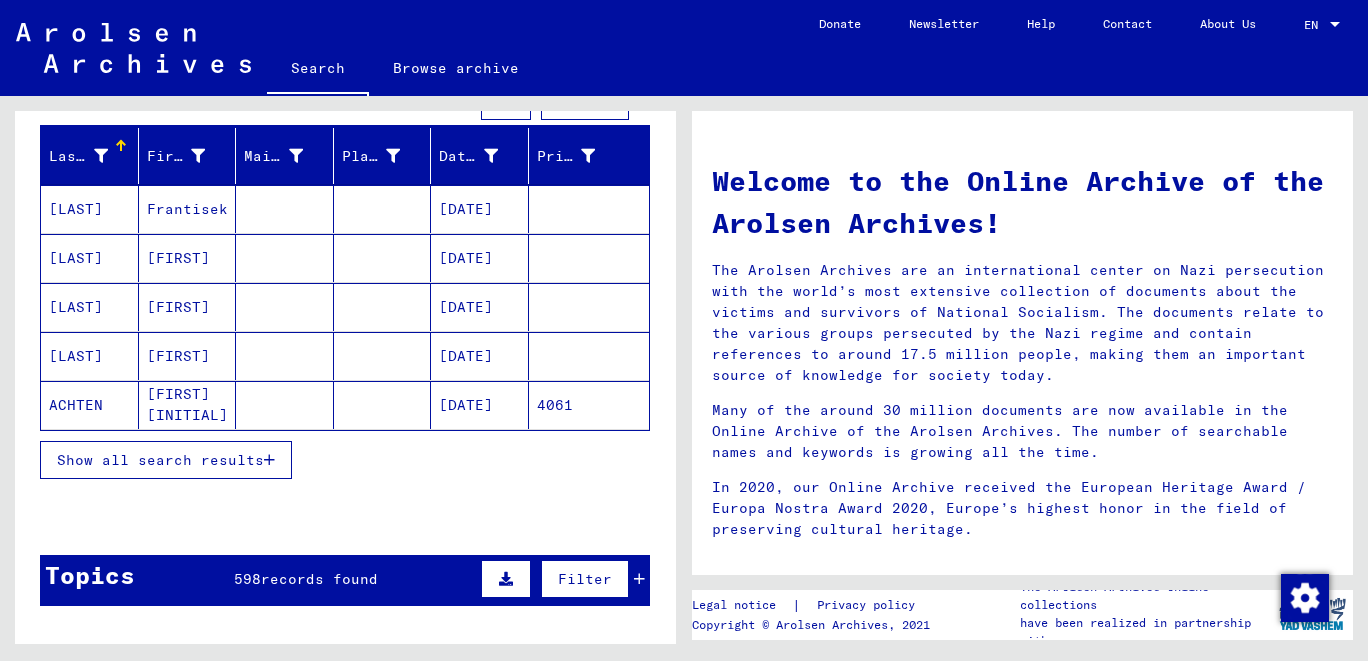 scroll, scrollTop: 441, scrollLeft: 0, axis: vertical 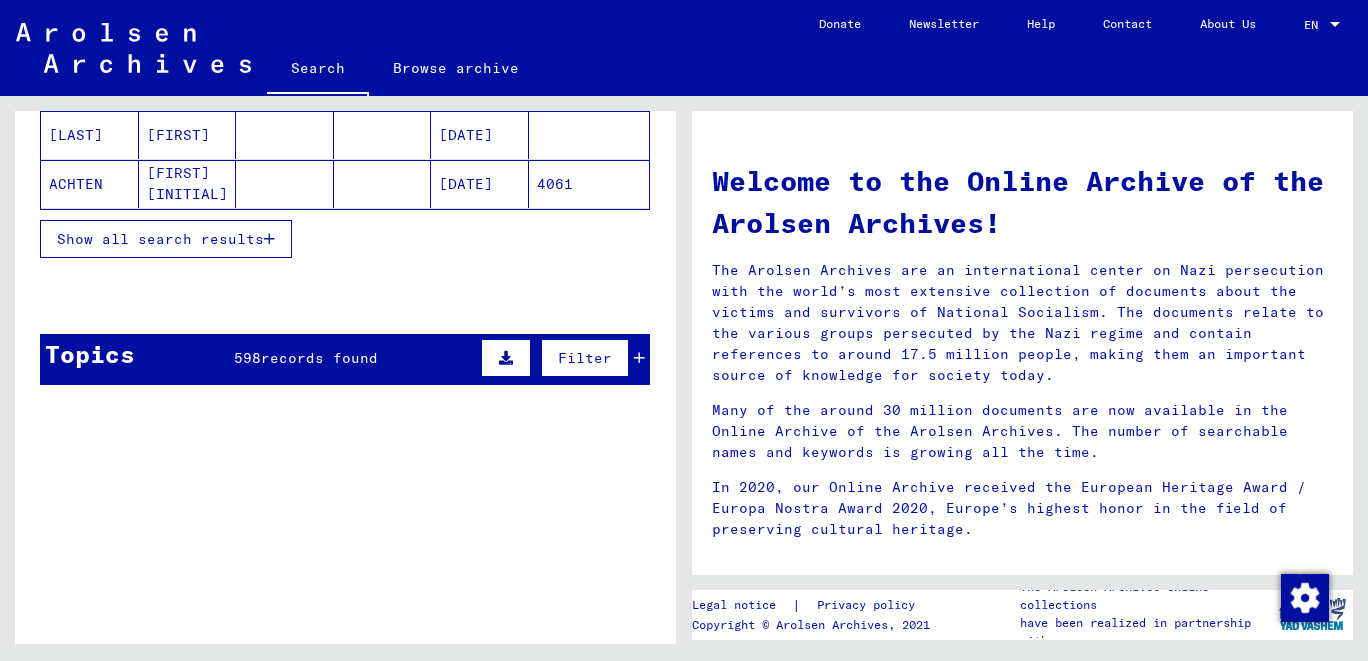 click on "Show all search results" at bounding box center (160, 239) 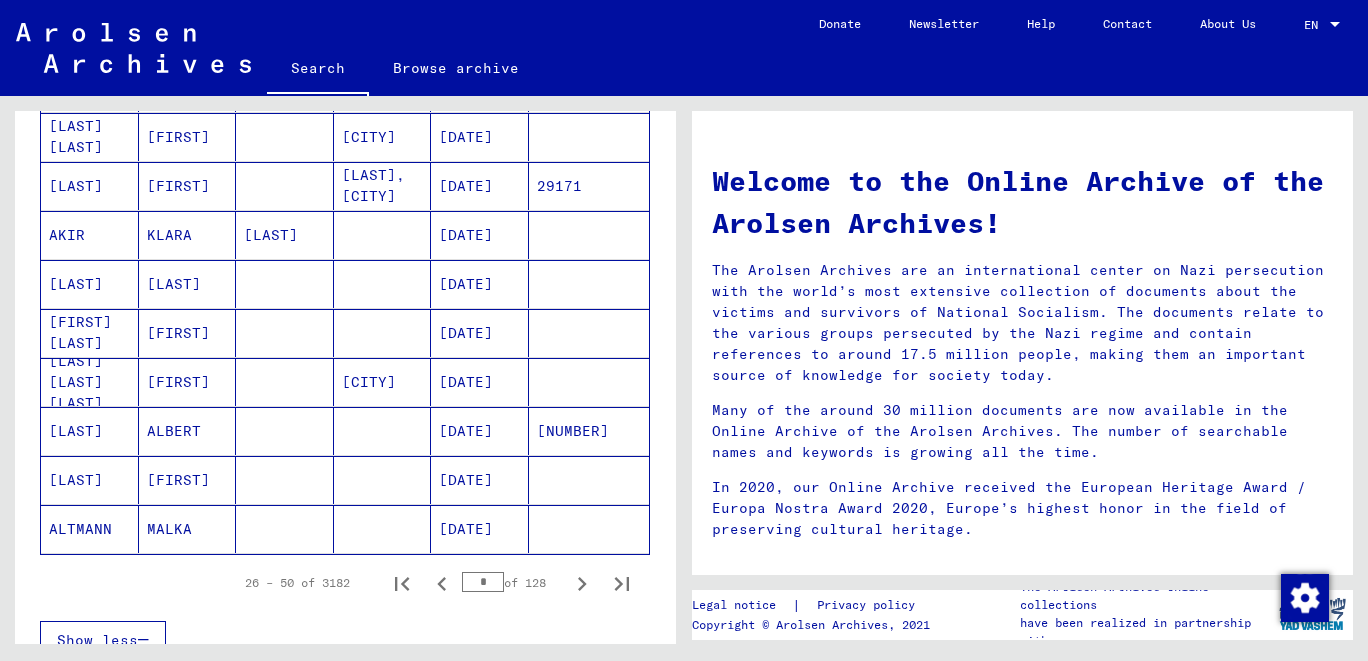 scroll, scrollTop: 883, scrollLeft: 0, axis: vertical 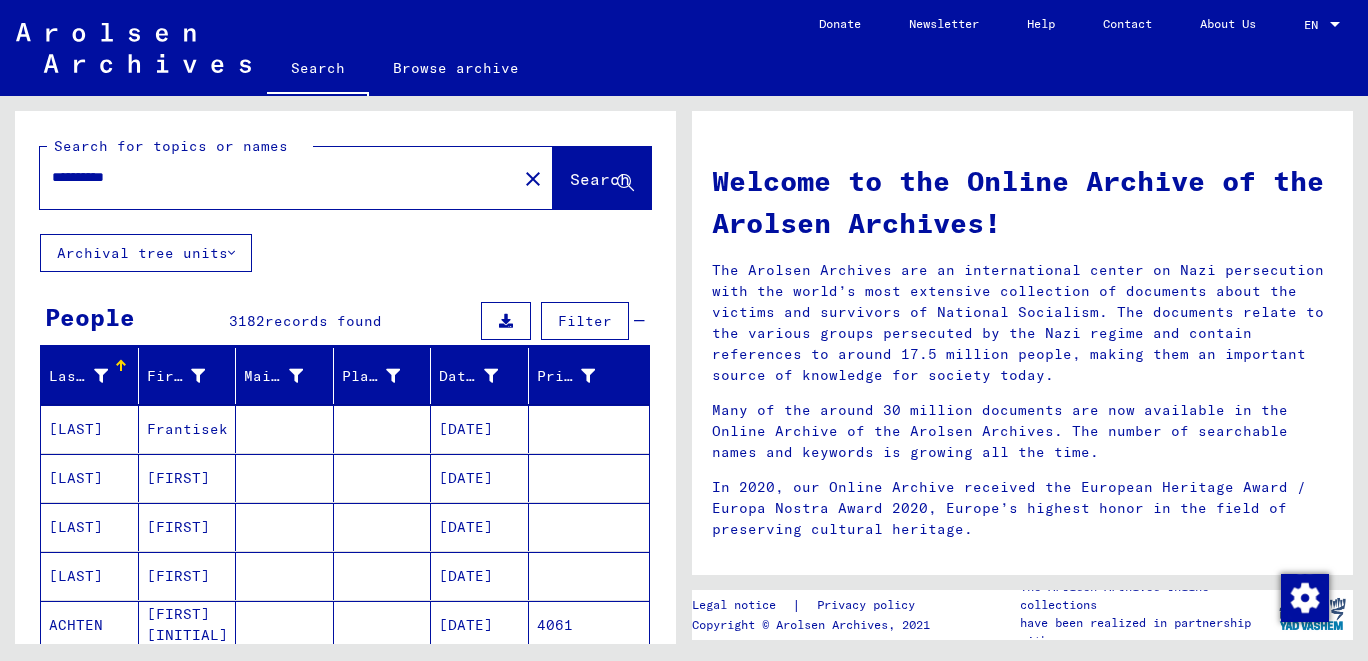 click on "**********" at bounding box center [272, 177] 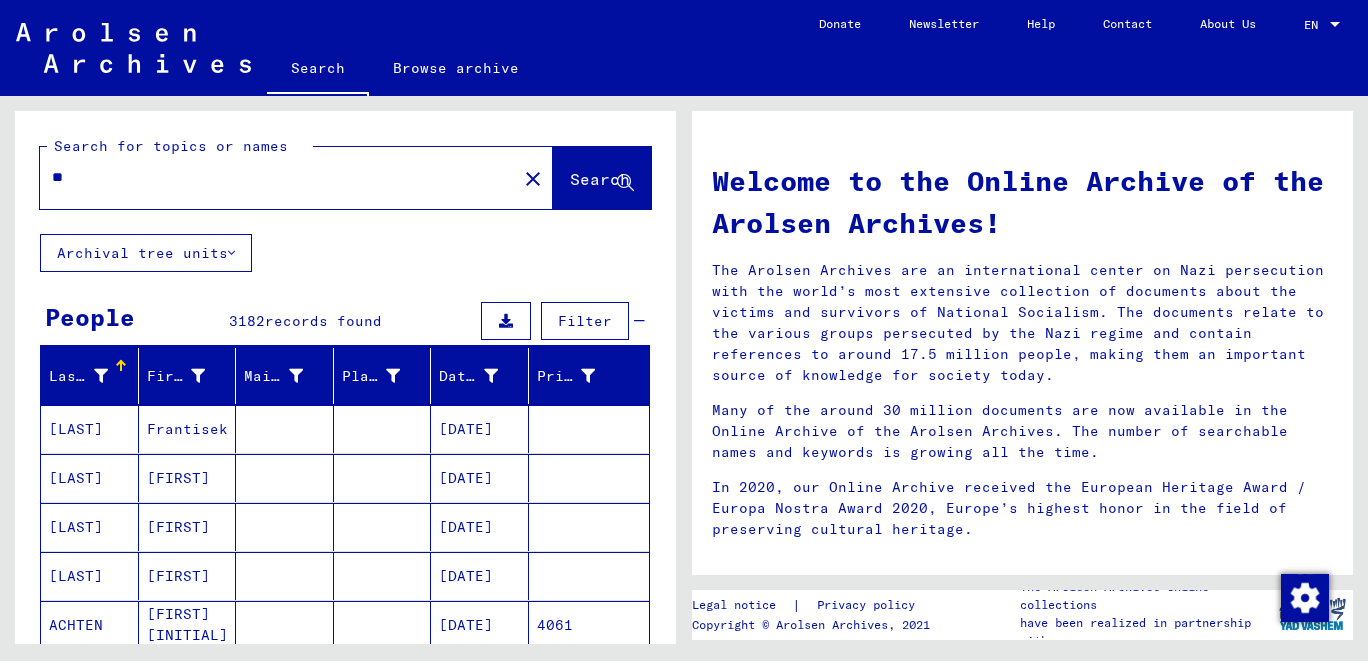 type on "*" 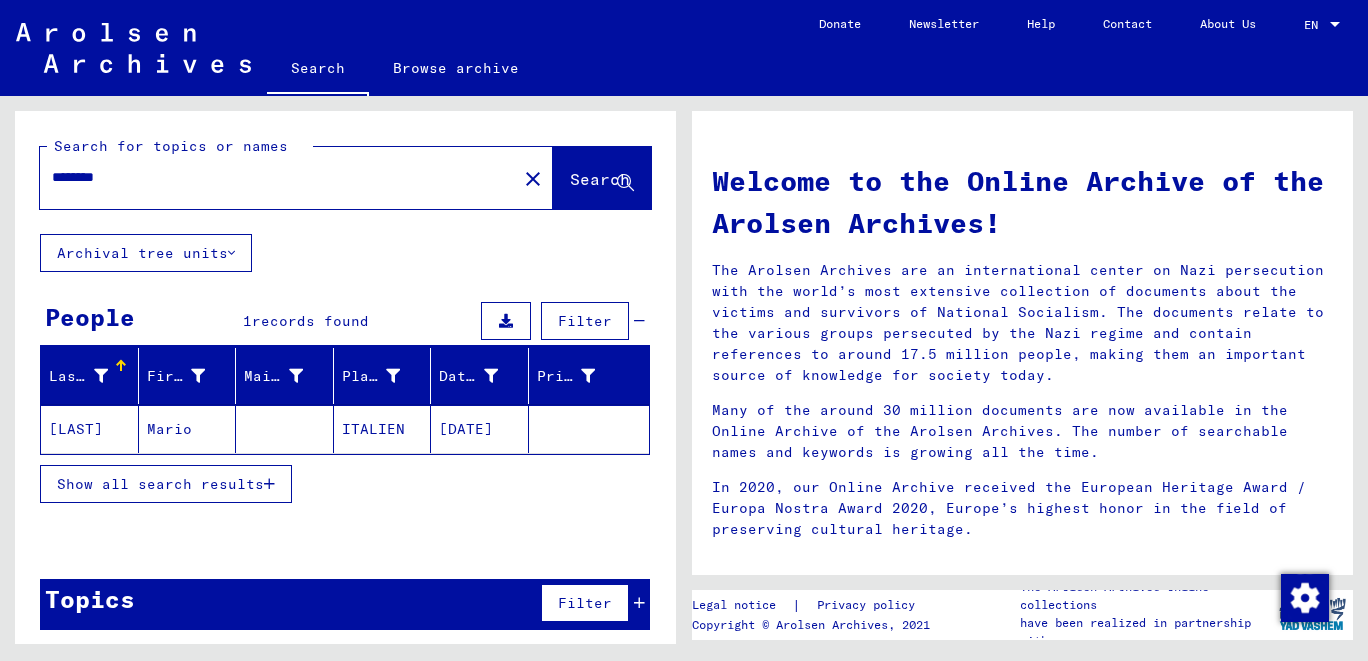 click on "[LAST]" 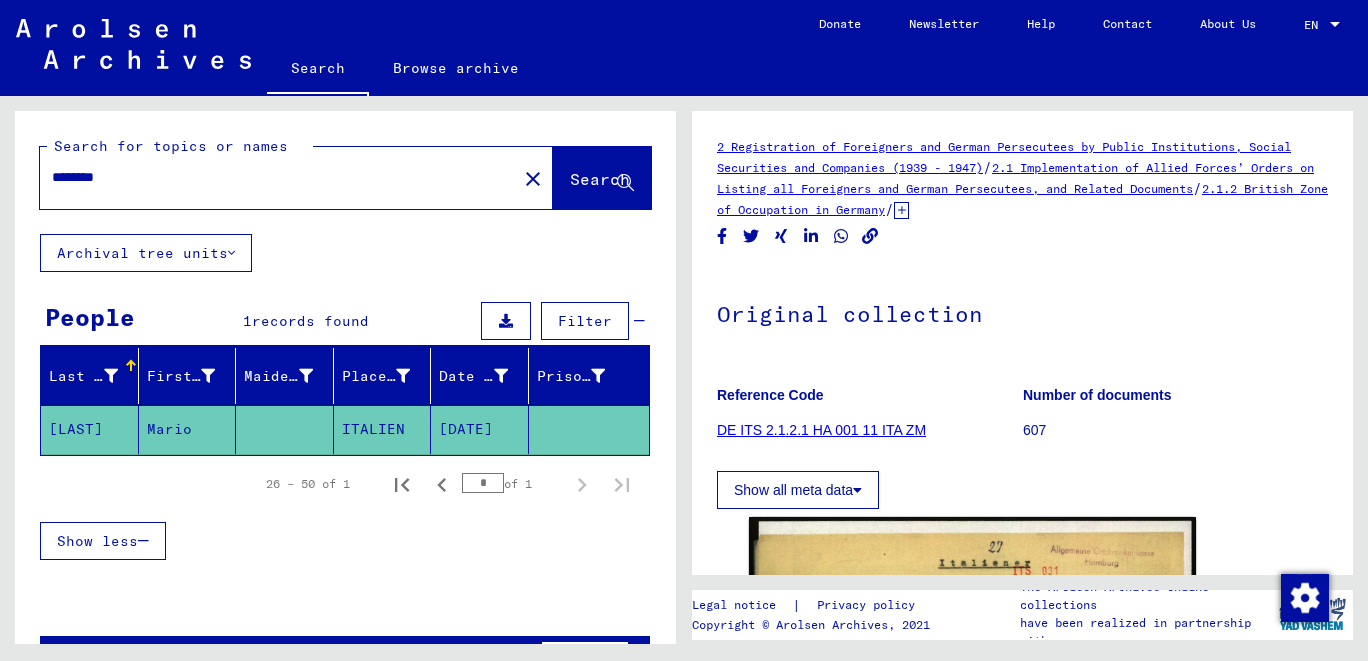 click on "********" at bounding box center [278, 177] 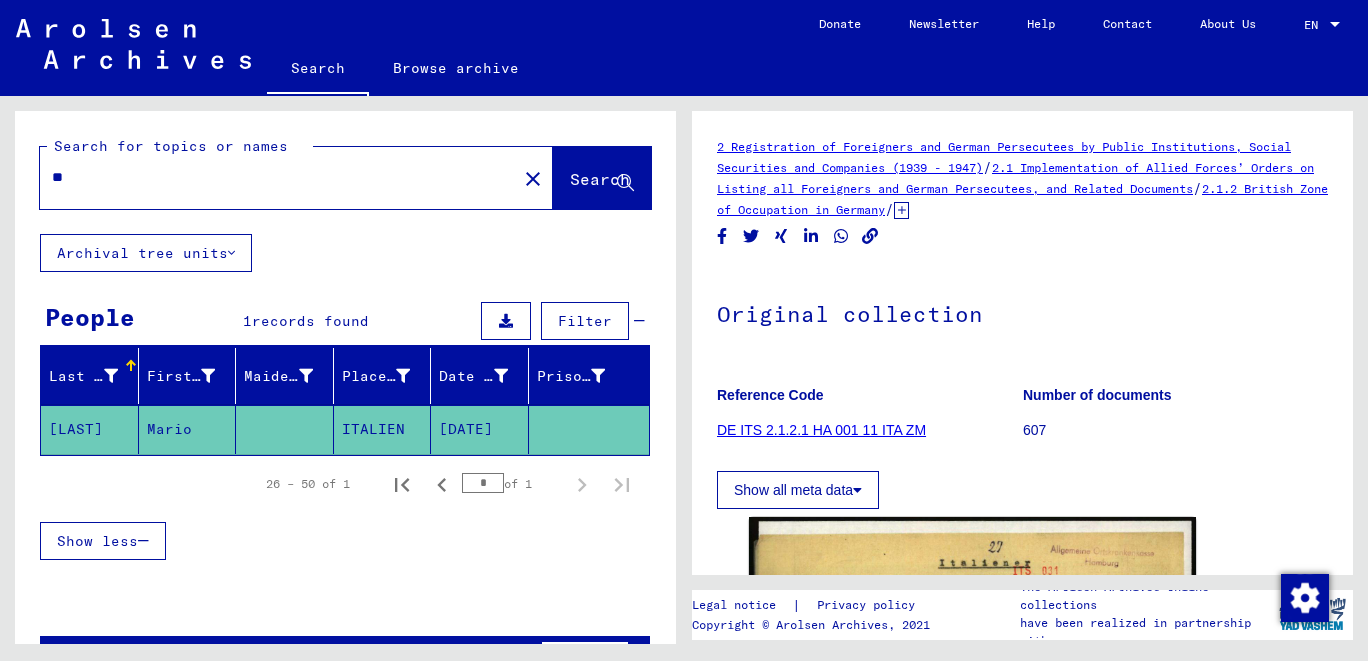 type on "*" 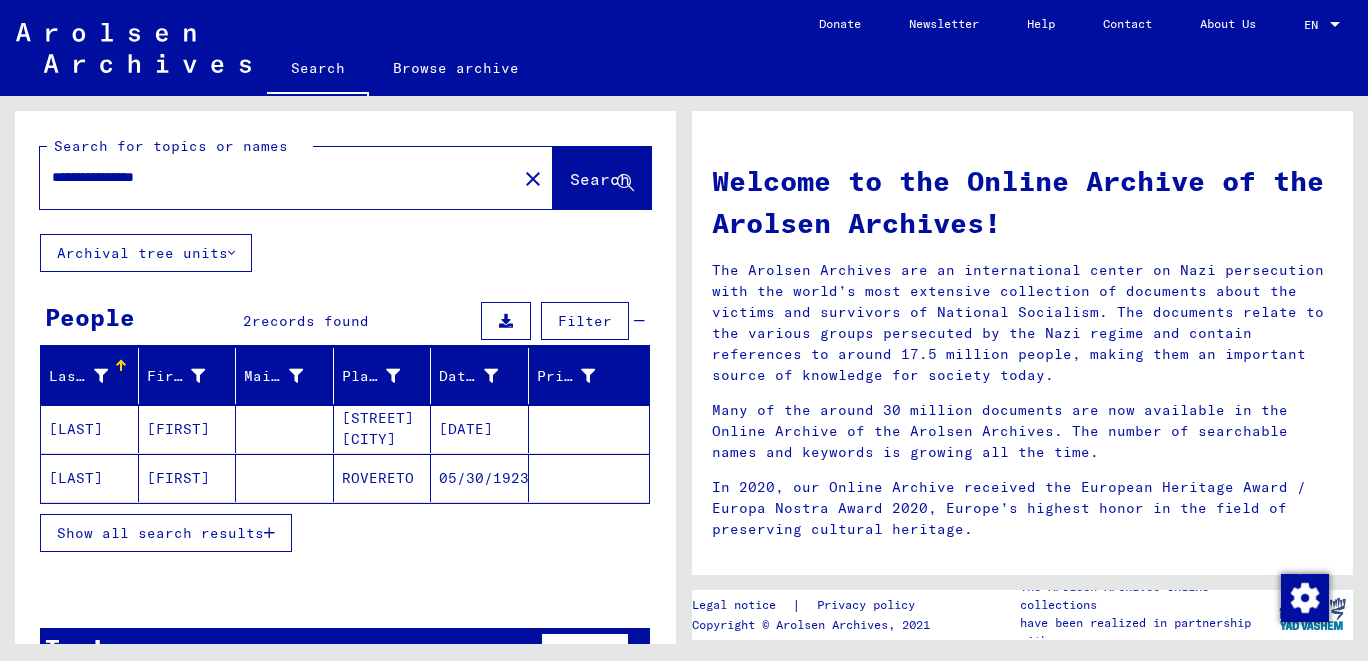click on "[LAST]" at bounding box center [90, 478] 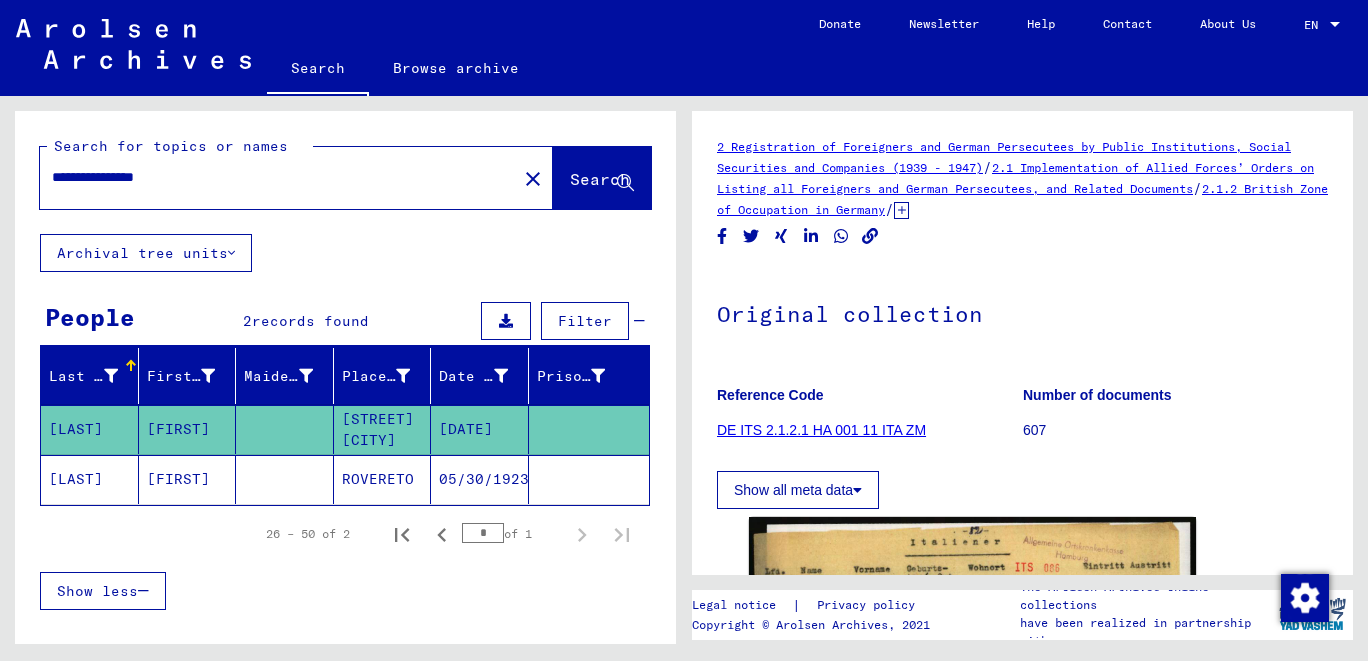 click on "[LAST]" 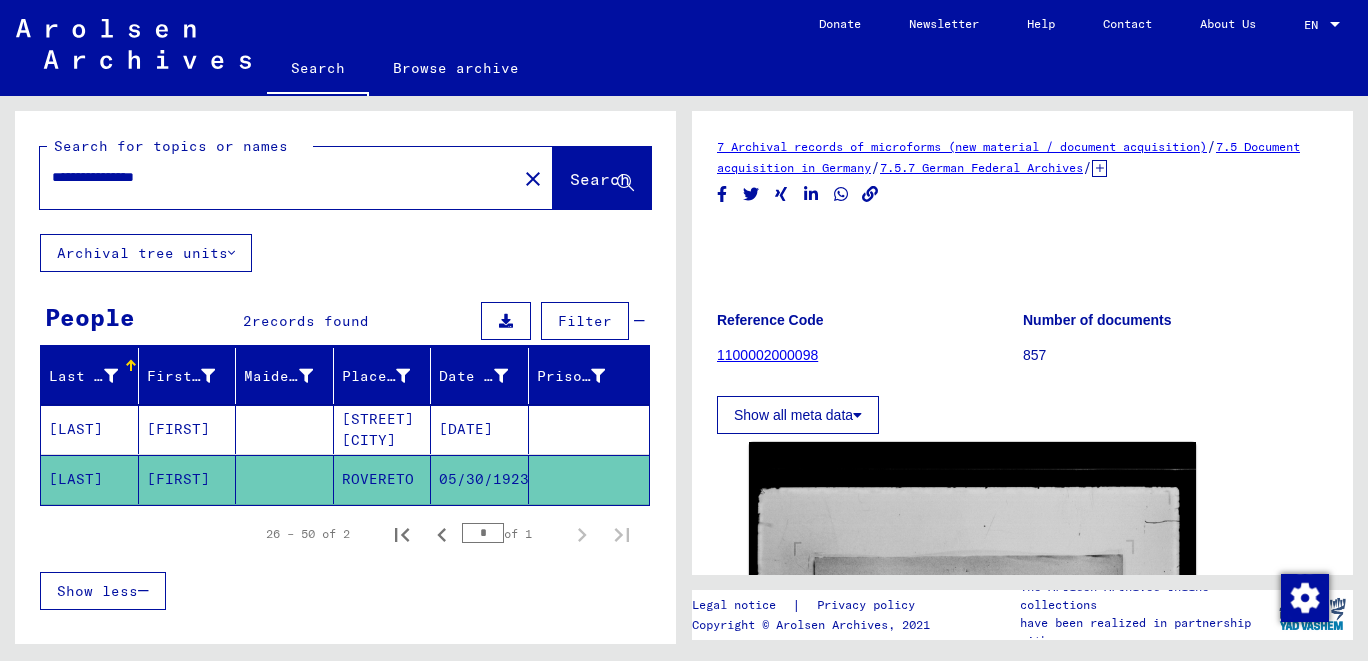 click on "[LAST]" at bounding box center [90, 479] 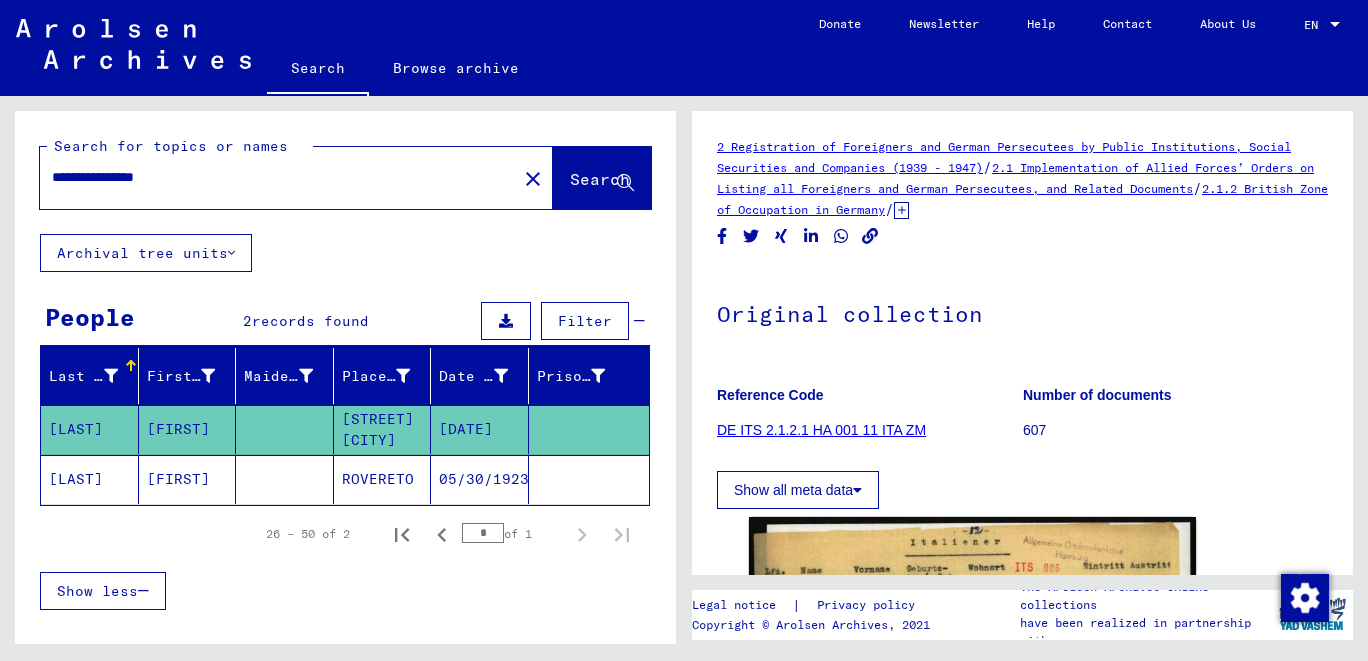 click on "**********" at bounding box center [278, 177] 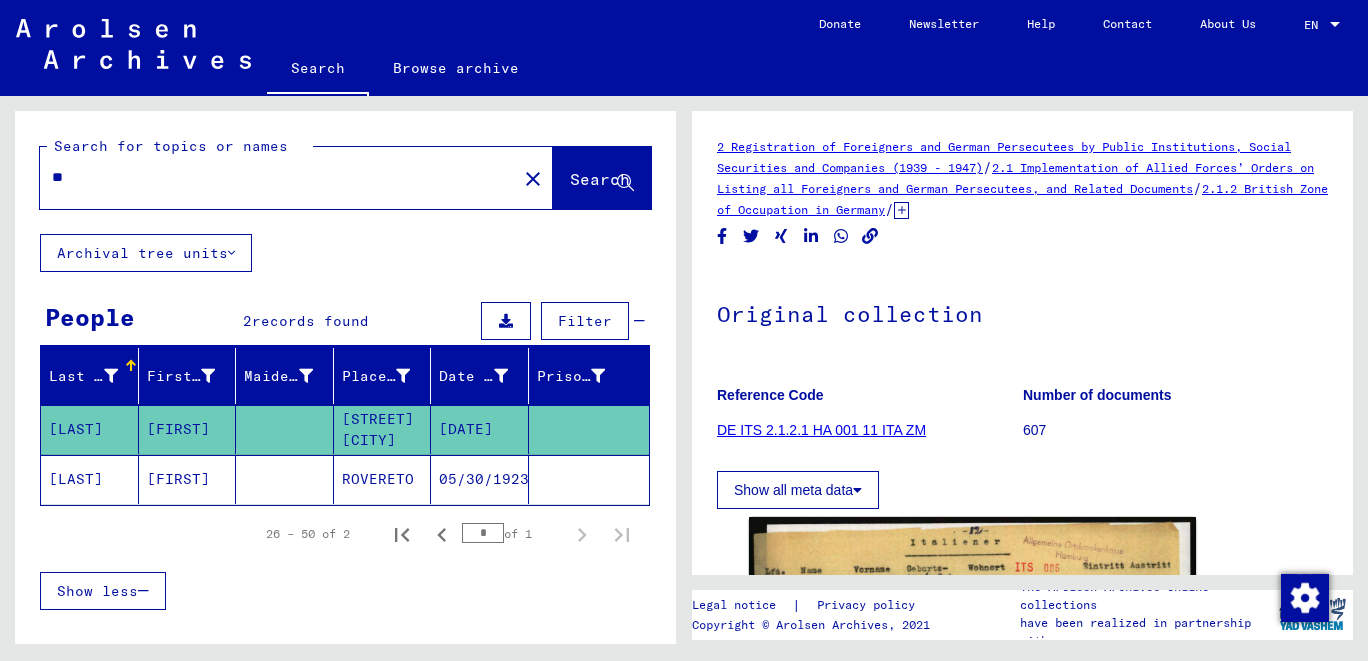 type on "*" 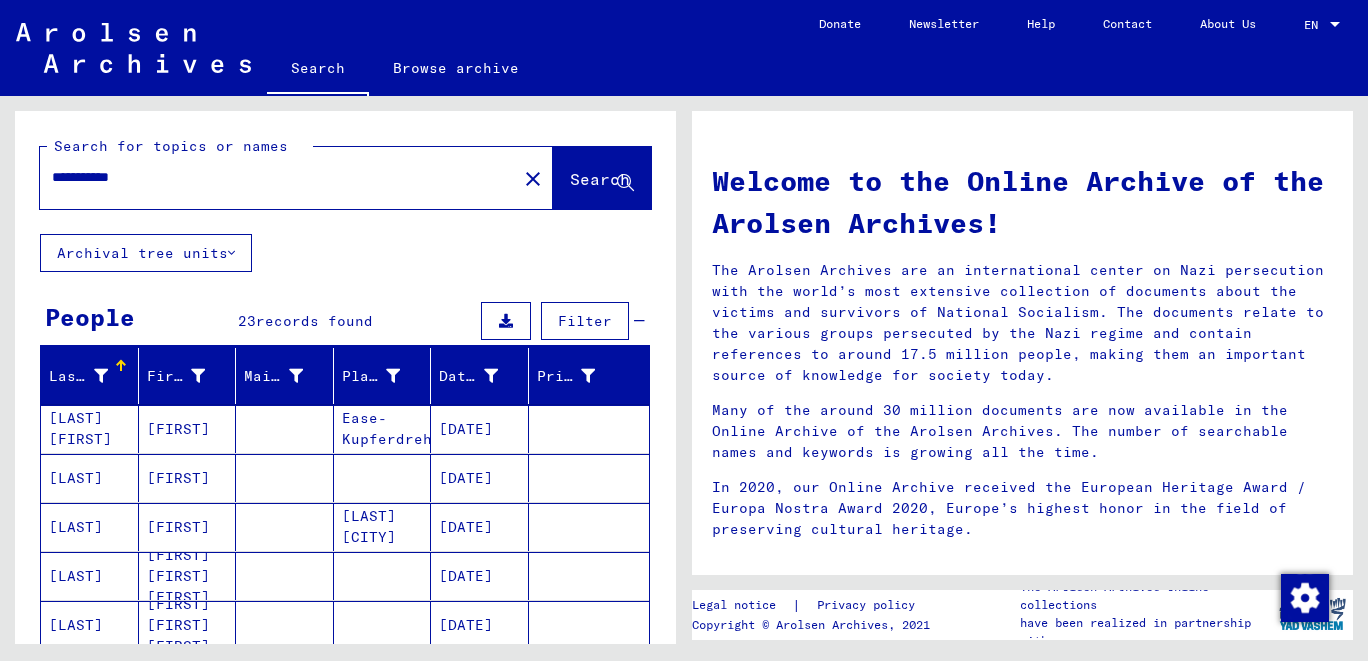 click on "[LAST]" at bounding box center (90, 527) 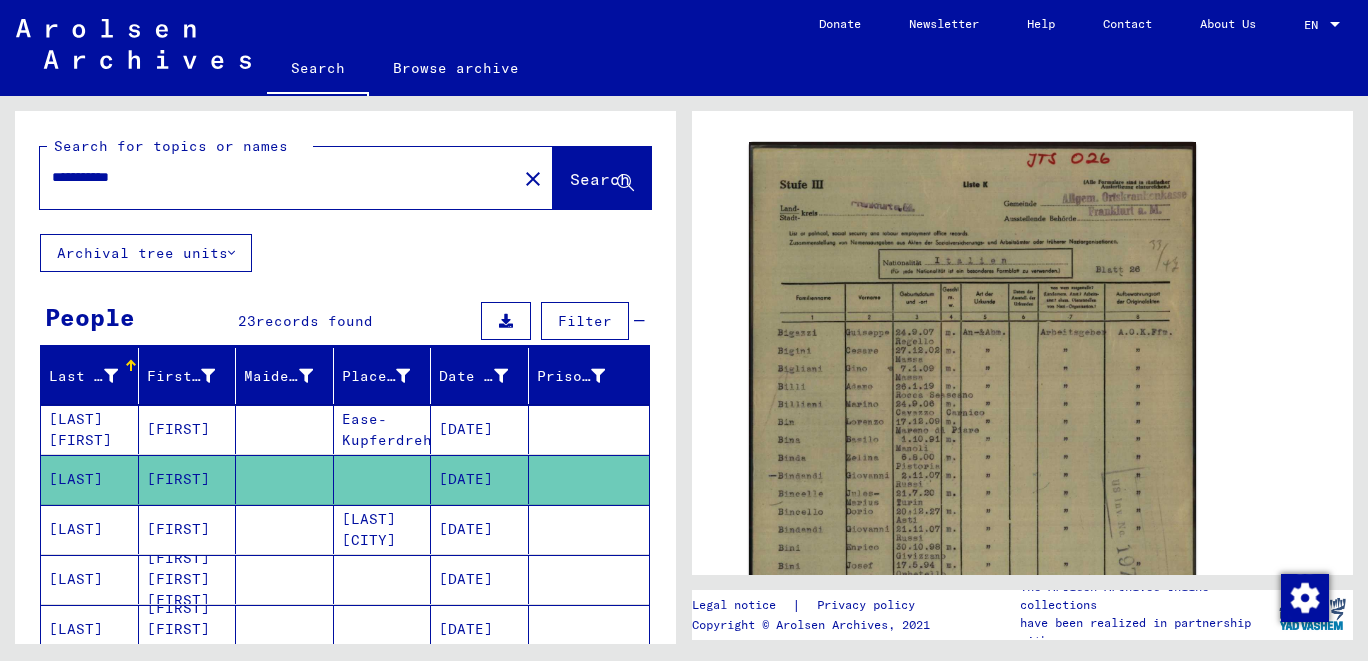 scroll, scrollTop: 427, scrollLeft: 0, axis: vertical 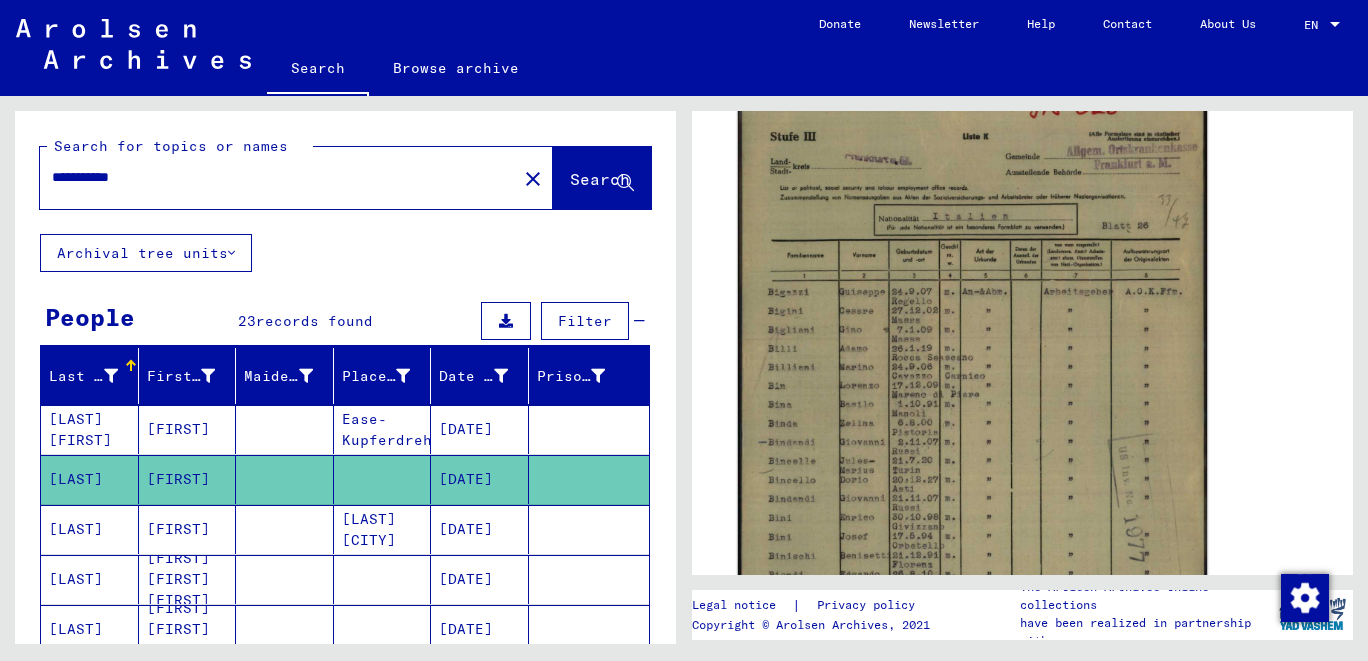 click 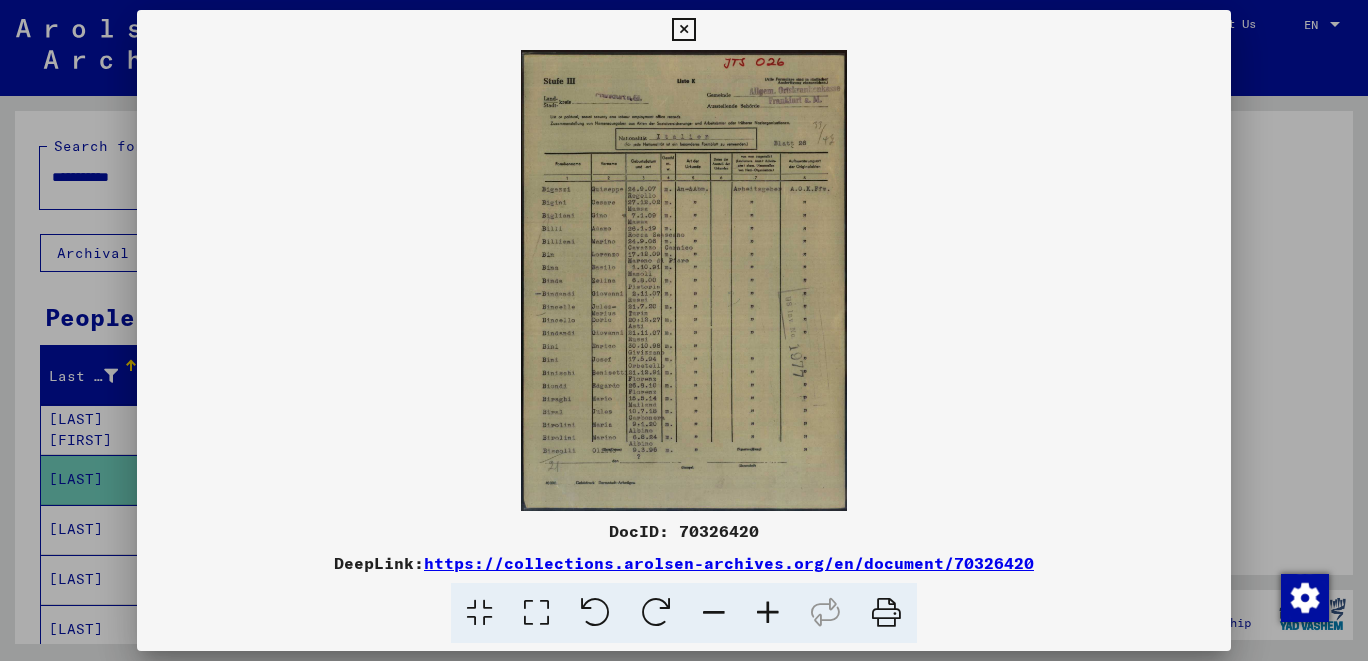 scroll, scrollTop: 426, scrollLeft: 0, axis: vertical 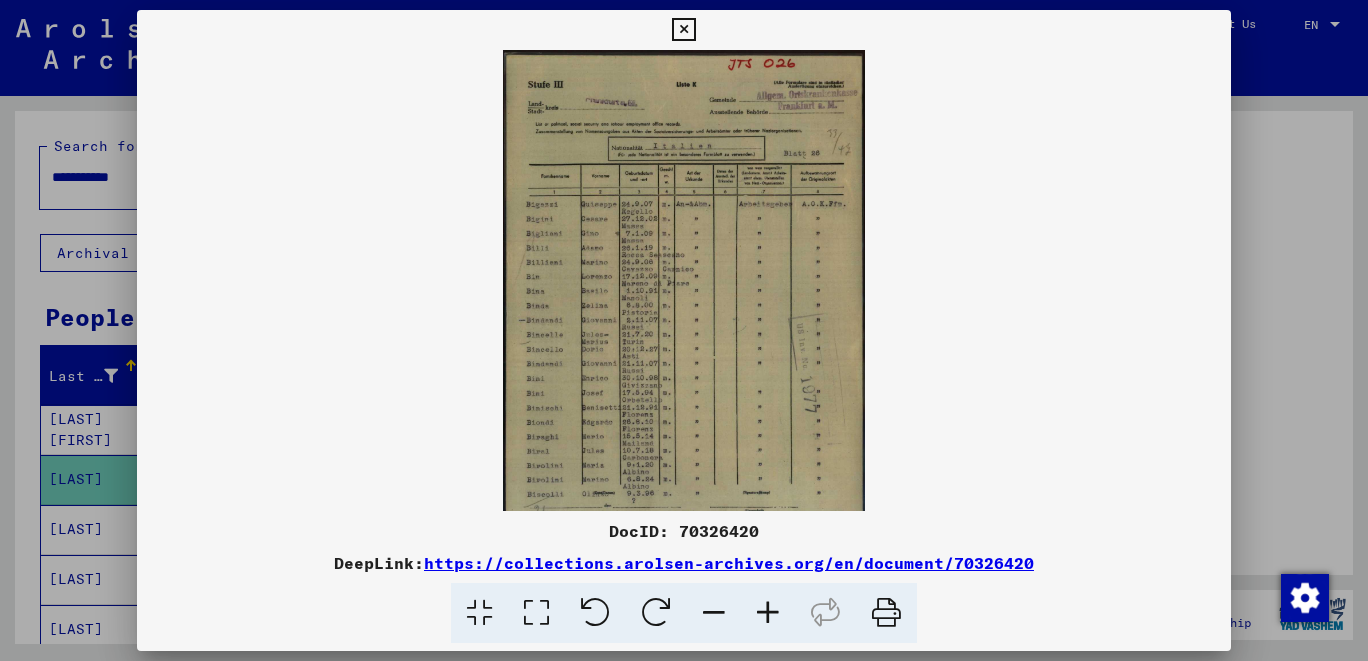 click at bounding box center (768, 613) 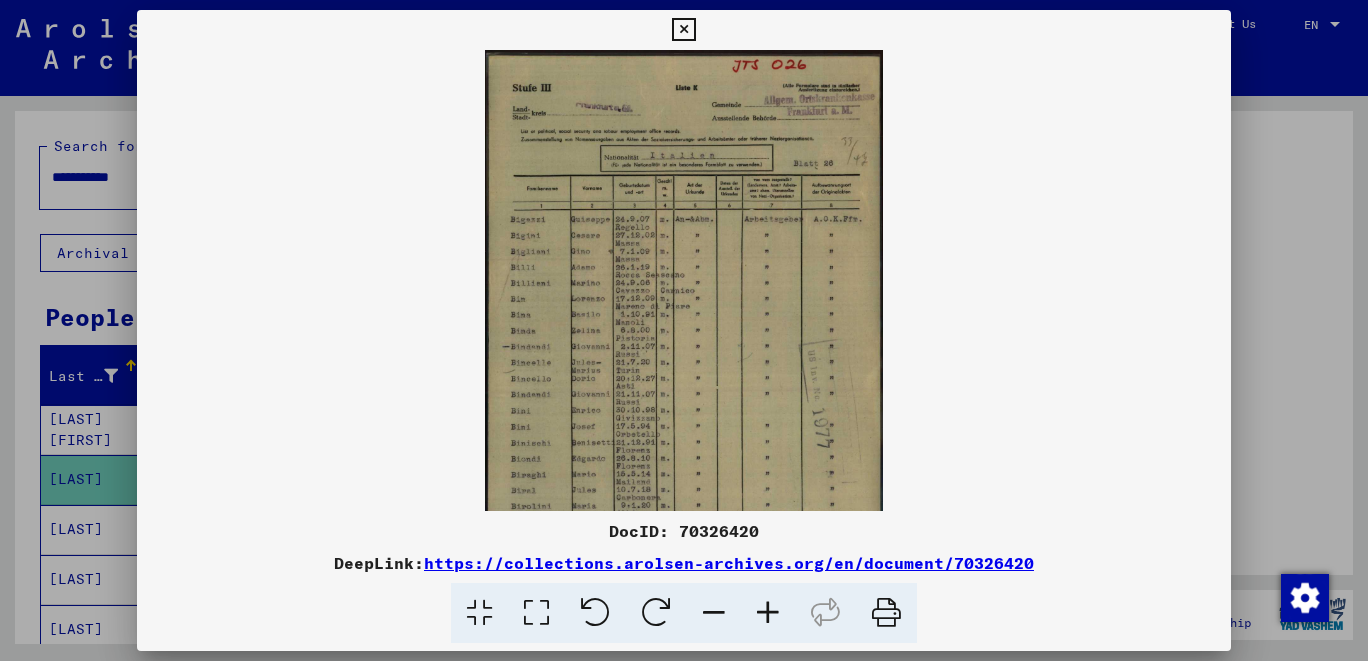 click at bounding box center (768, 613) 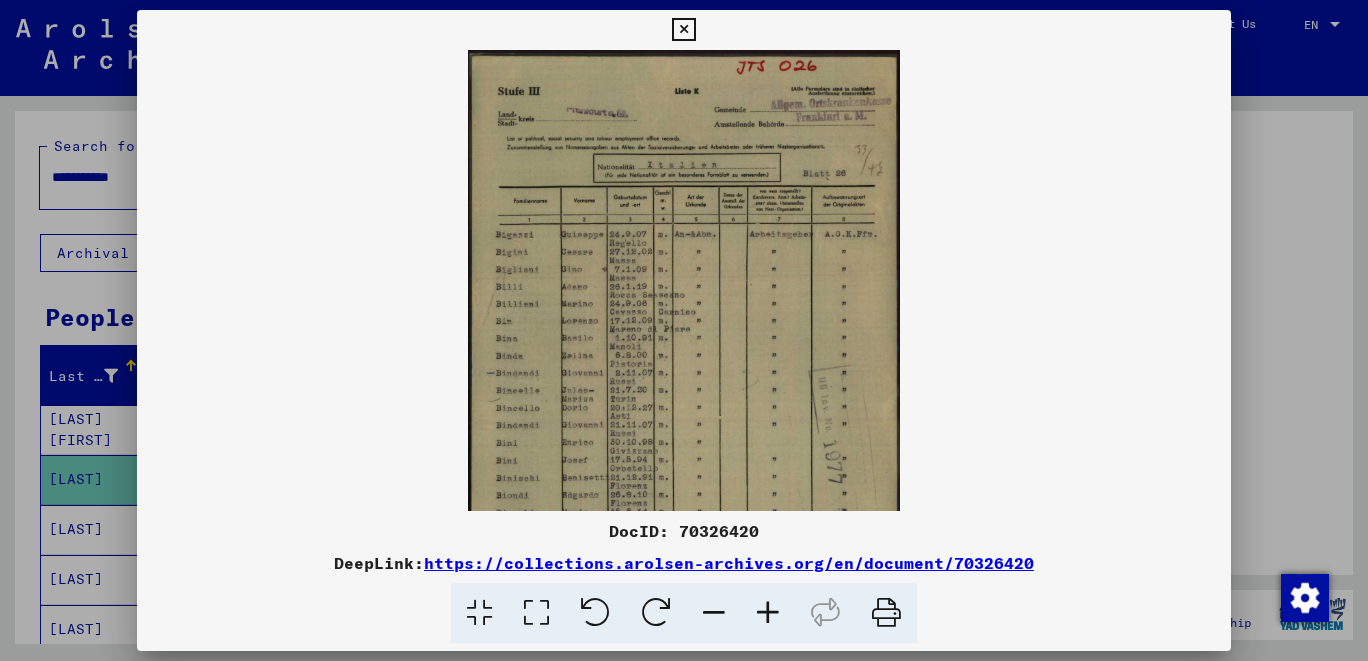 click at bounding box center [768, 613] 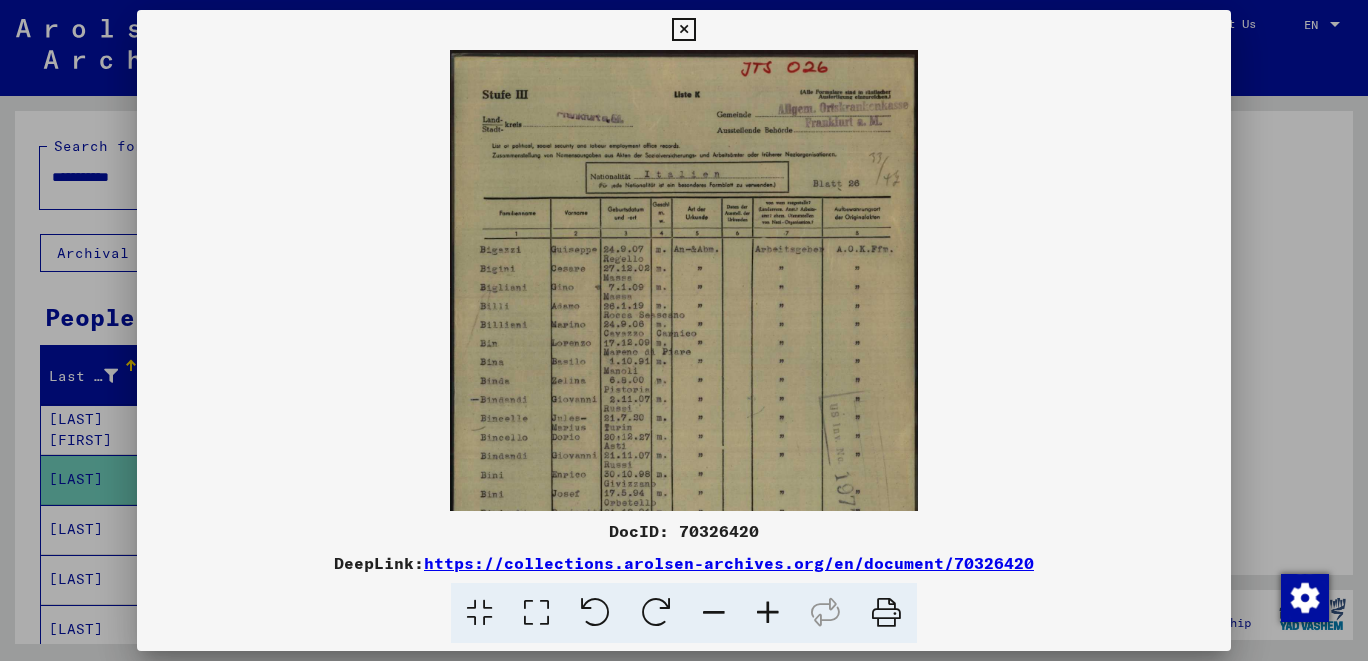 click at bounding box center (768, 613) 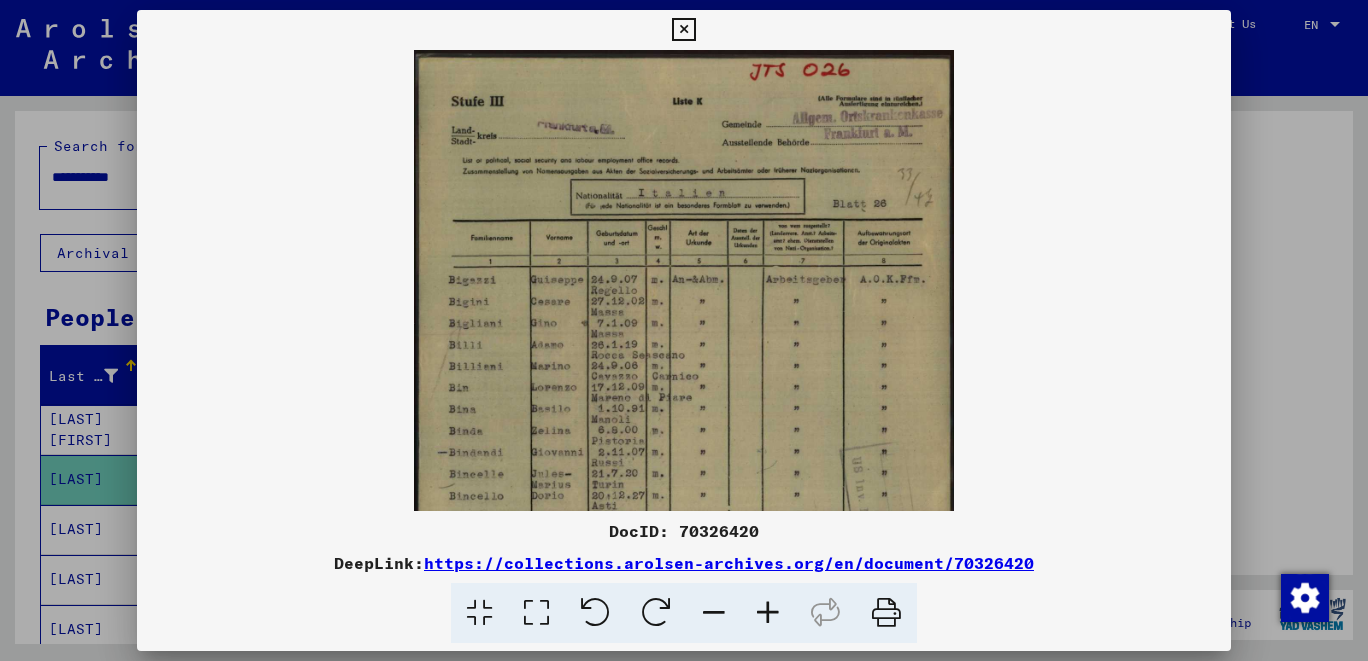 click at bounding box center [768, 613] 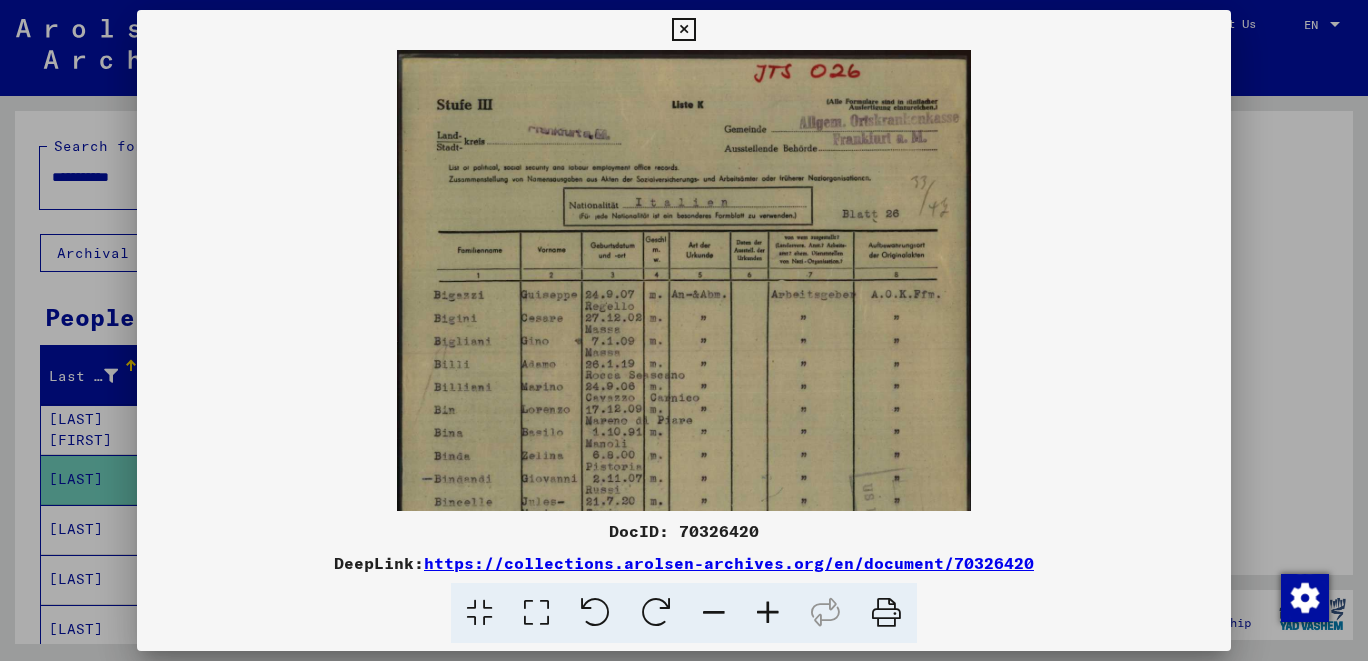 click at bounding box center (768, 613) 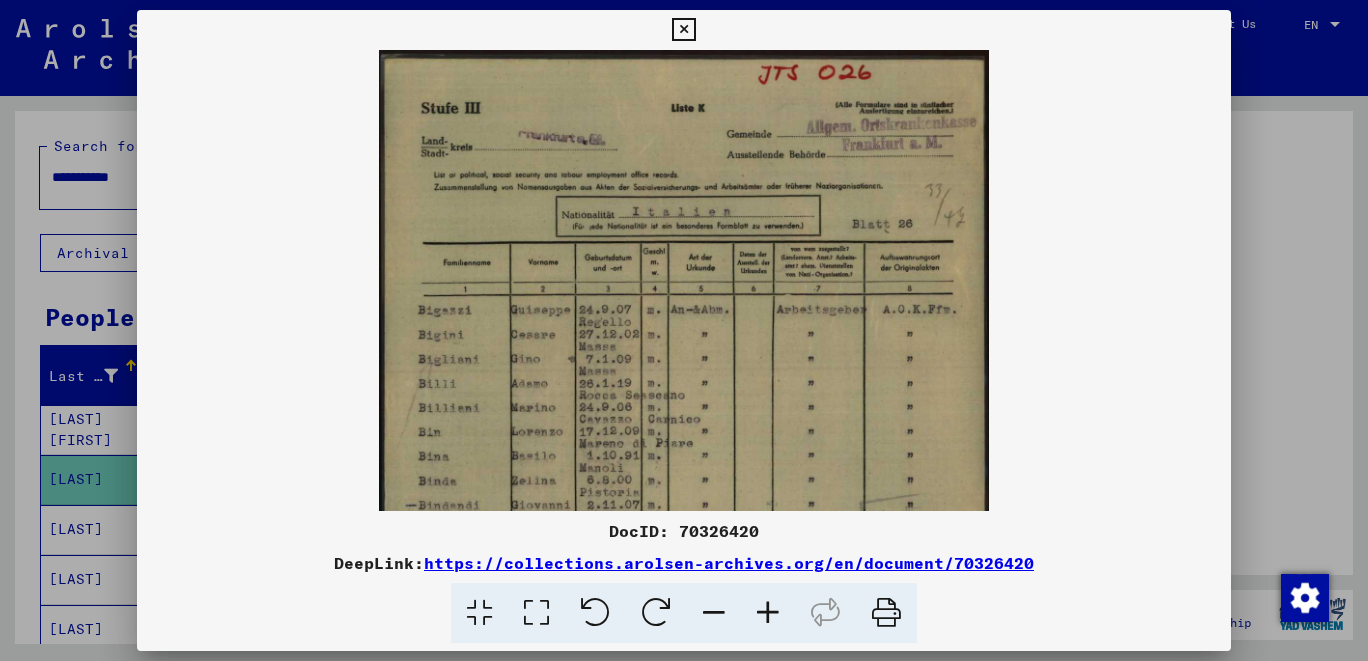 click at bounding box center [768, 613] 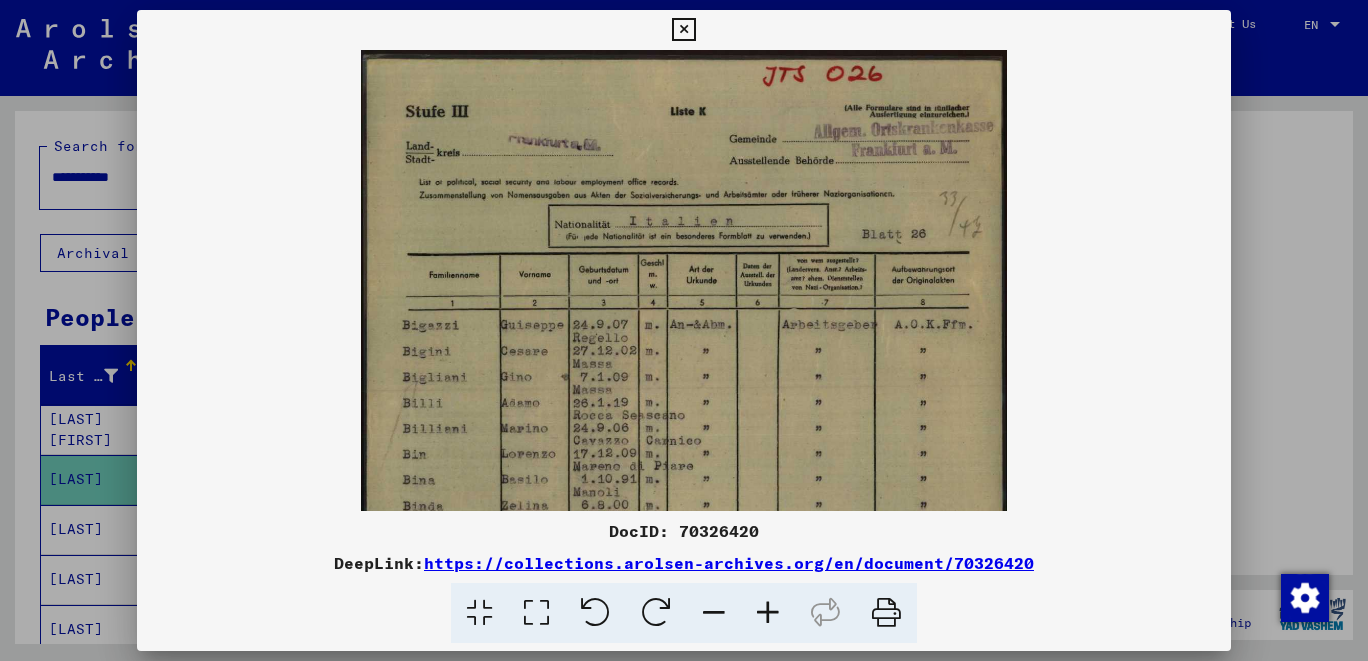 click at bounding box center (768, 613) 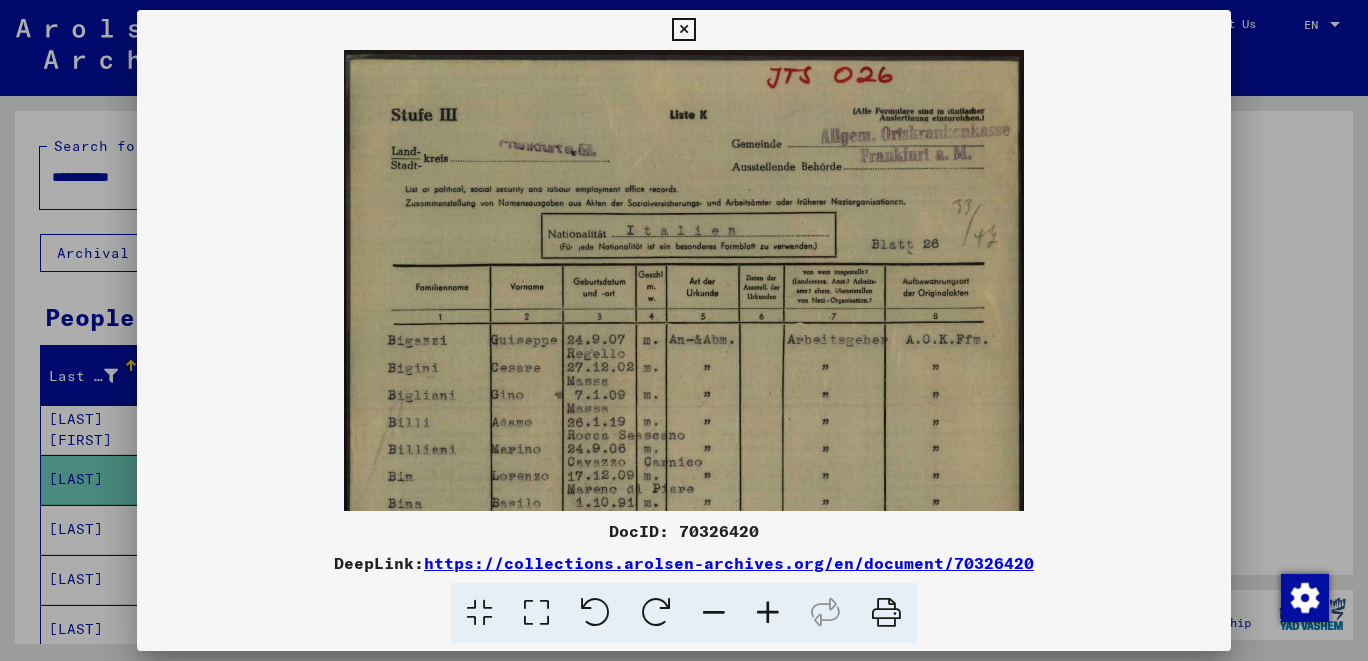 click at bounding box center [768, 613] 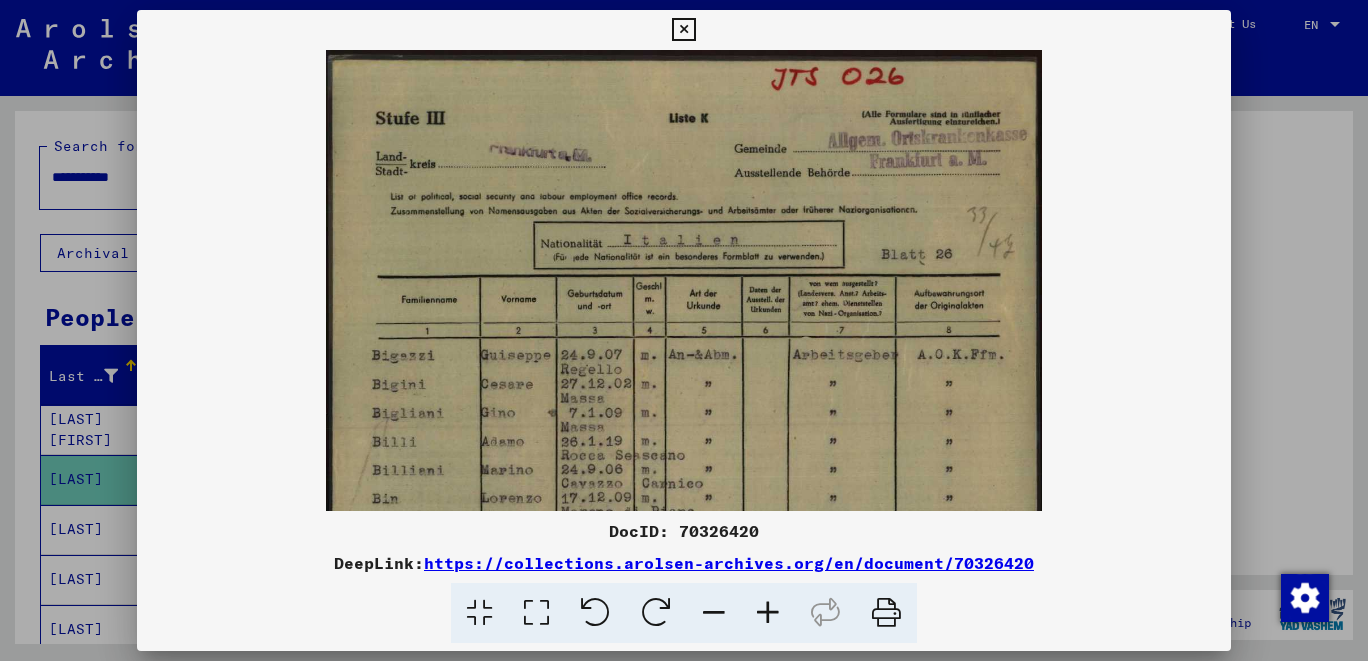 click at bounding box center (768, 613) 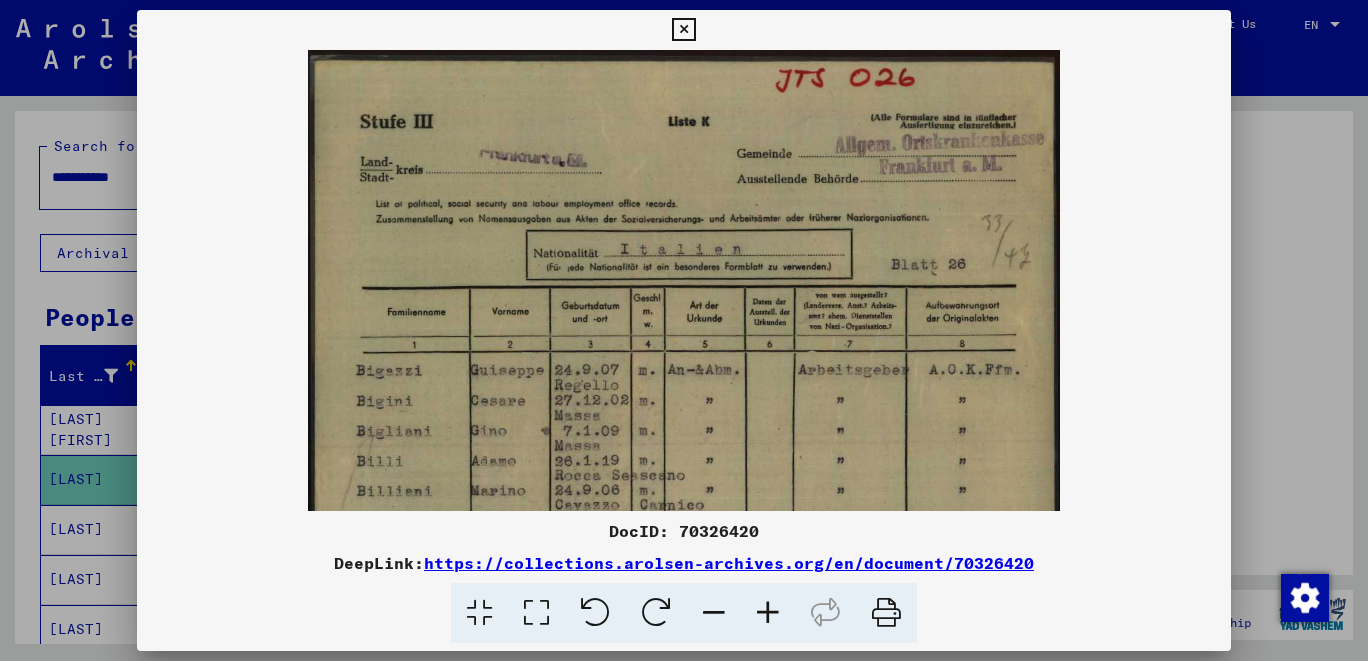 click at bounding box center (768, 613) 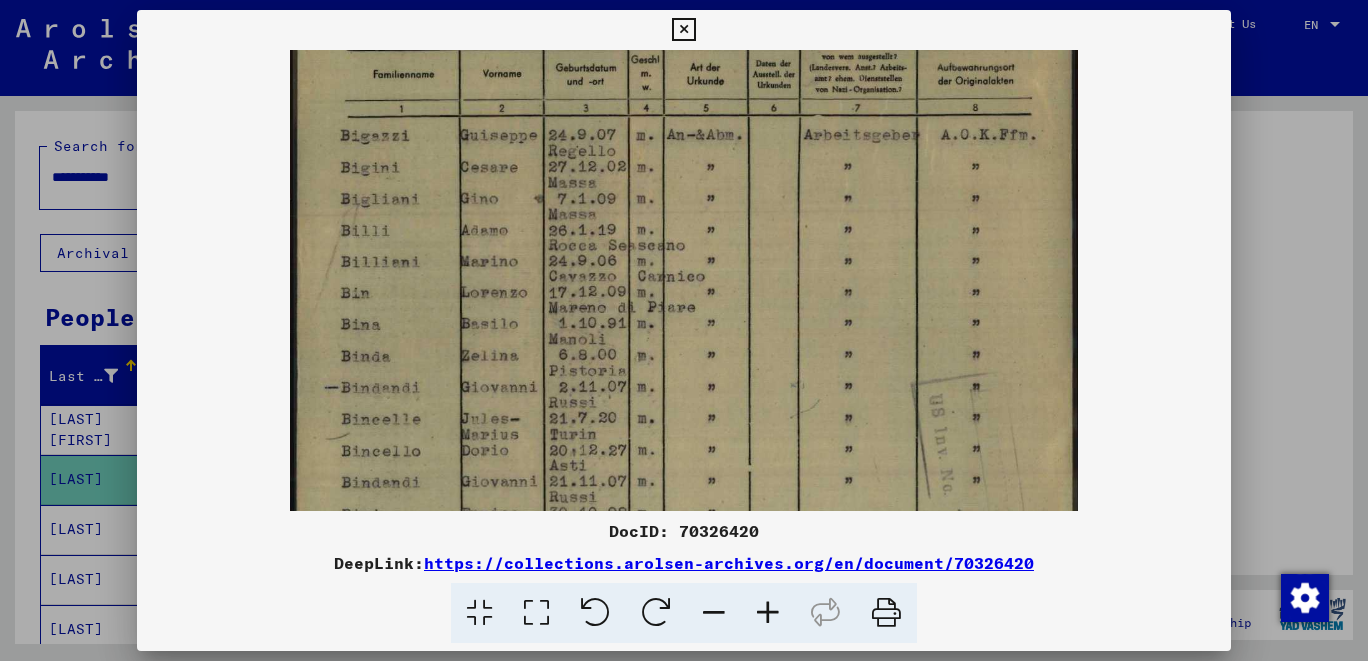 scroll, scrollTop: 286, scrollLeft: 0, axis: vertical 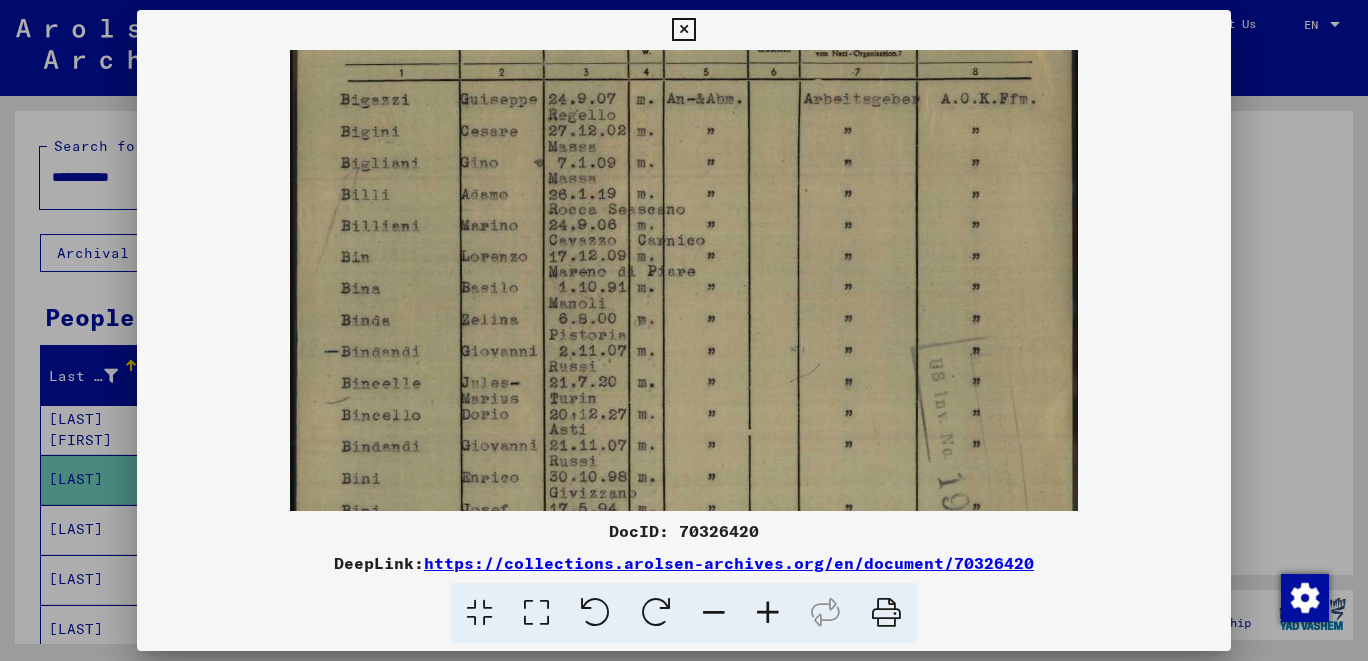 drag, startPoint x: 751, startPoint y: 450, endPoint x: 818, endPoint y: 167, distance: 290.82297 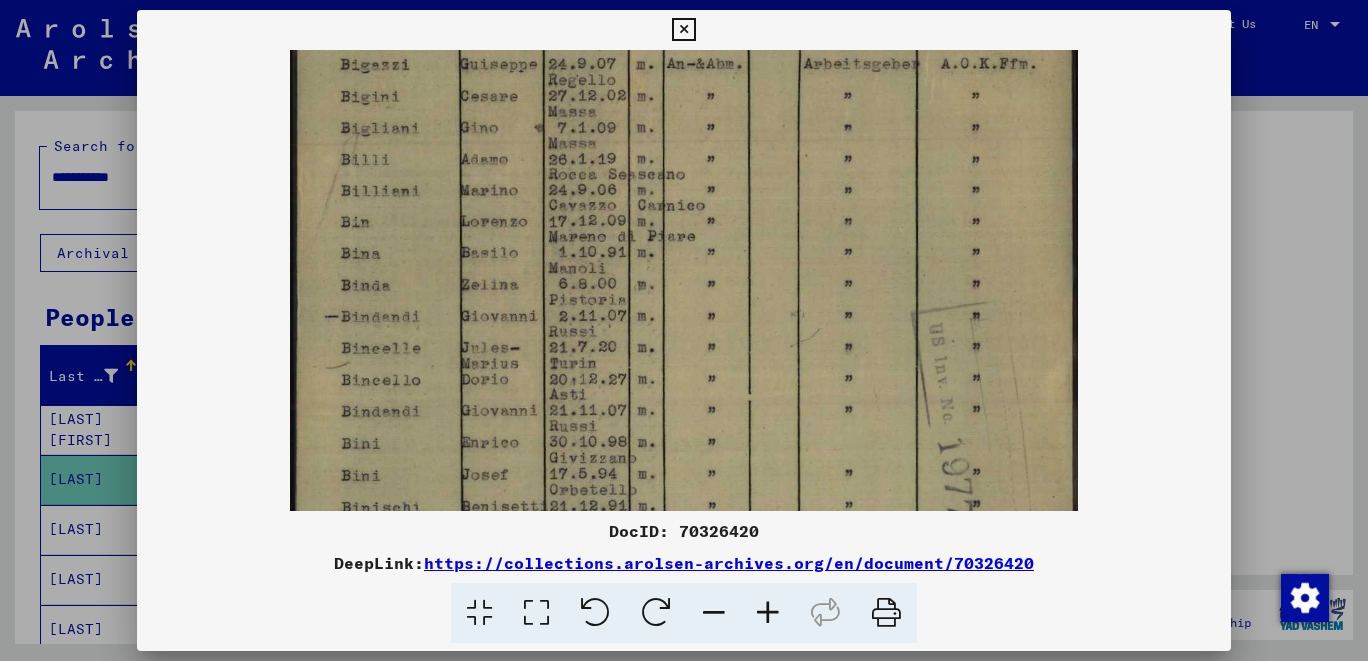 drag, startPoint x: 711, startPoint y: 429, endPoint x: 719, endPoint y: 396, distance: 33.955853 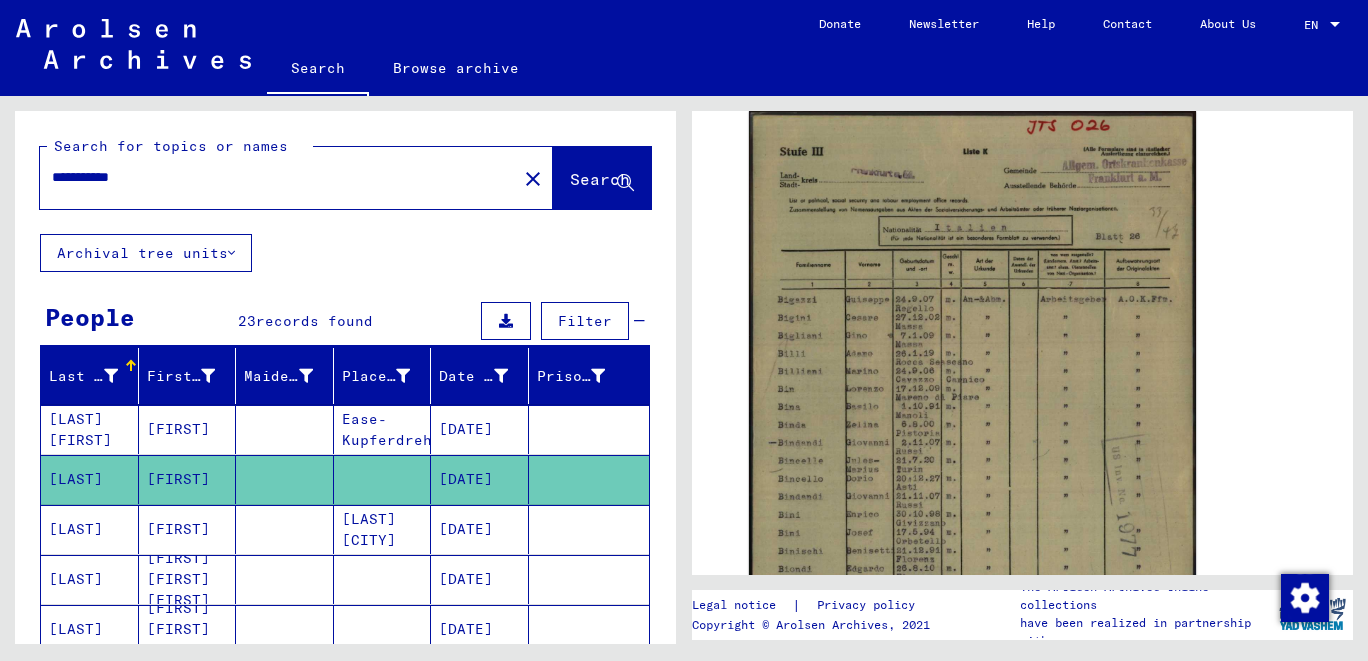 click on "[LAST]" at bounding box center (90, 579) 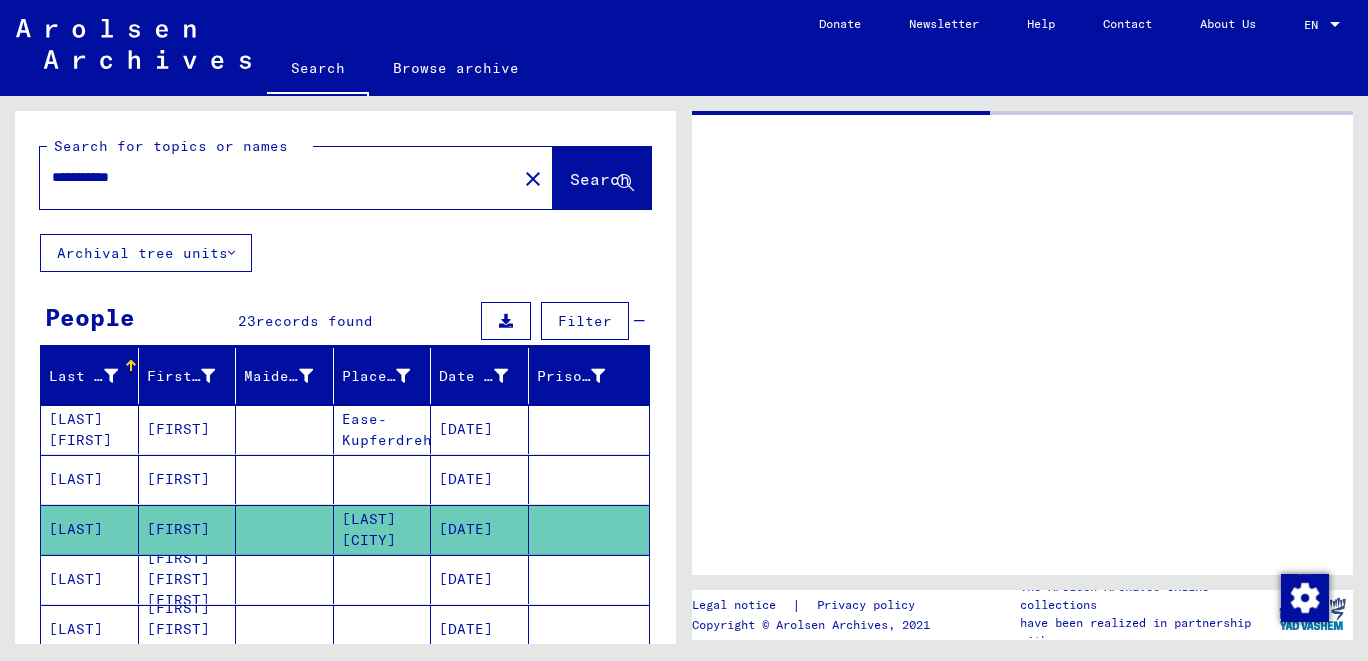 scroll, scrollTop: 0, scrollLeft: 0, axis: both 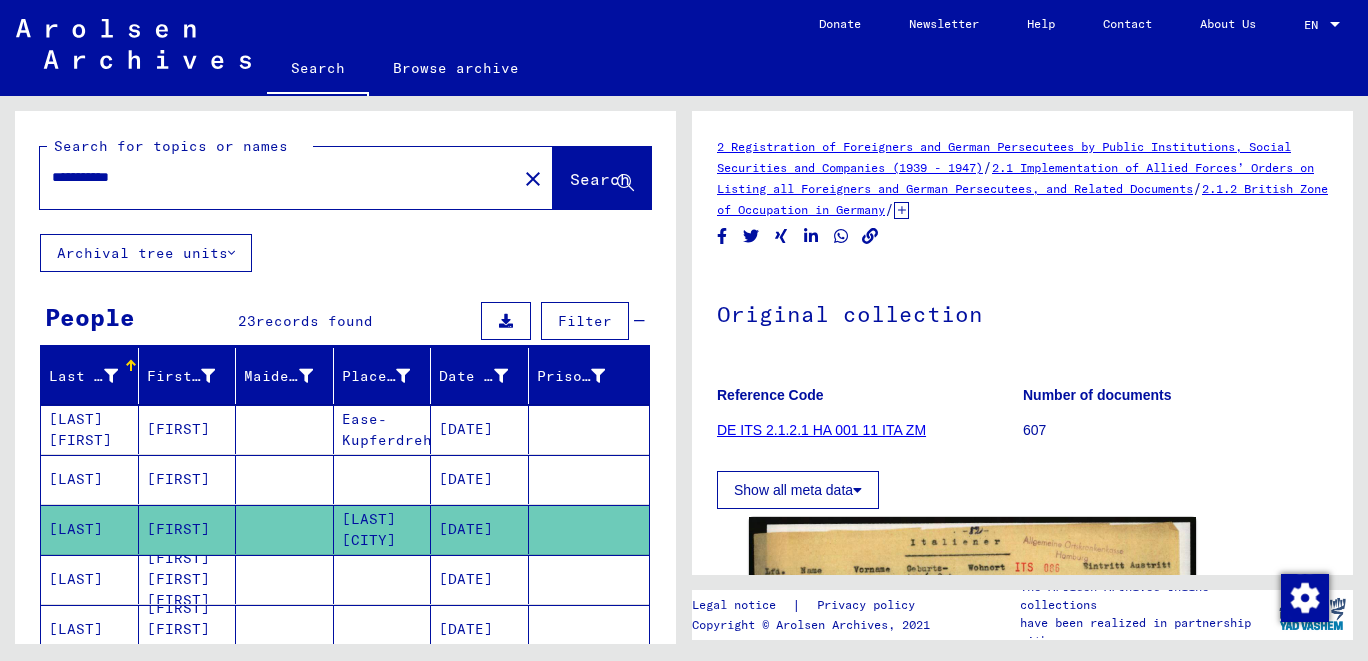 click on "[LAST]" at bounding box center [90, 529] 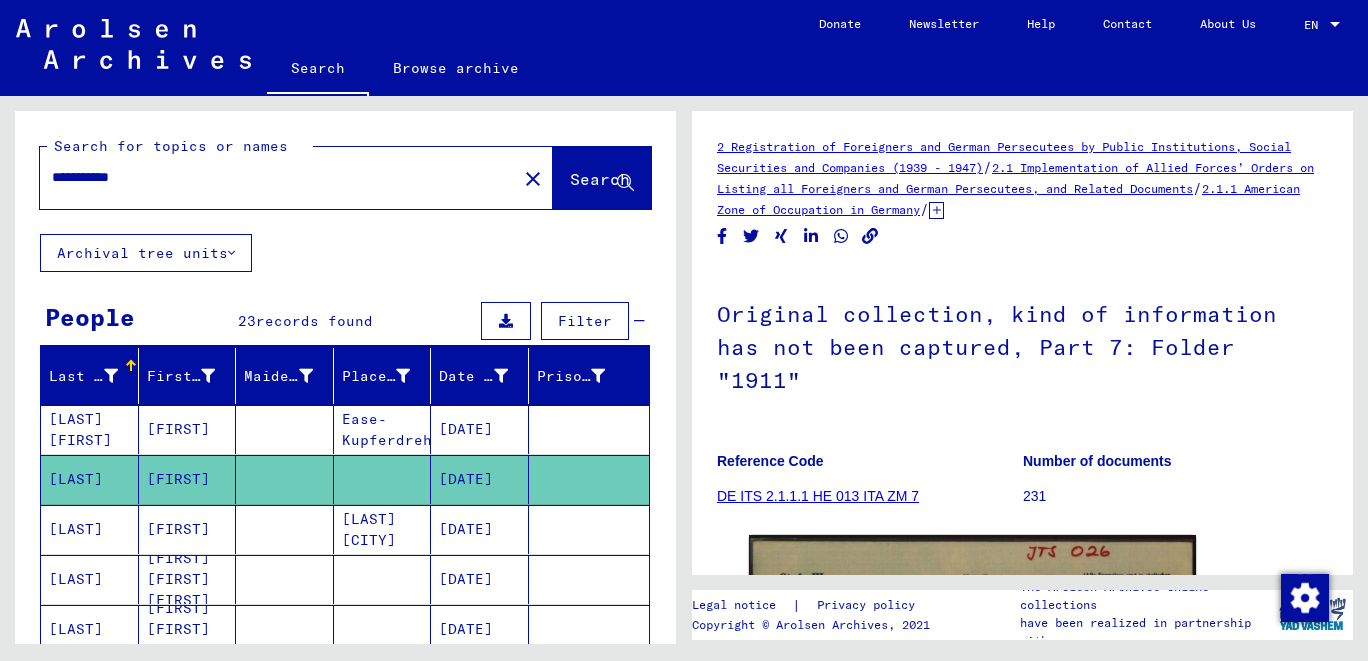 click on "**********" at bounding box center (278, 177) 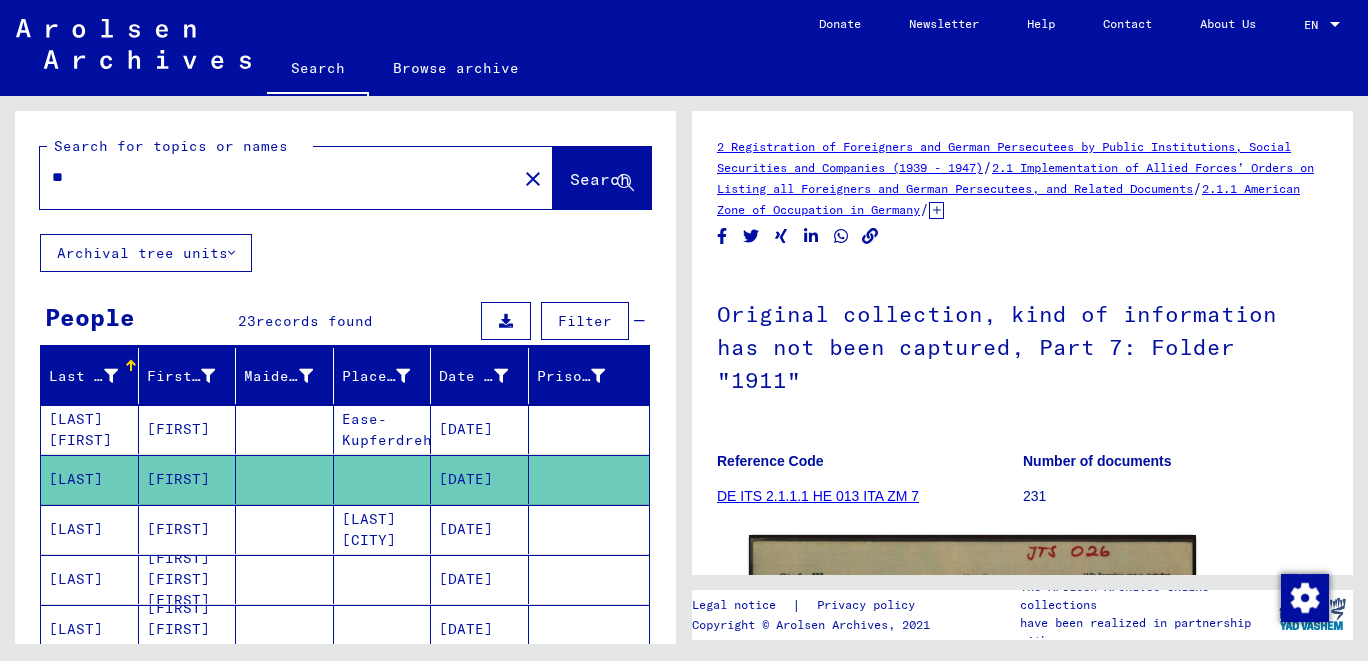 type on "*" 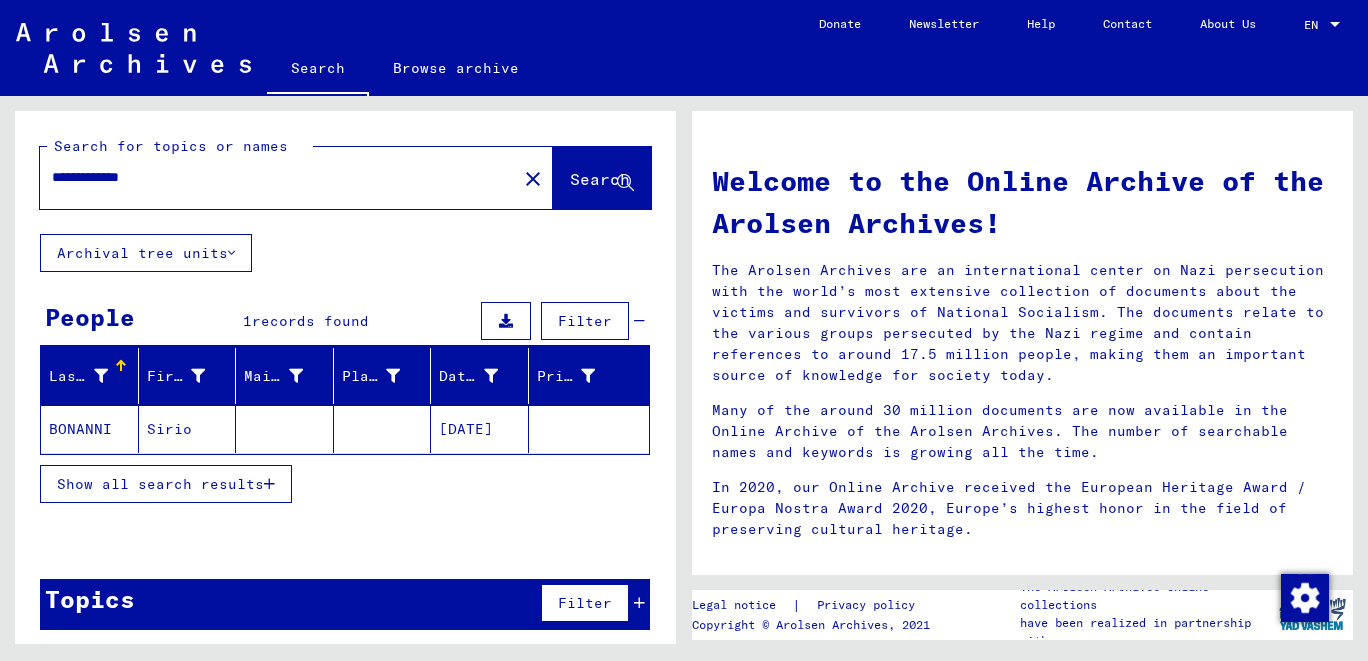click on "**********" at bounding box center (272, 177) 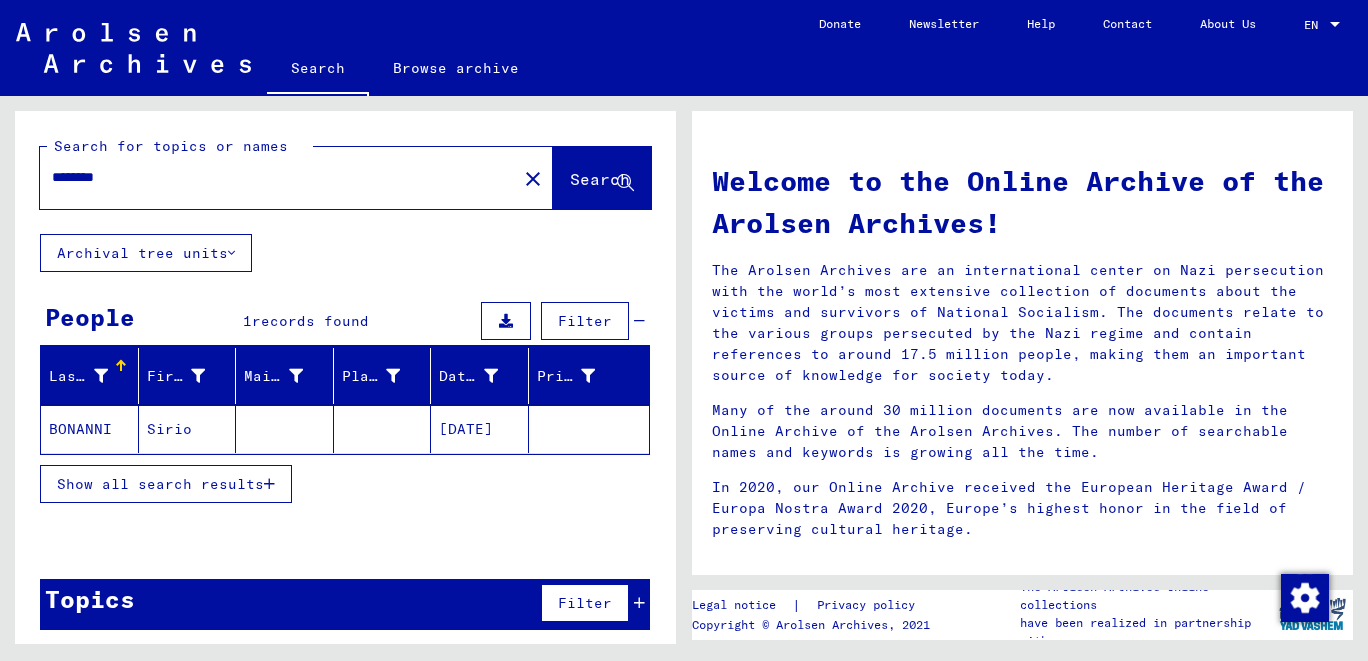 type on "********" 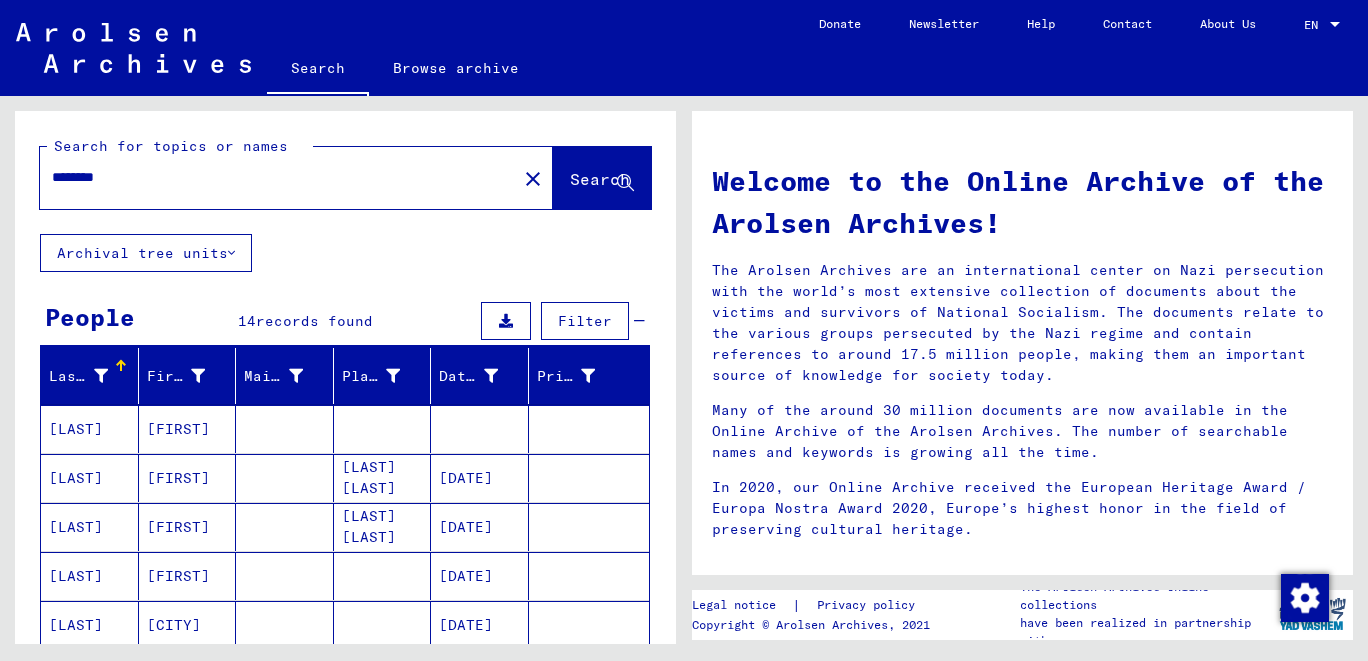 scroll, scrollTop: 348, scrollLeft: 0, axis: vertical 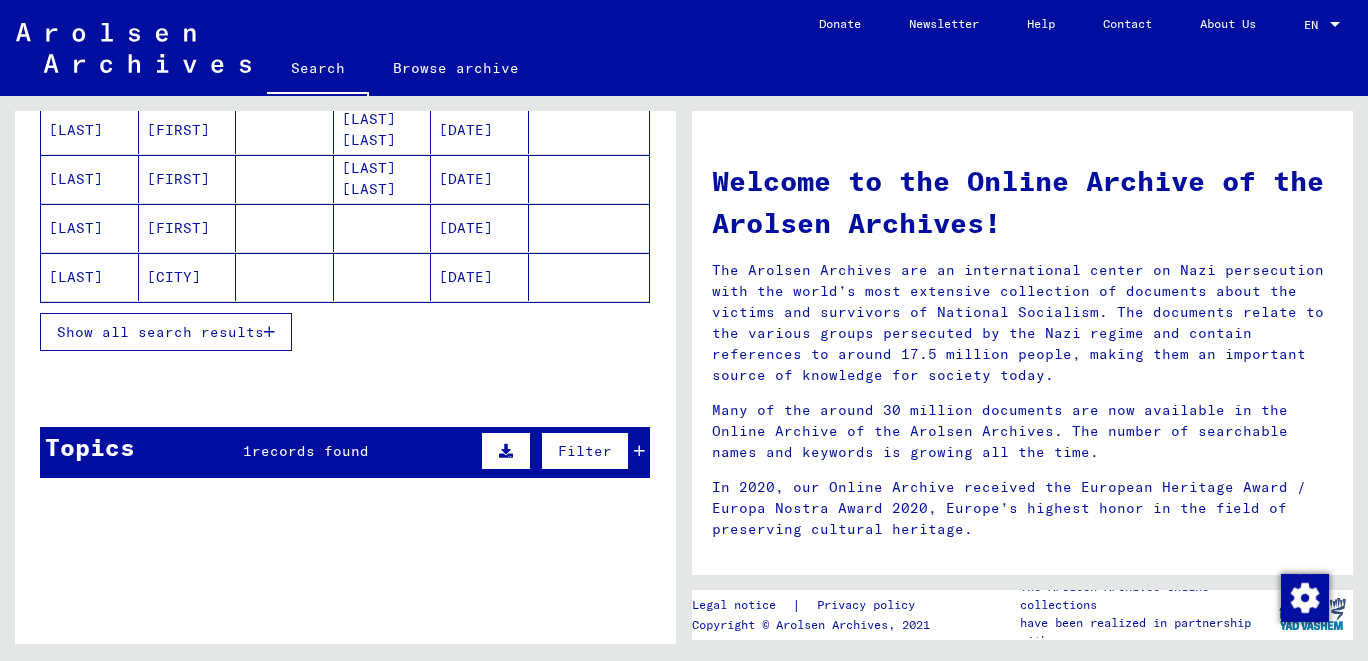 click on "Show all search results" at bounding box center [160, 332] 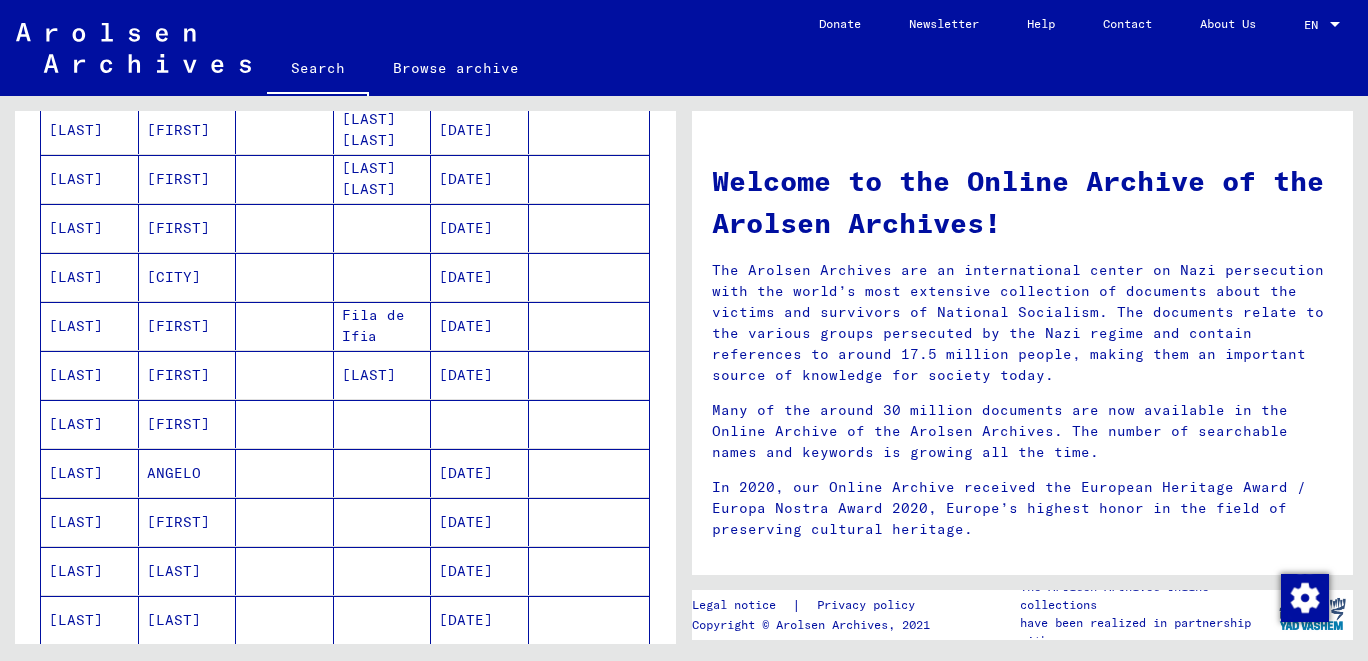 click on "[LAST]" at bounding box center [90, 375] 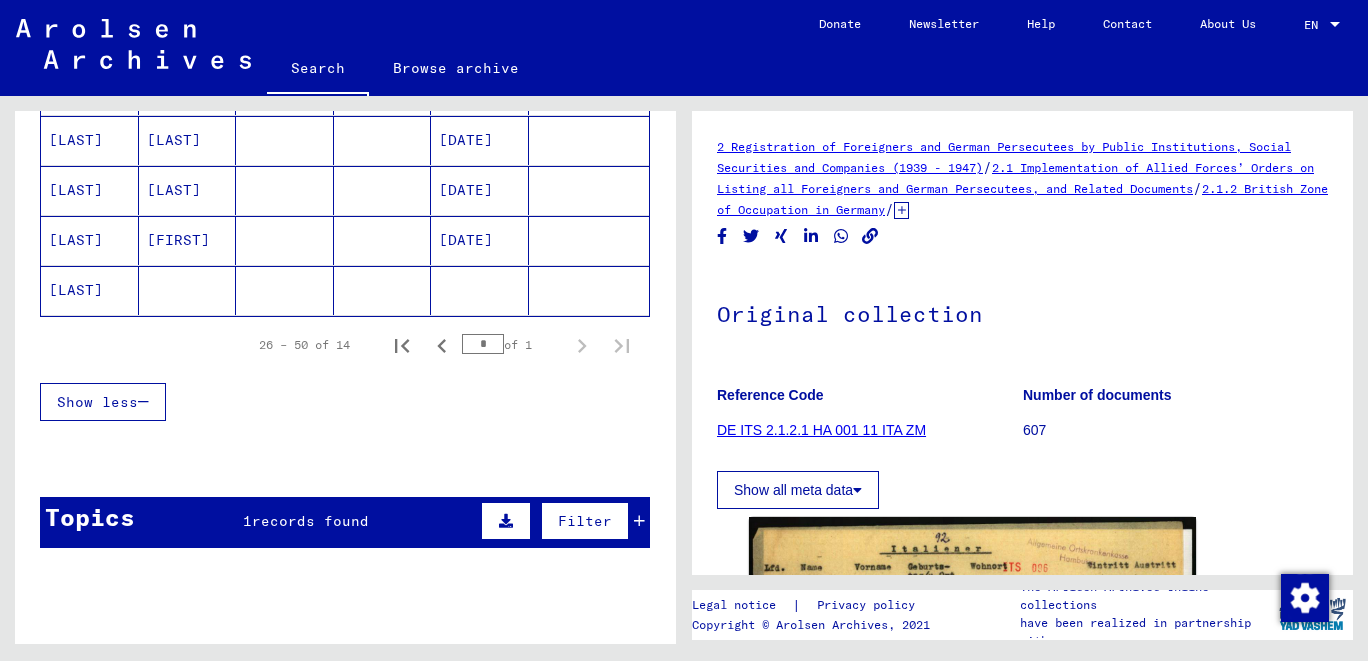 scroll, scrollTop: 790, scrollLeft: 0, axis: vertical 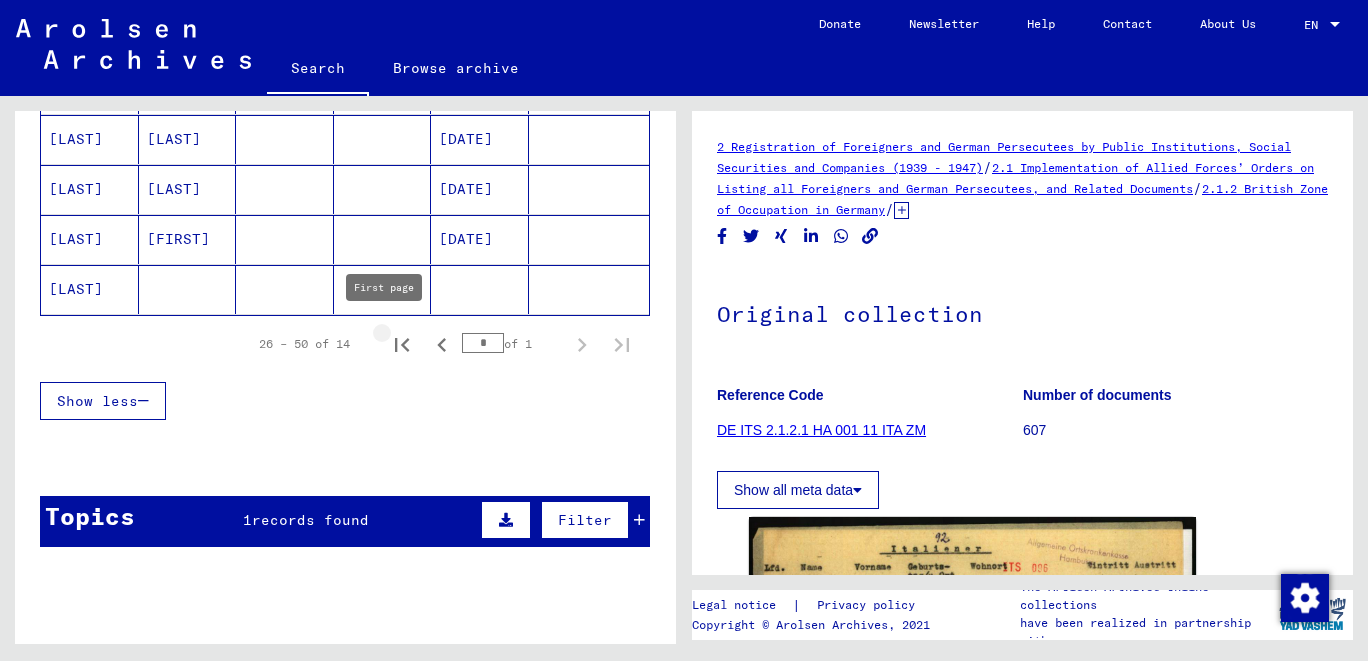 click 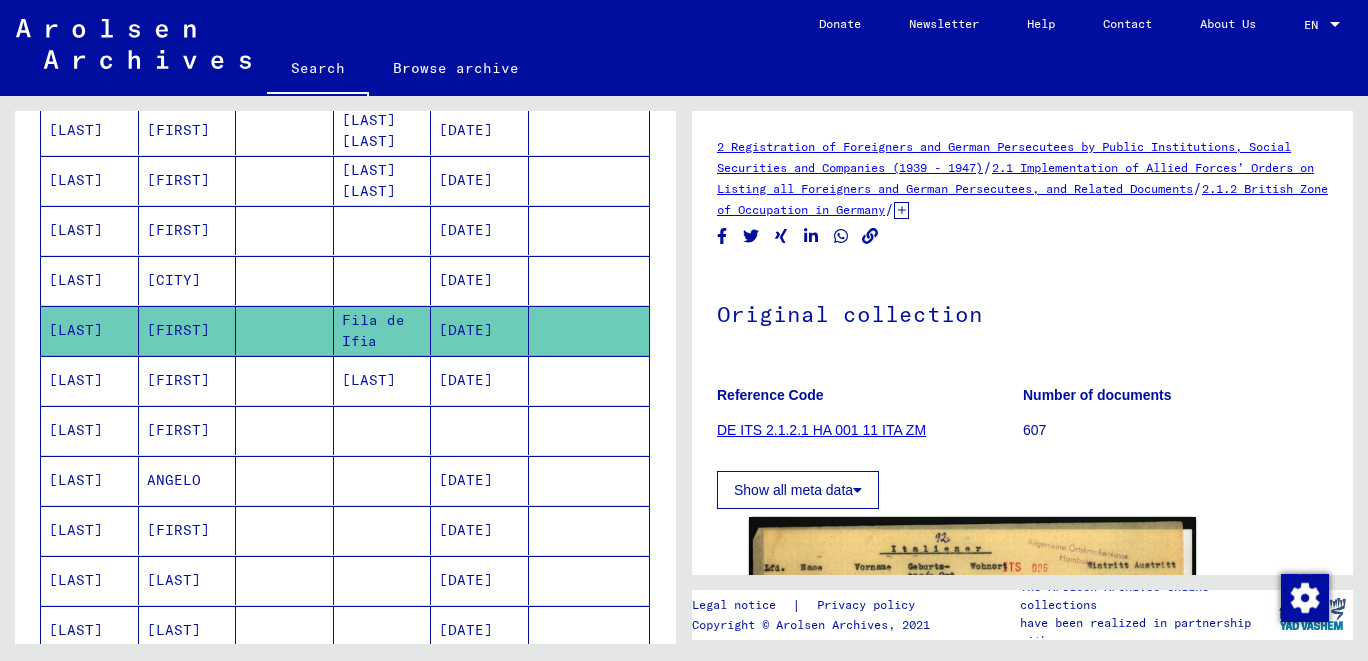 scroll, scrollTop: 0, scrollLeft: 0, axis: both 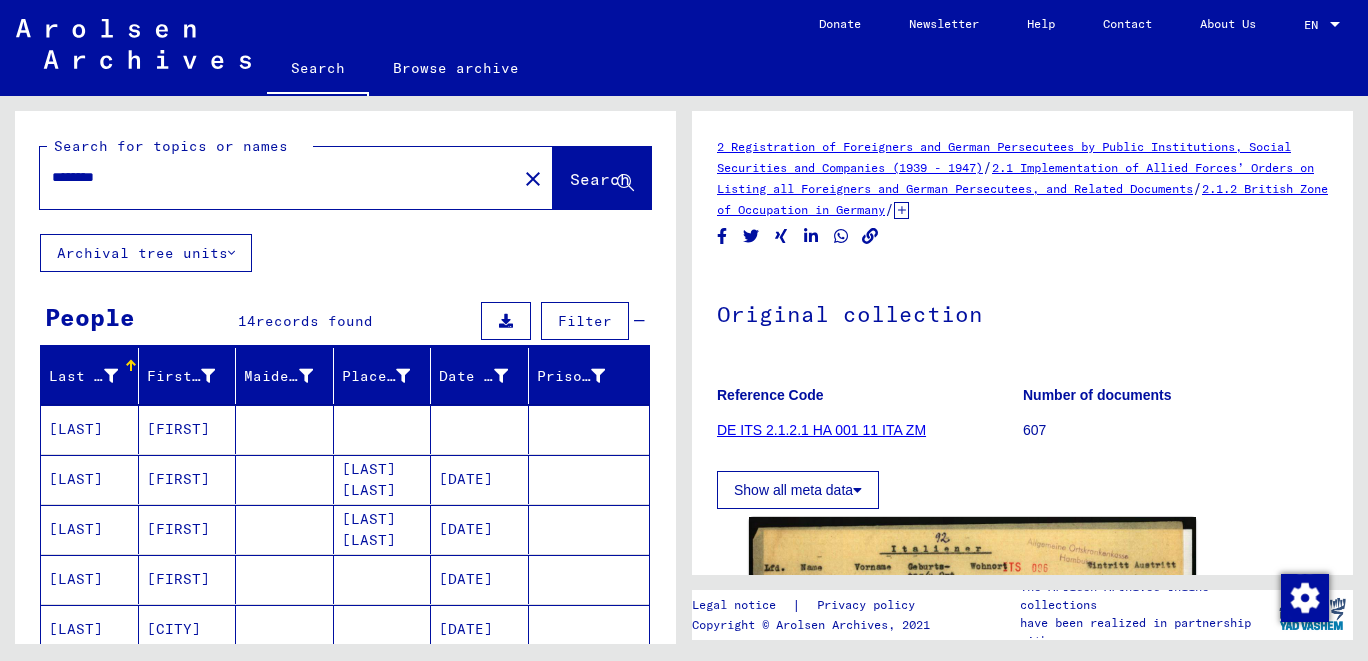 click on "********" 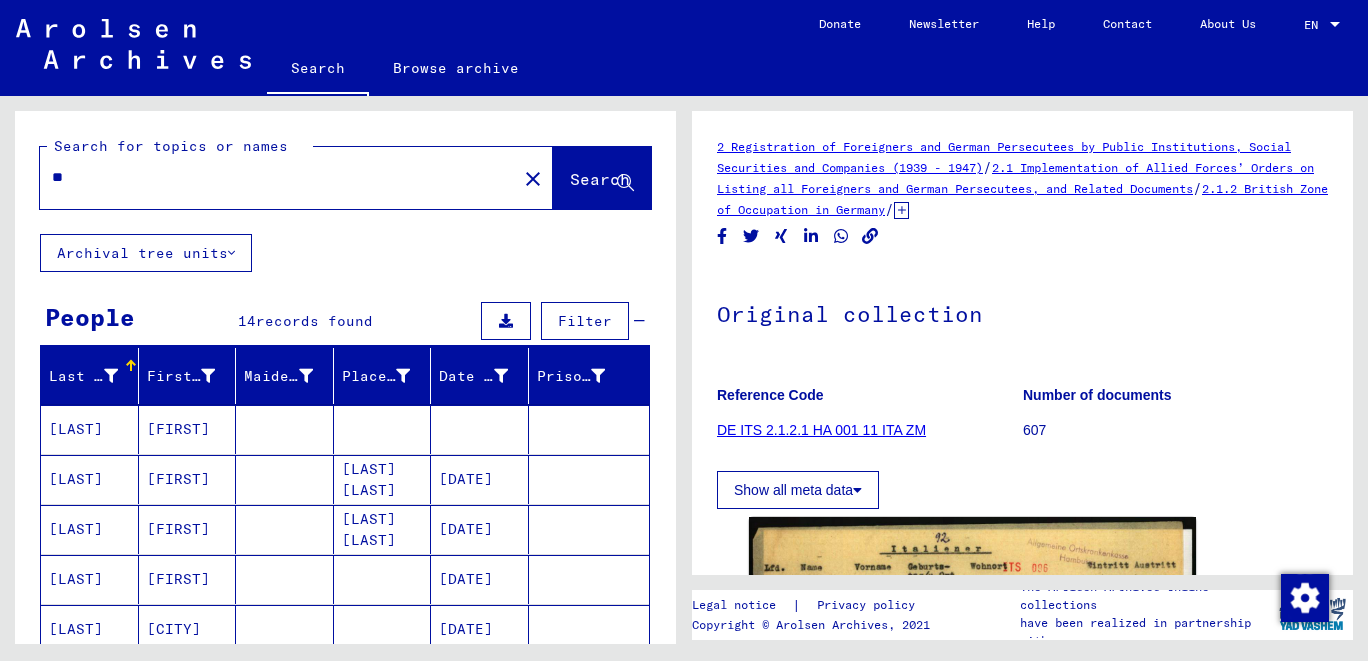 type on "*" 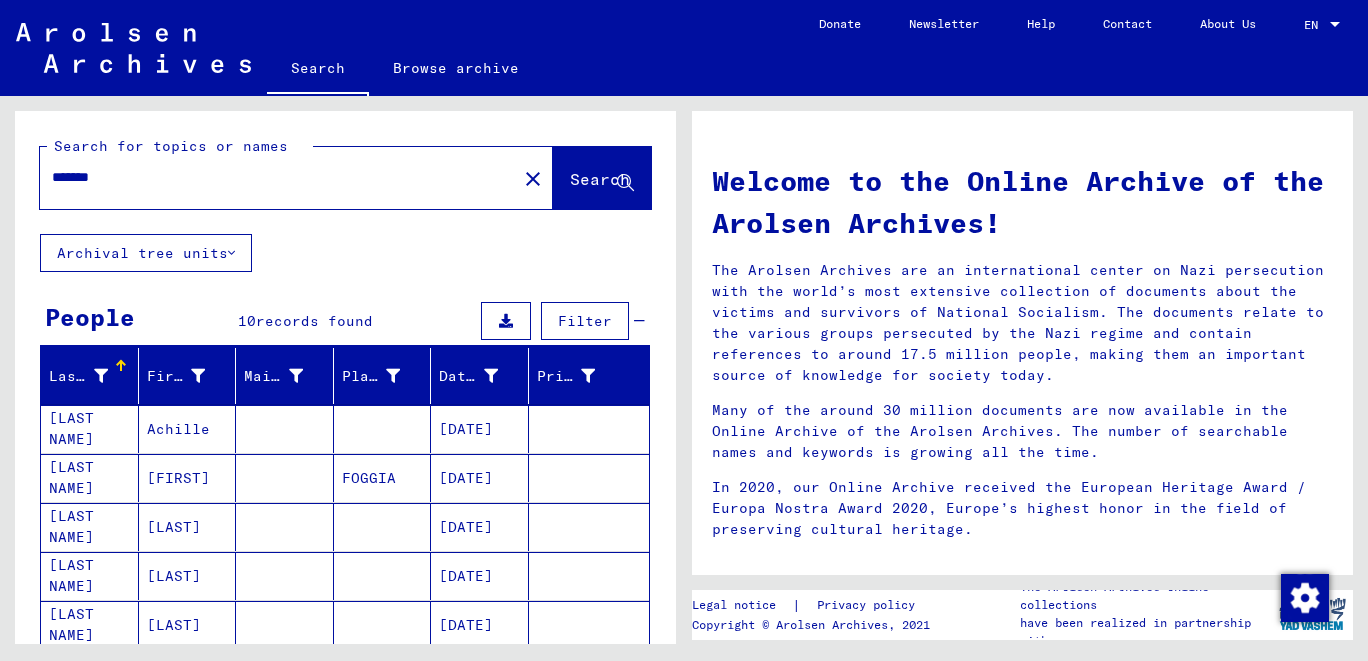 click on "[LAST NAME]" at bounding box center [90, 527] 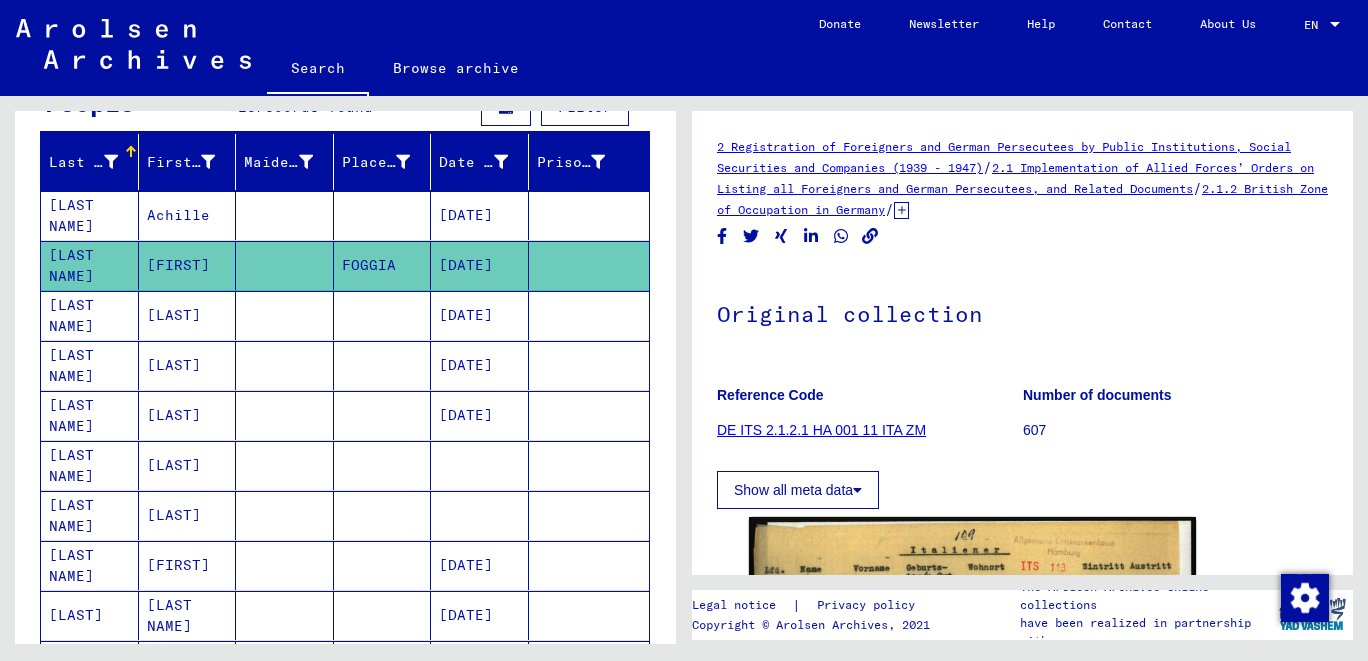 scroll, scrollTop: 0, scrollLeft: 0, axis: both 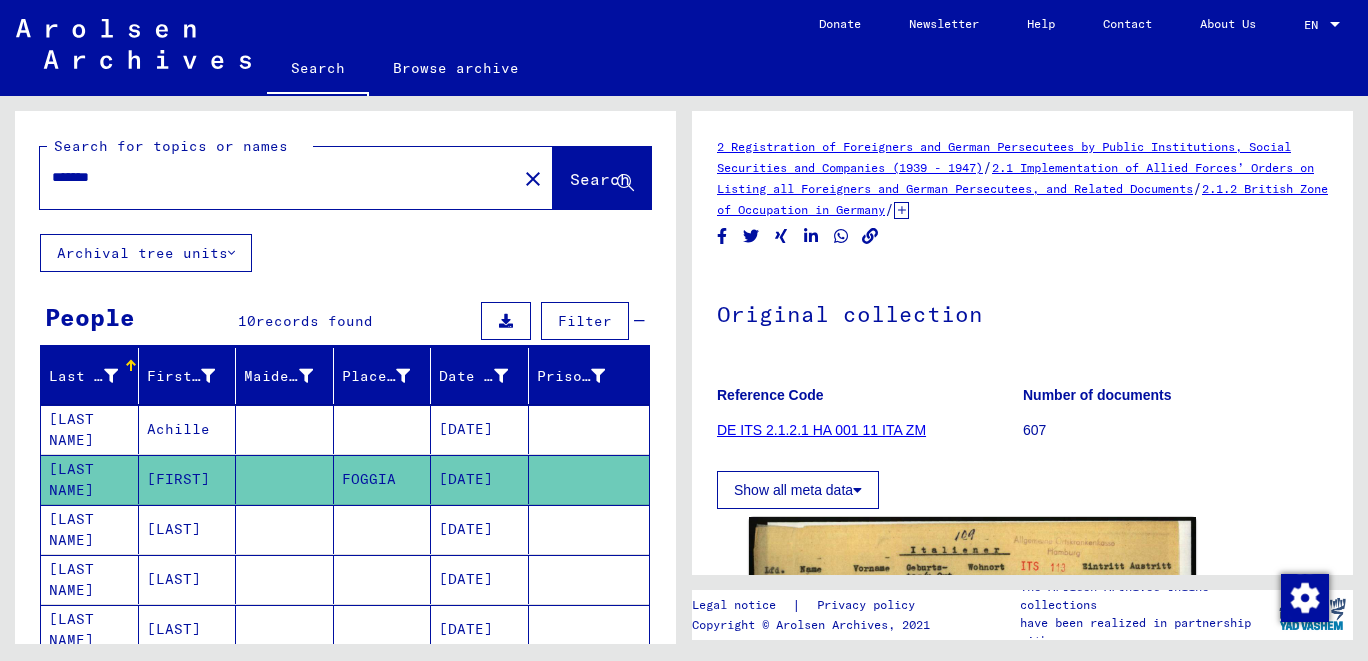 click on "*******" at bounding box center (278, 177) 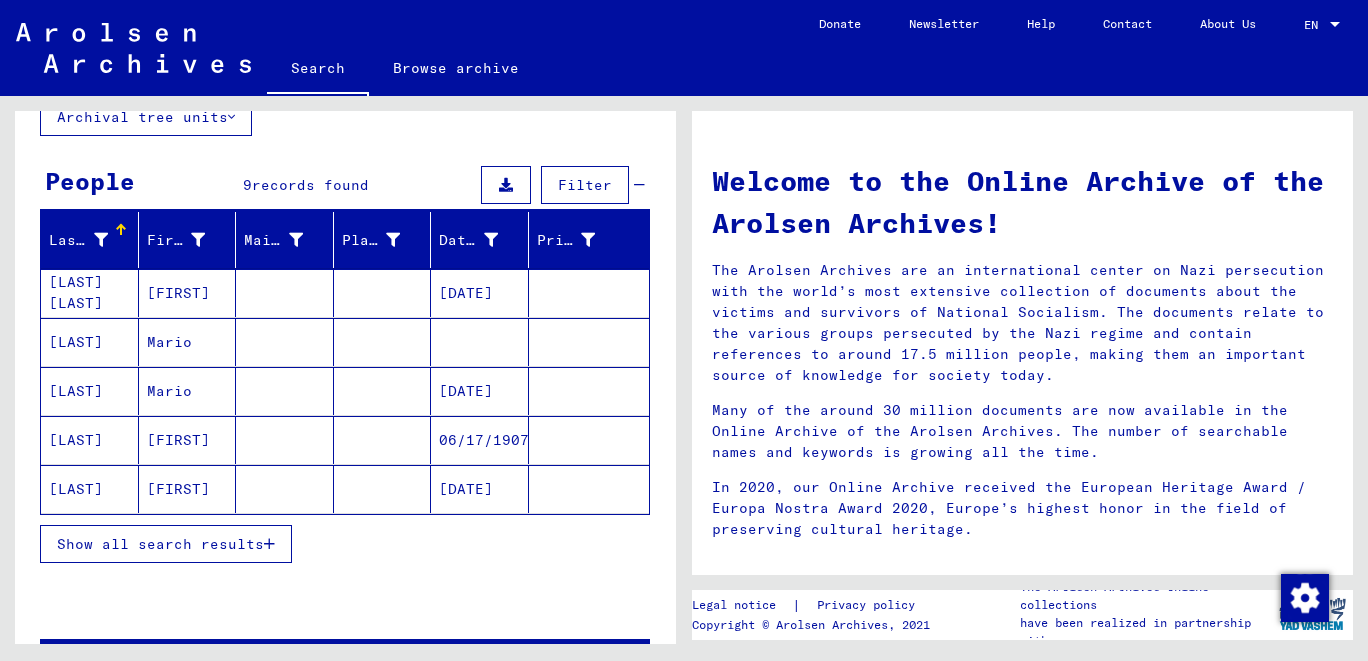scroll, scrollTop: 198, scrollLeft: 0, axis: vertical 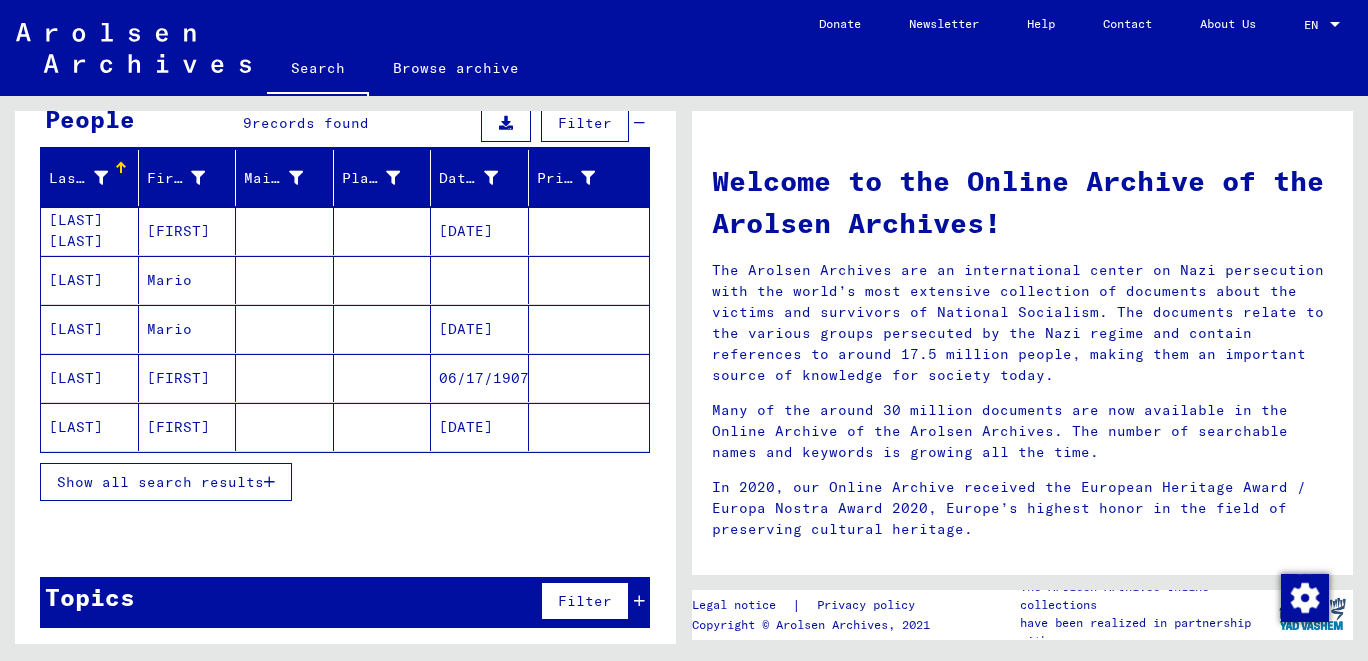 click on "[LAST]" at bounding box center [90, 427] 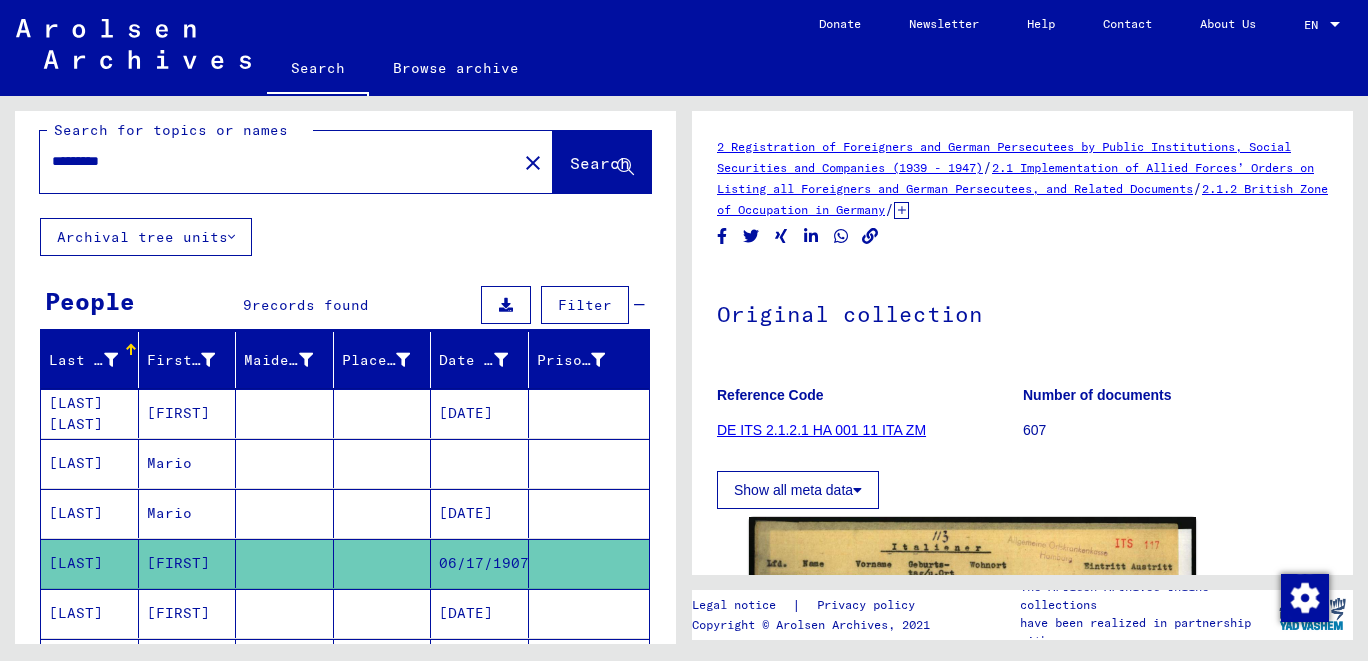 scroll, scrollTop: 15, scrollLeft: 0, axis: vertical 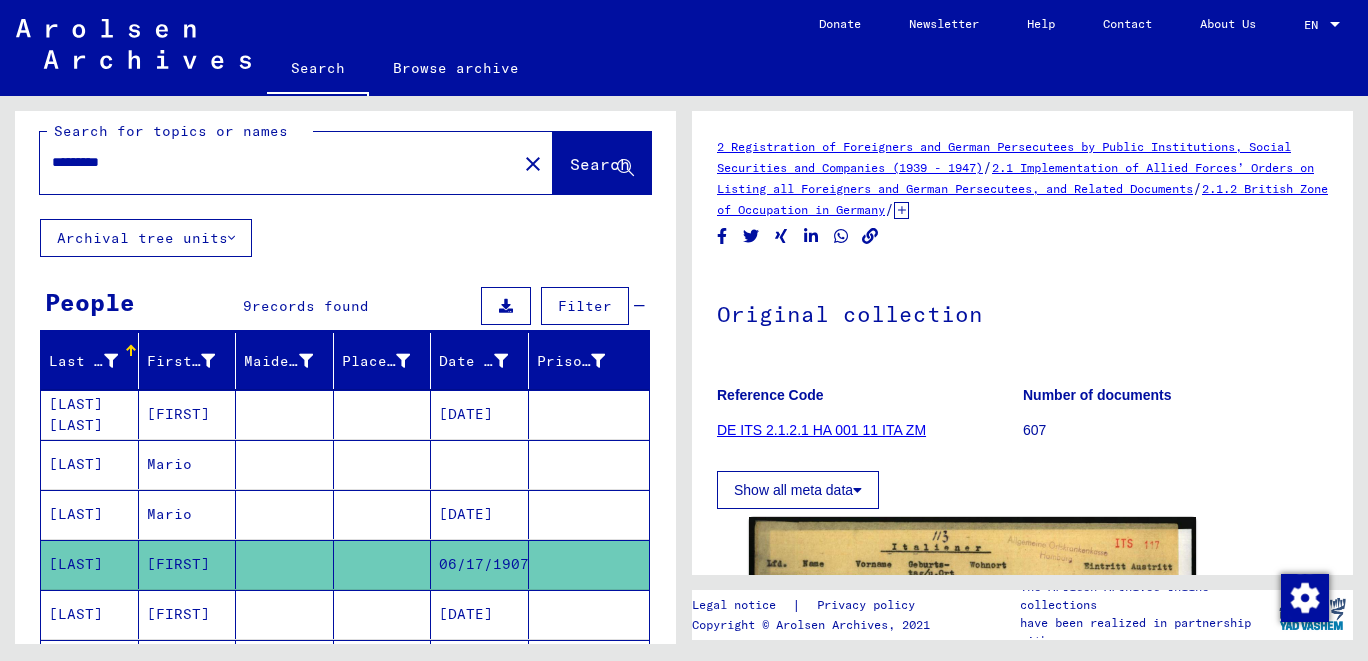 click on "*********" at bounding box center [278, 162] 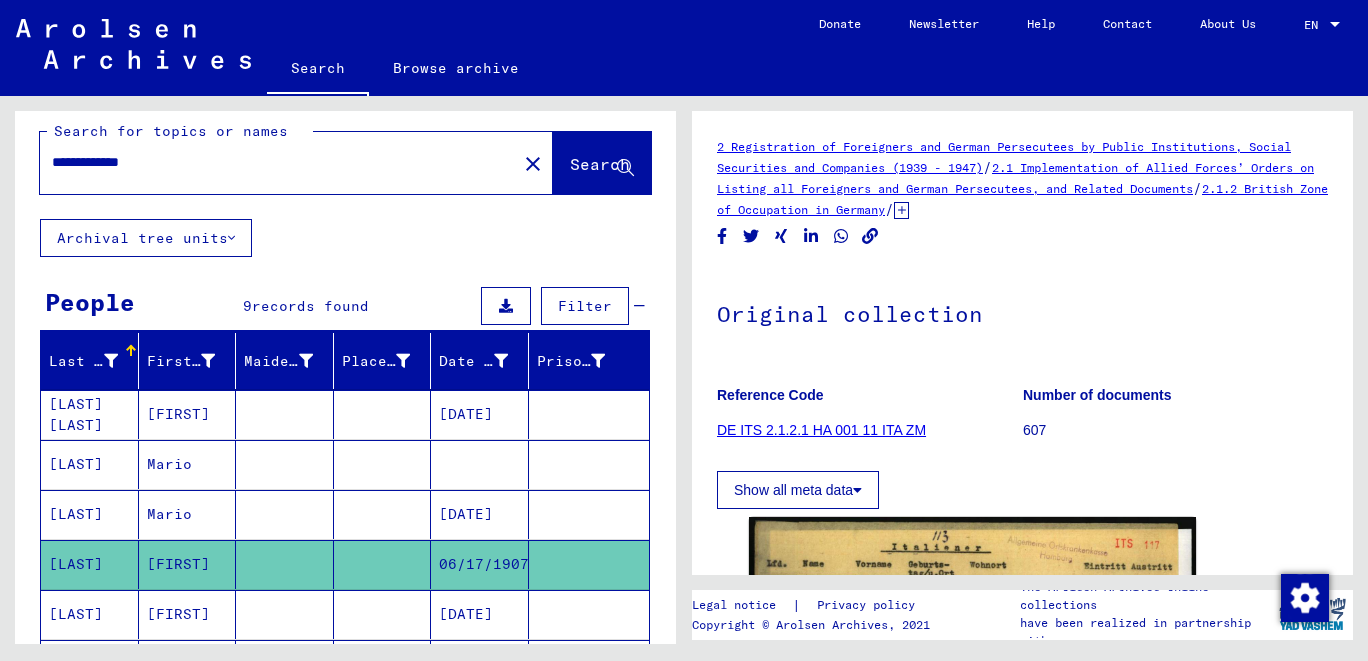 type on "**********" 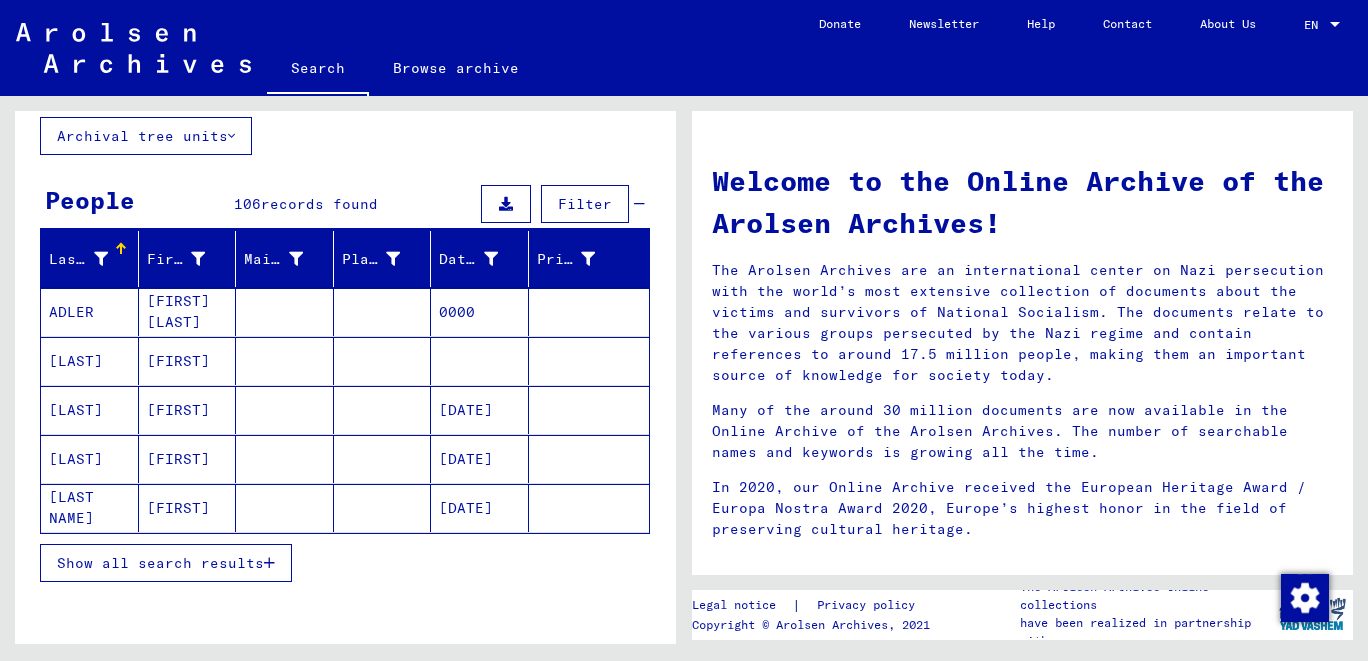 scroll, scrollTop: 198, scrollLeft: 0, axis: vertical 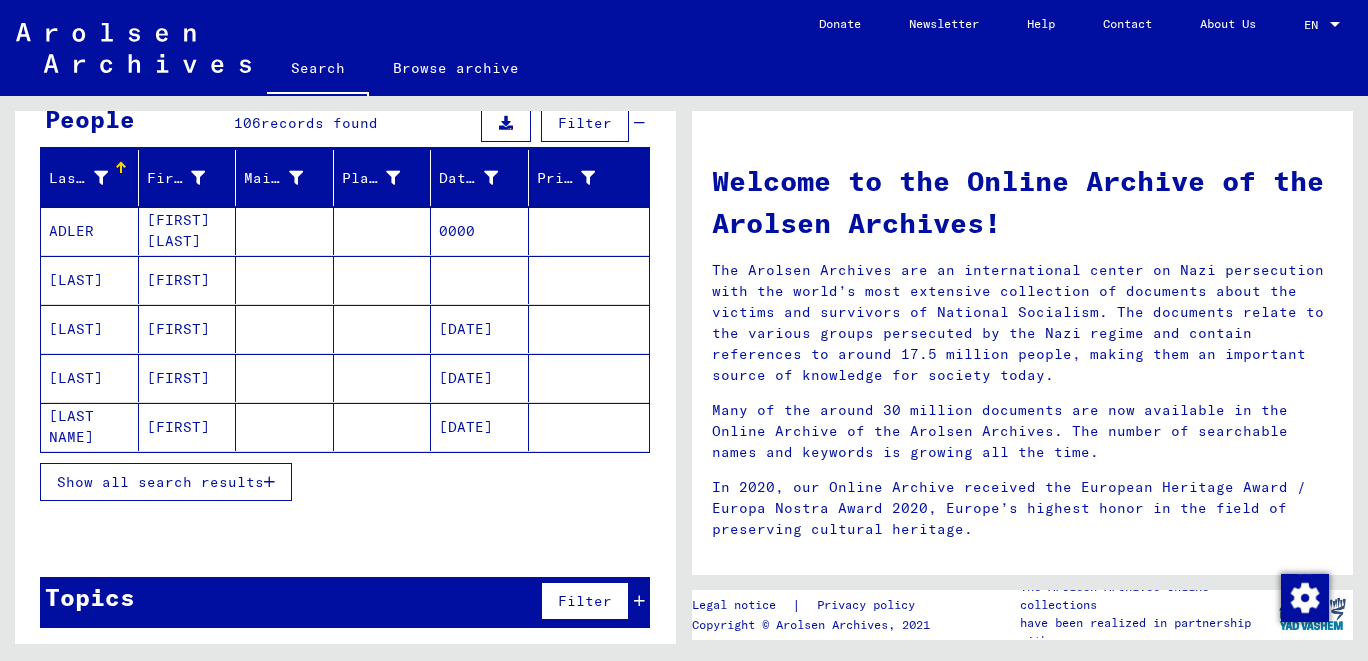 click on "Show all search results" at bounding box center [160, 482] 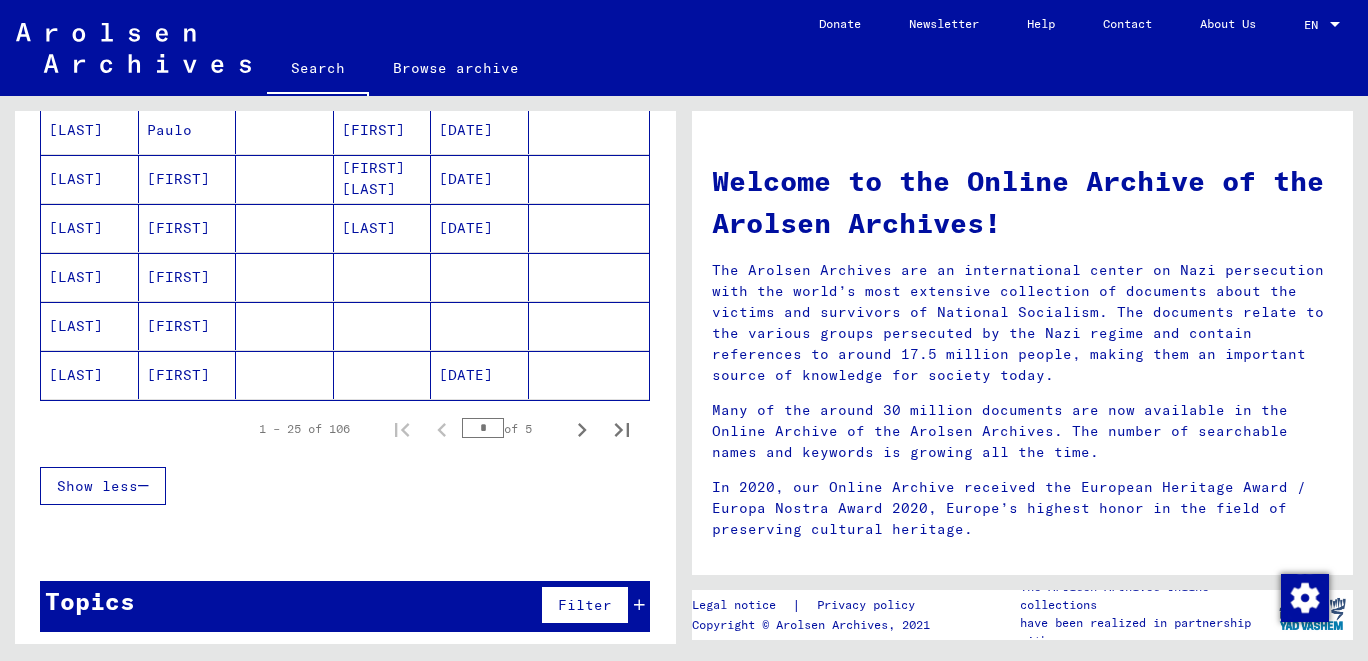 scroll, scrollTop: 788, scrollLeft: 0, axis: vertical 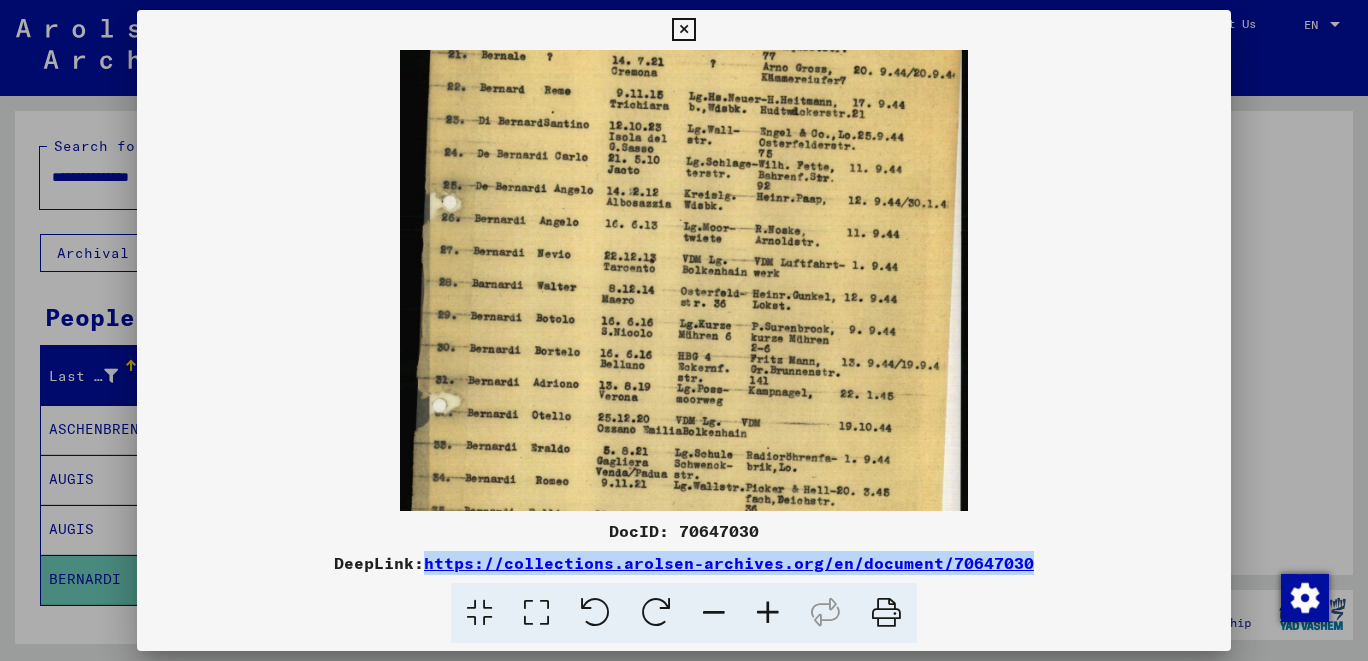 click at bounding box center (684, 304) 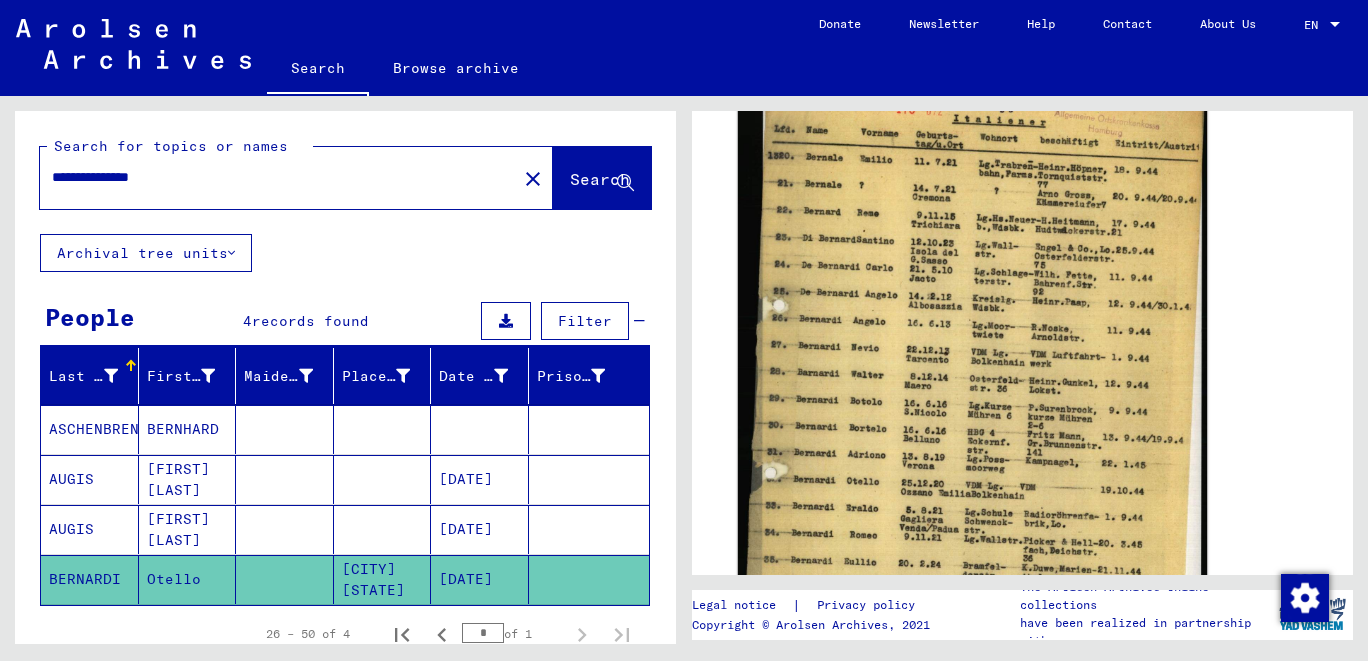 scroll, scrollTop: 0, scrollLeft: 0, axis: both 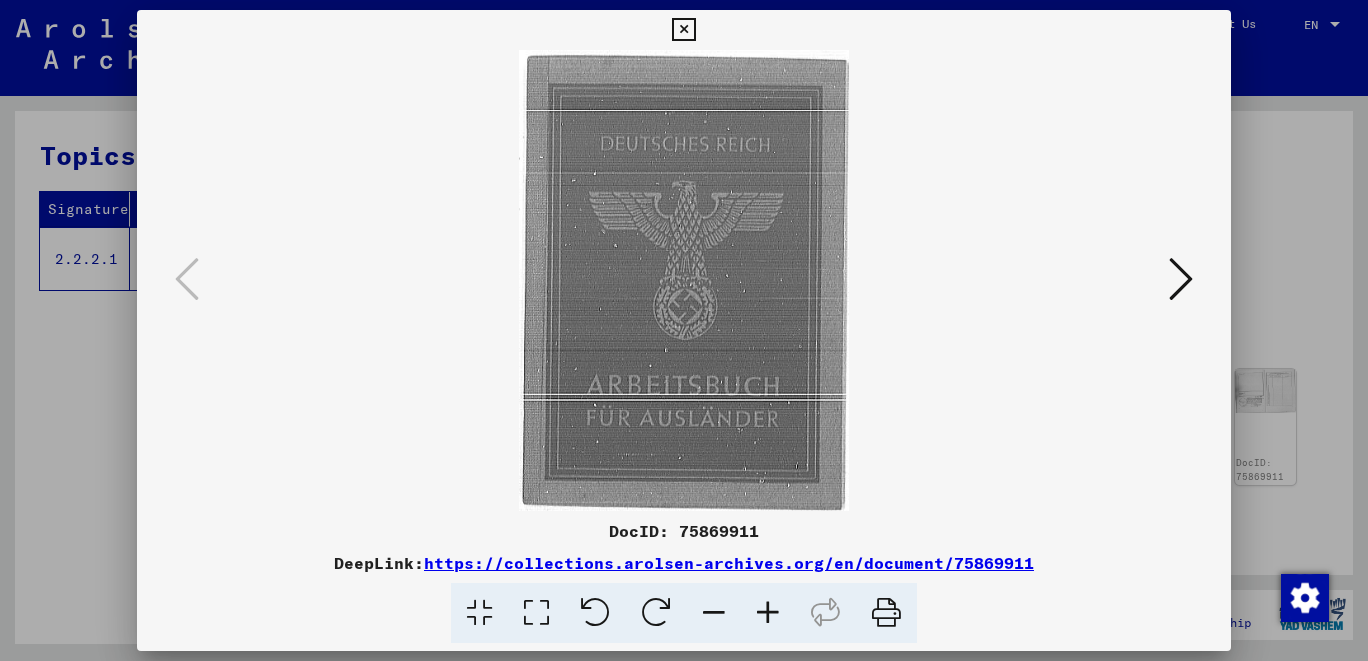 drag, startPoint x: 1215, startPoint y: 25, endPoint x: 1194, endPoint y: 42, distance: 27.018513 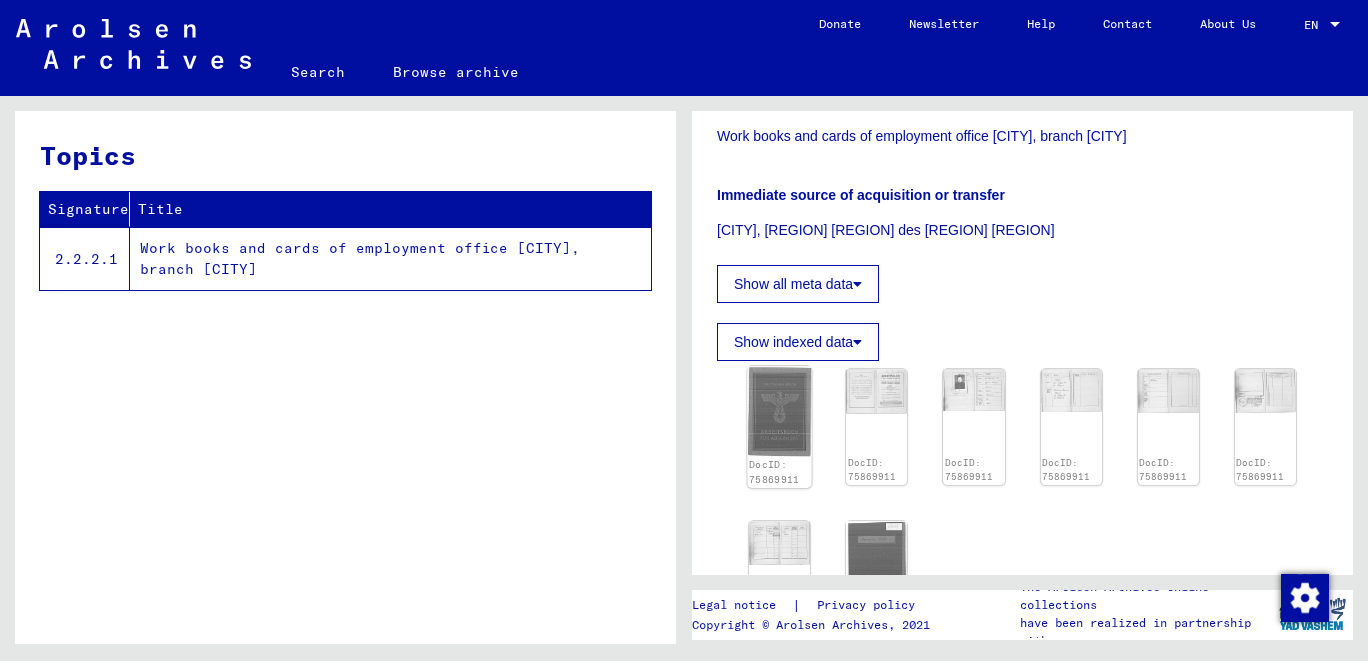 click 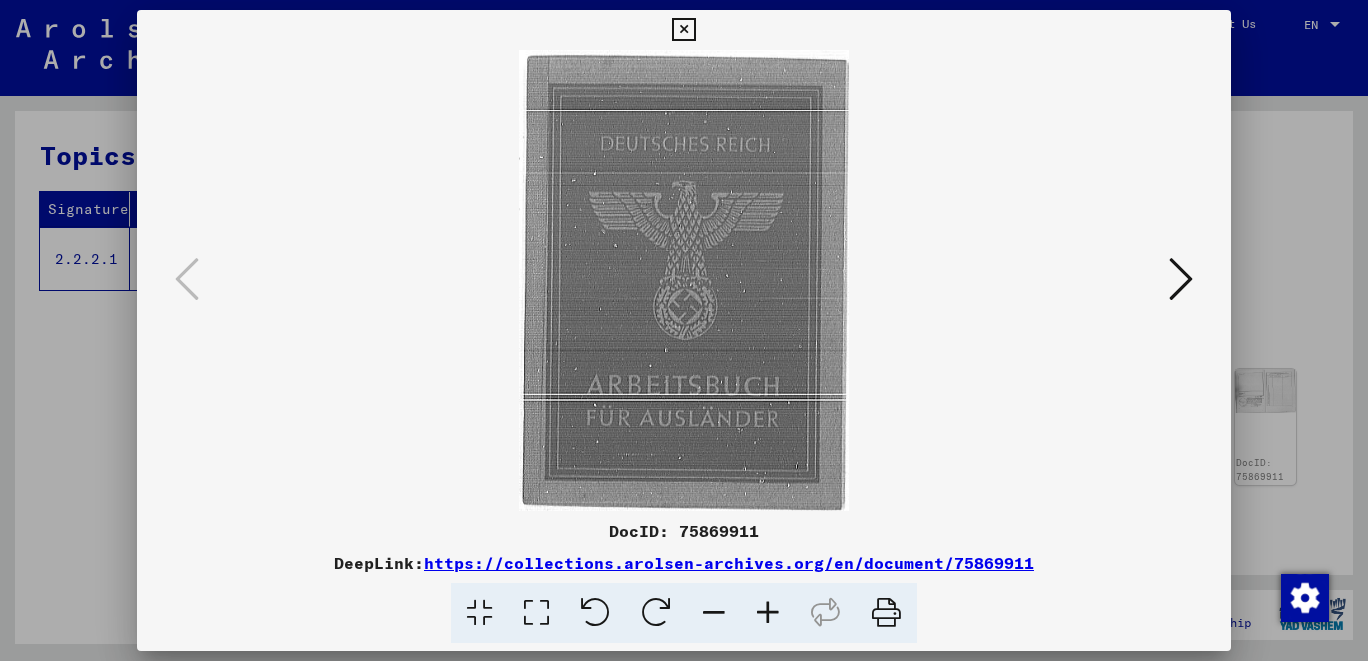 click at bounding box center (1181, 279) 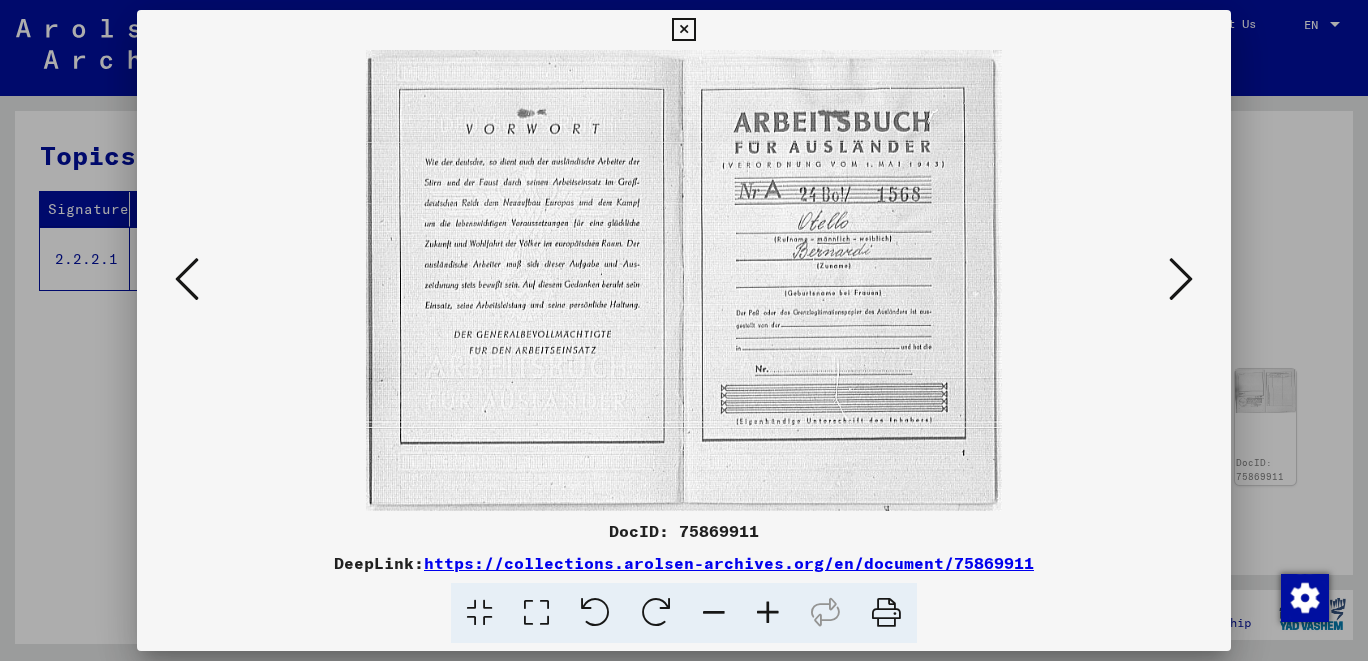 click at bounding box center (1181, 279) 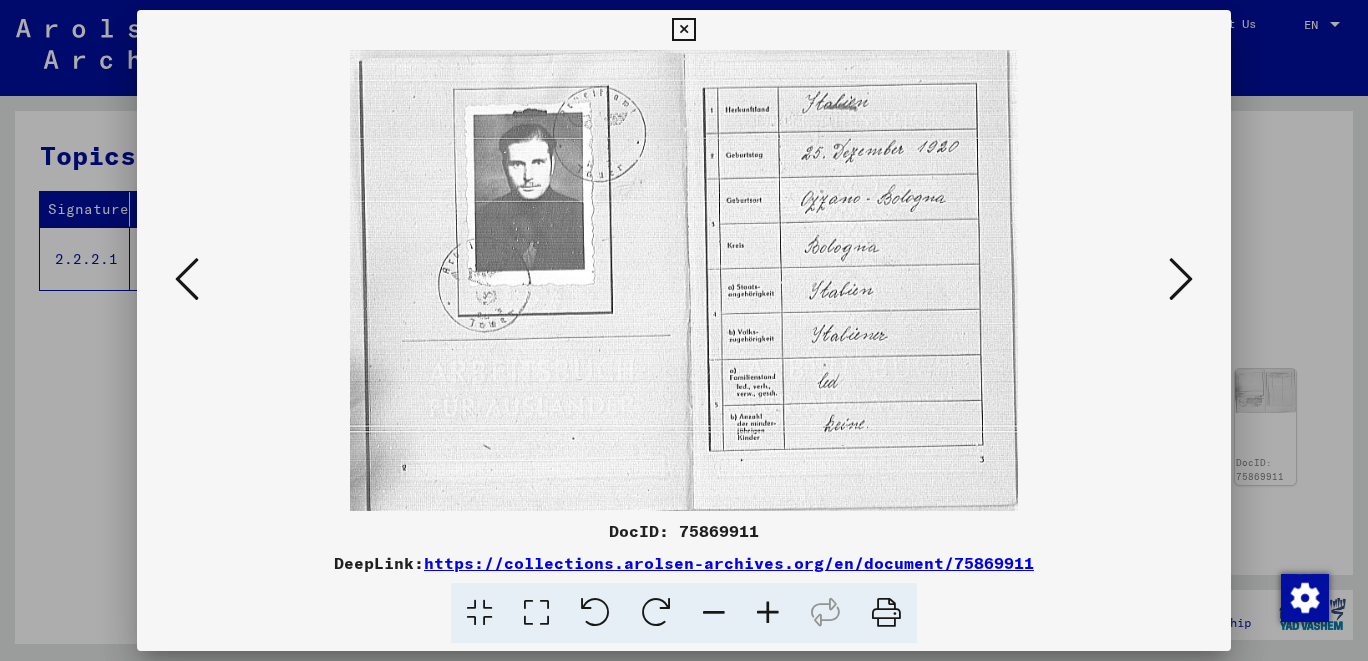 click at bounding box center (1181, 279) 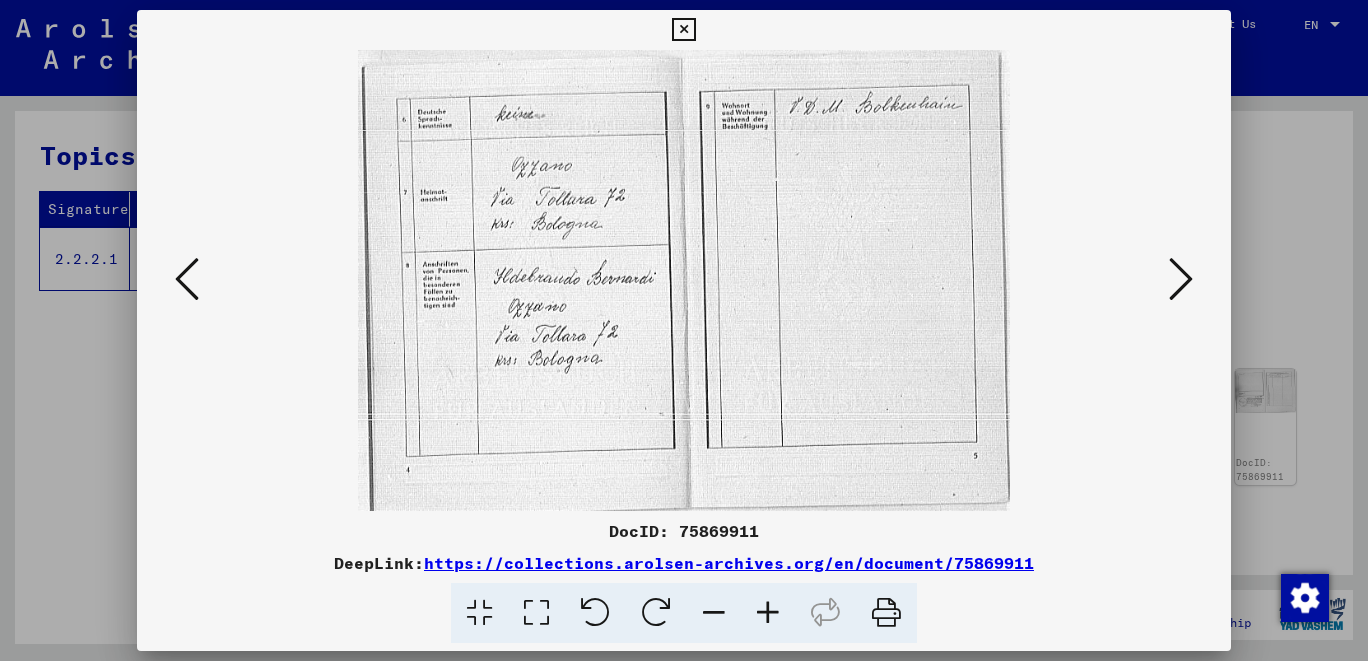 click at bounding box center (1181, 279) 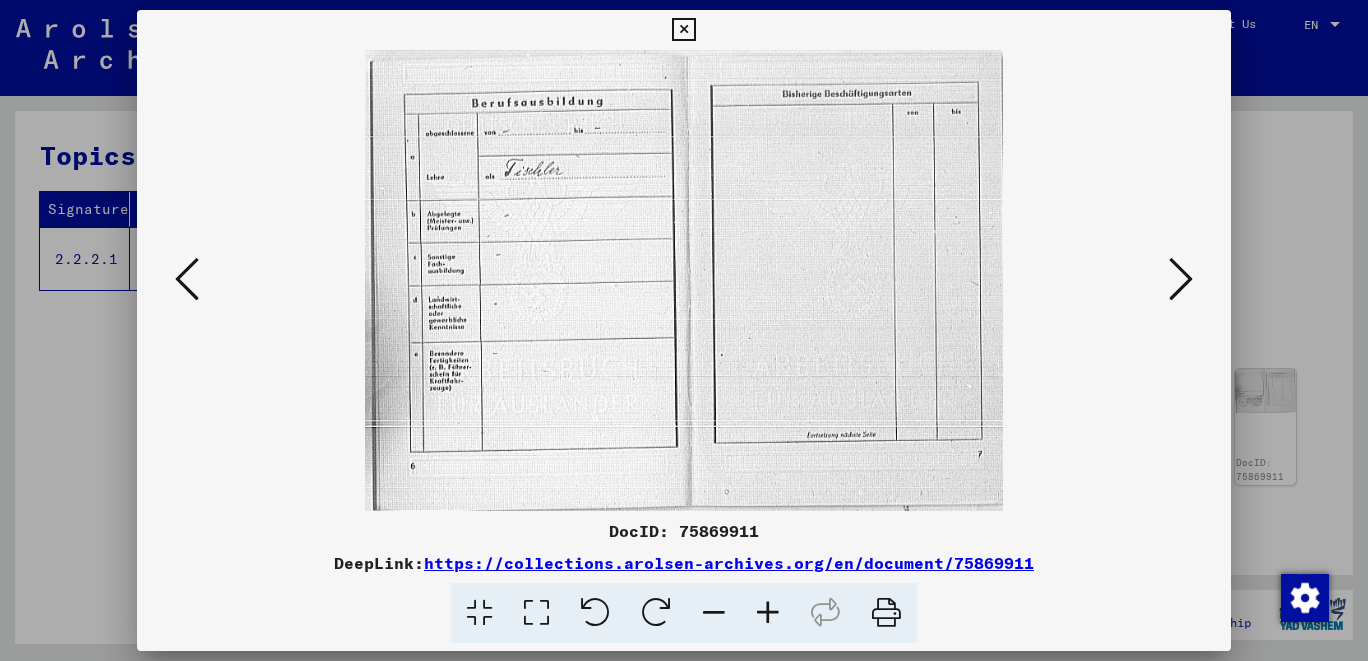 click at bounding box center (1181, 279) 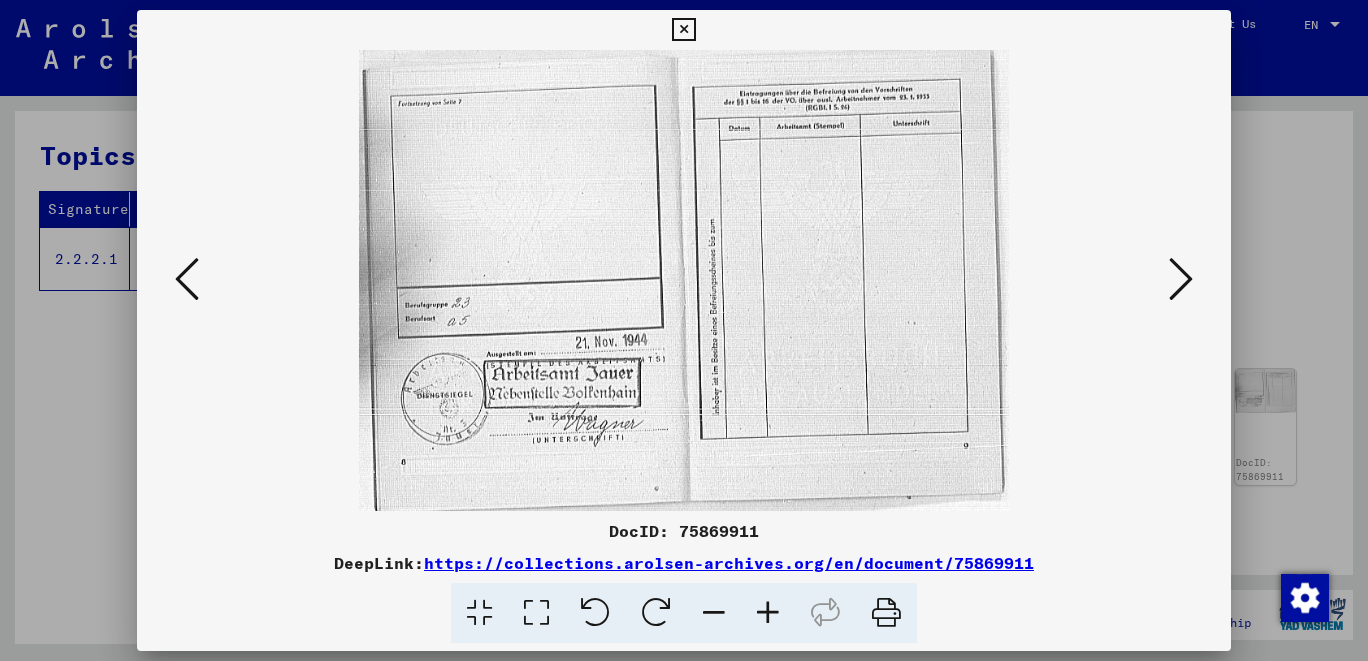 click at bounding box center [187, 279] 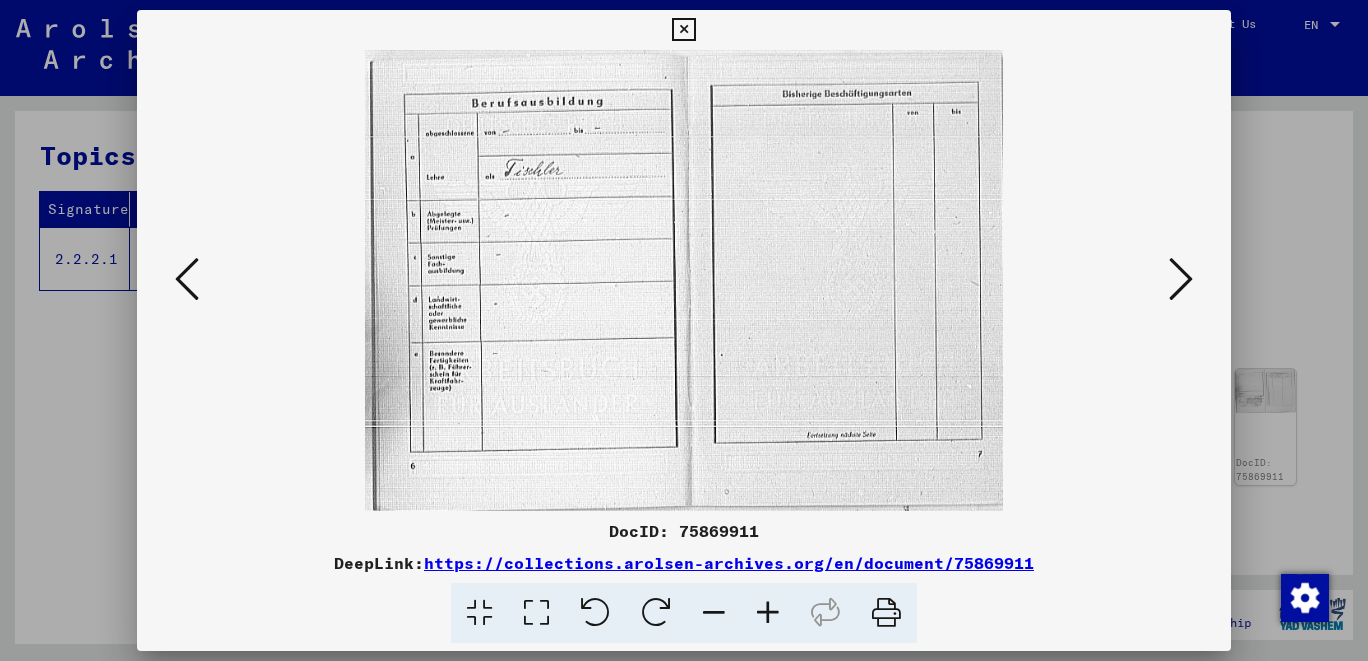 click at bounding box center (187, 279) 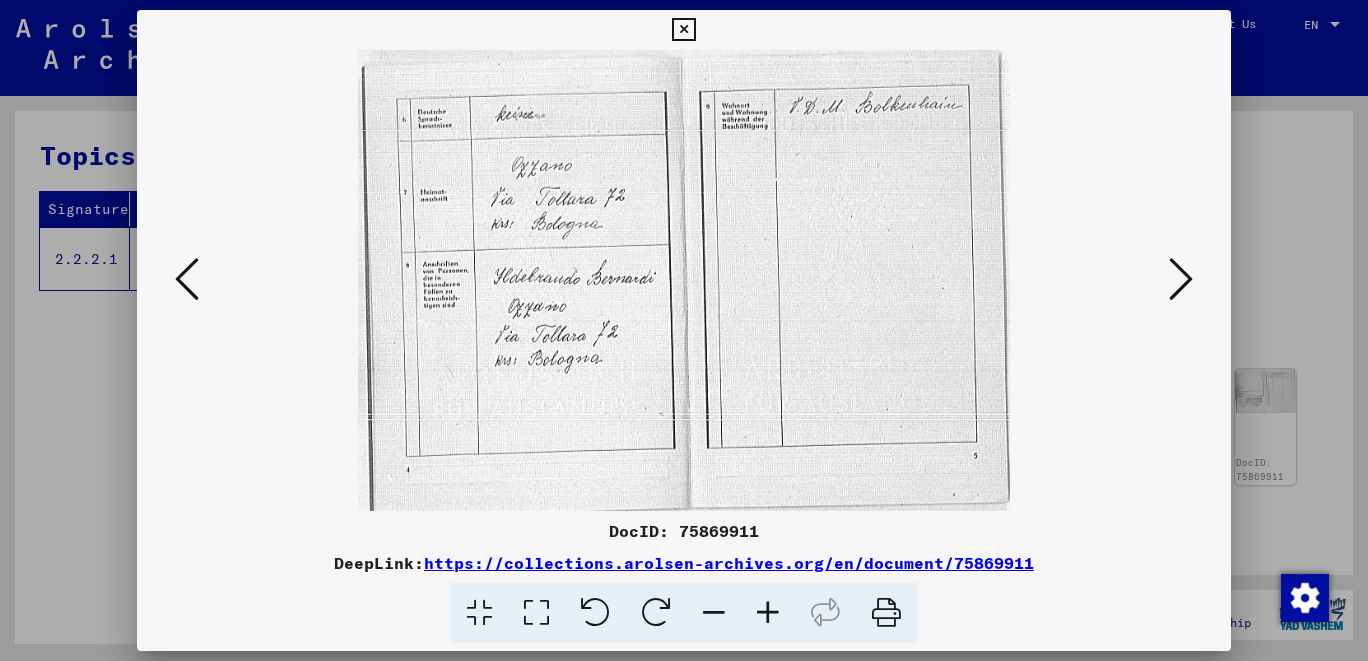 click at bounding box center (187, 279) 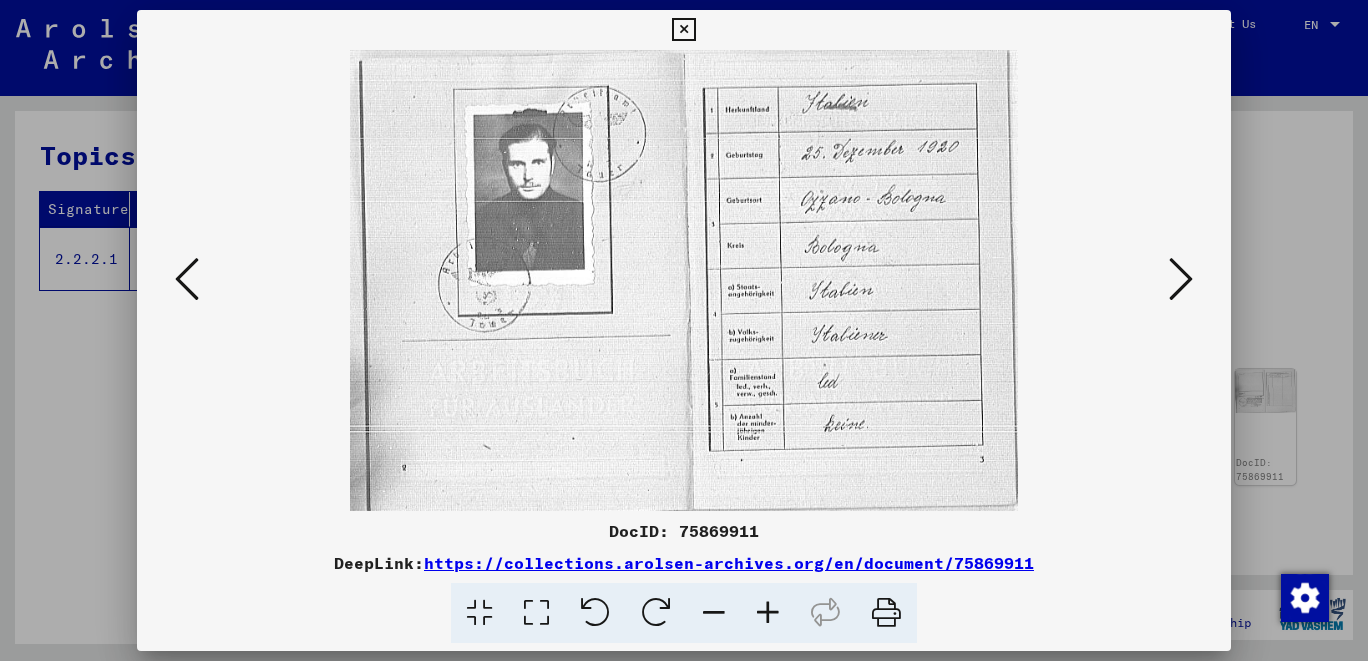 click at bounding box center (187, 279) 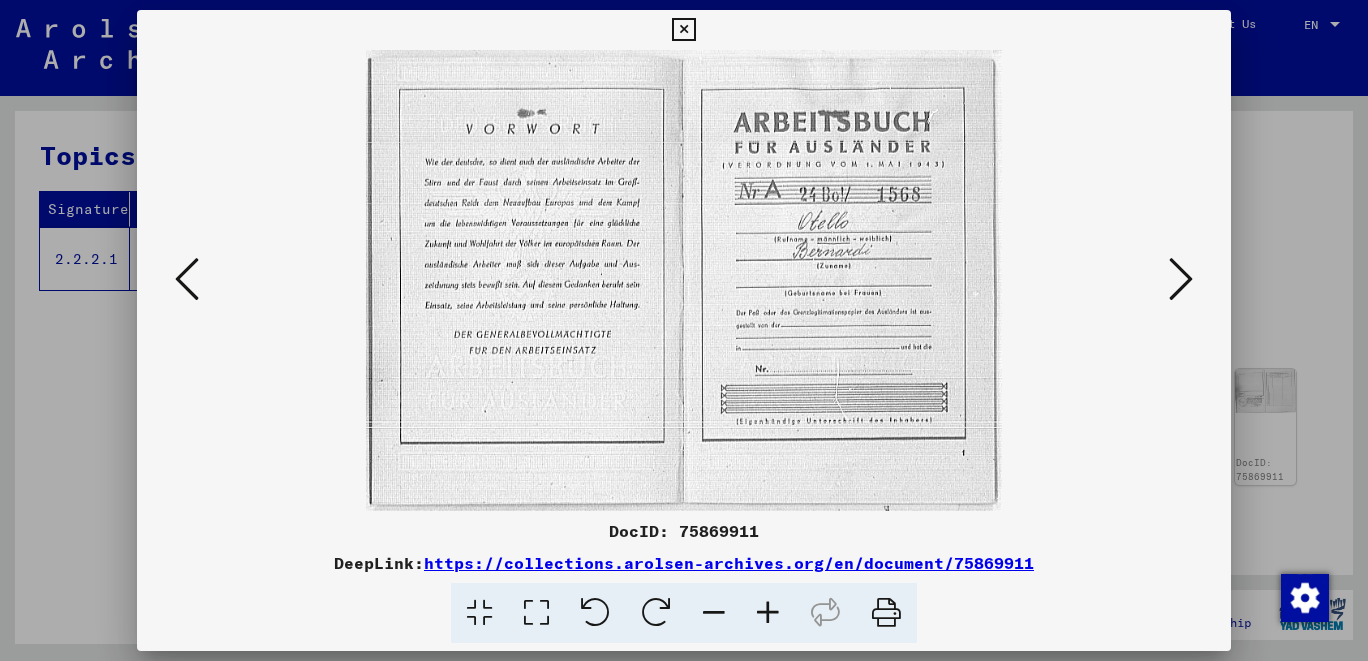 click at bounding box center [187, 279] 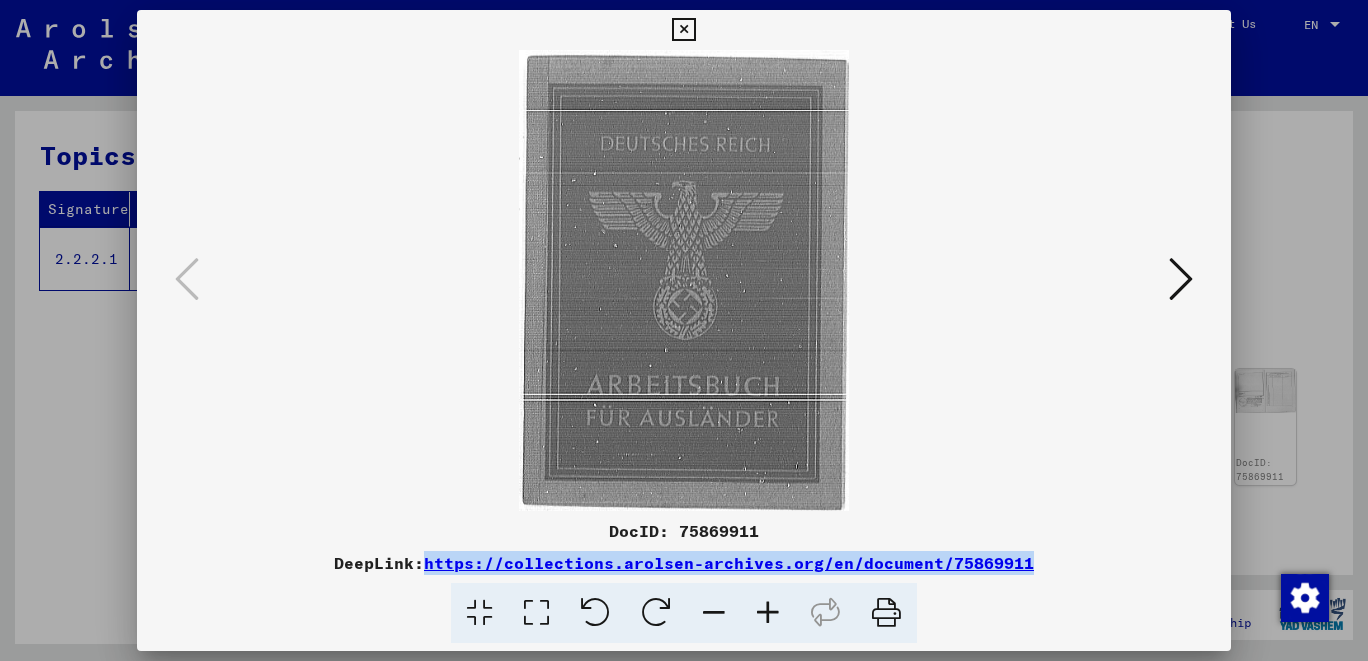 drag, startPoint x: 1059, startPoint y: 558, endPoint x: 431, endPoint y: 560, distance: 628.0032 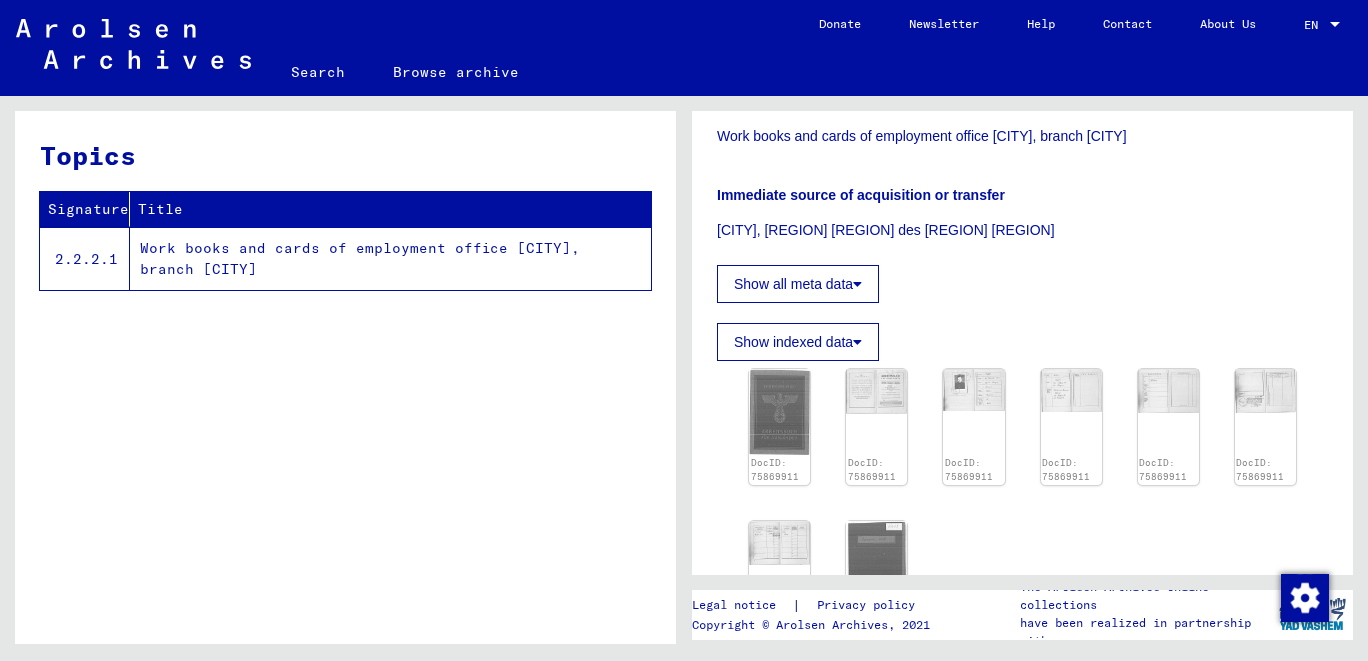 scroll, scrollTop: 0, scrollLeft: 0, axis: both 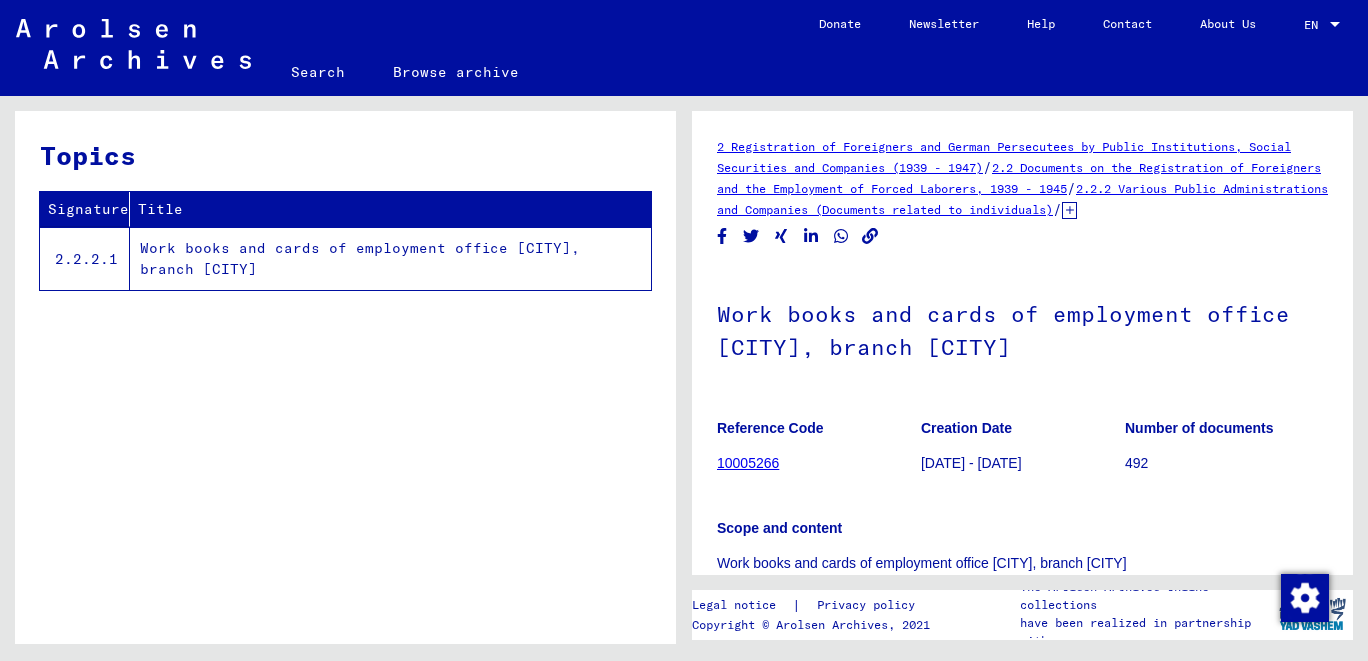drag, startPoint x: 840, startPoint y: 228, endPoint x: 858, endPoint y: 227, distance: 18.027756 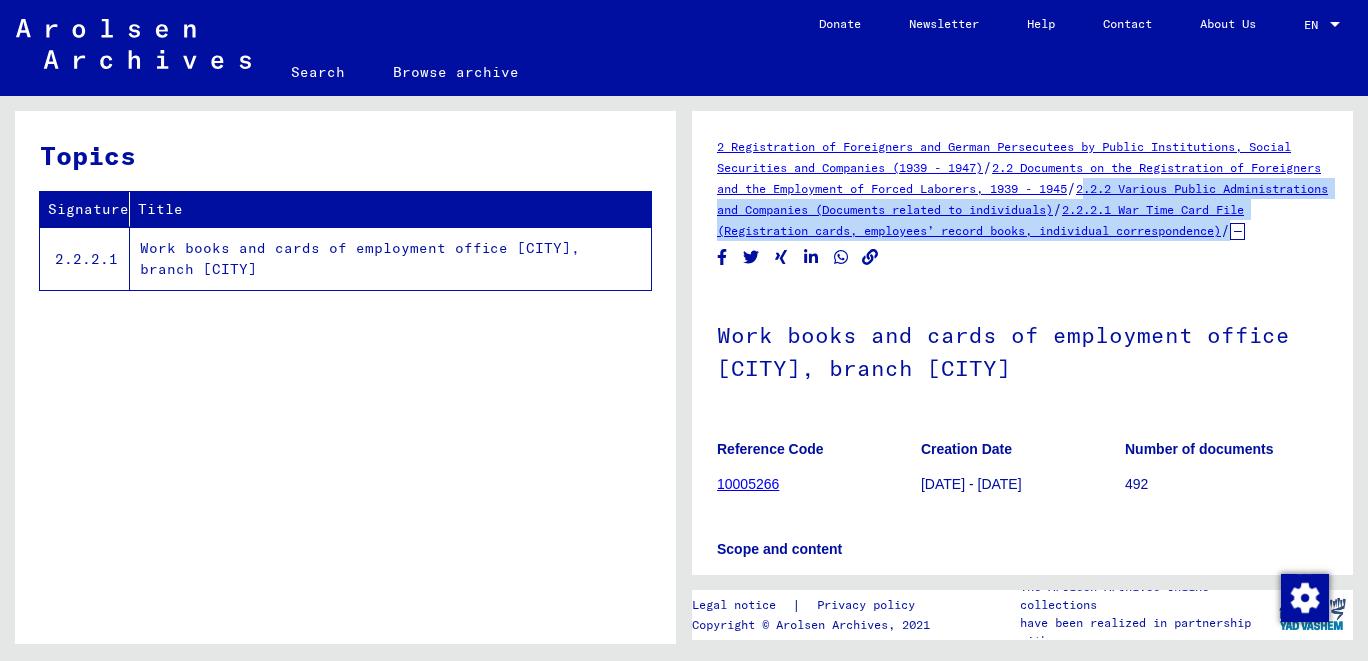 drag, startPoint x: 1077, startPoint y: 250, endPoint x: 704, endPoint y: 205, distance: 375.70468 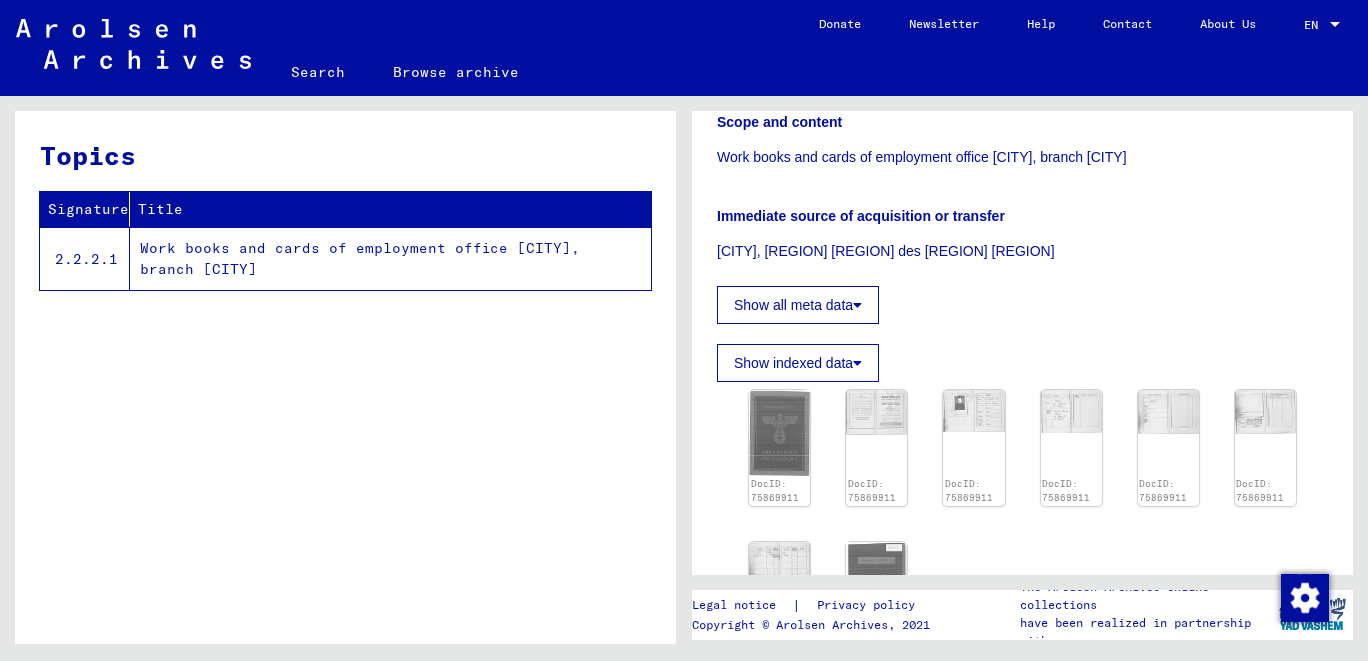 scroll, scrollTop: 0, scrollLeft: 0, axis: both 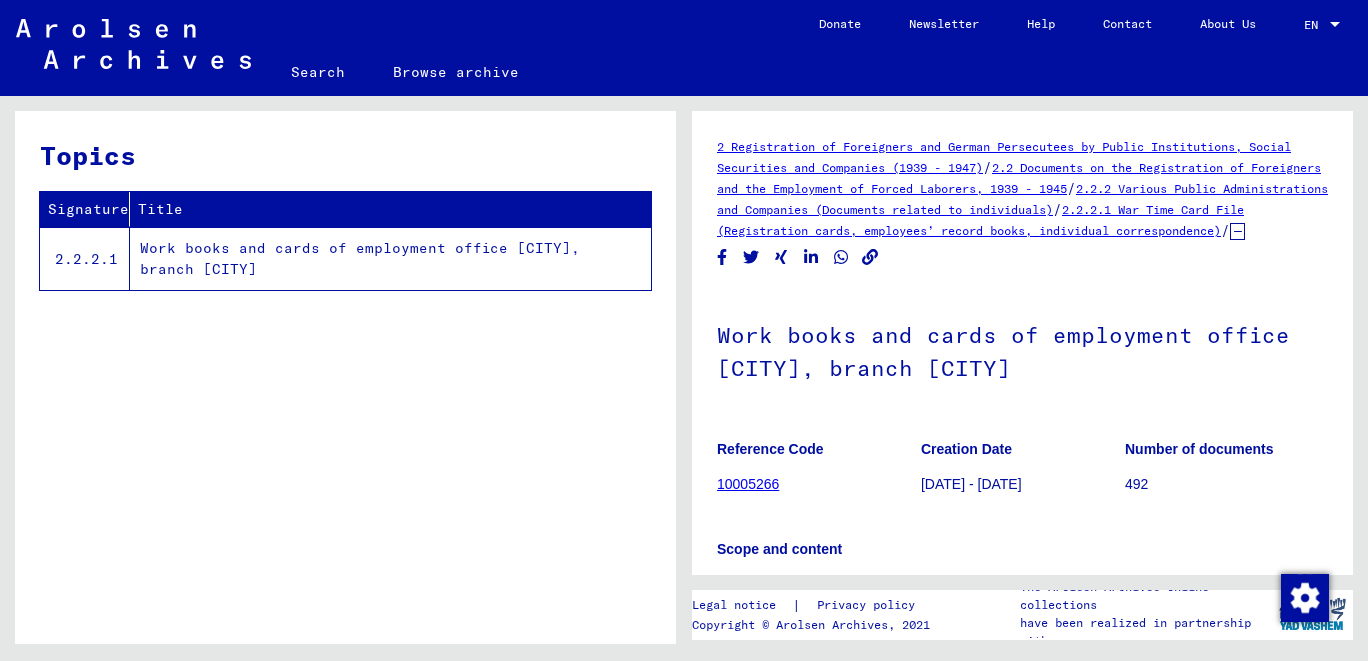 click on "Work books and cards of employment office [CITY], branch [CITY]" 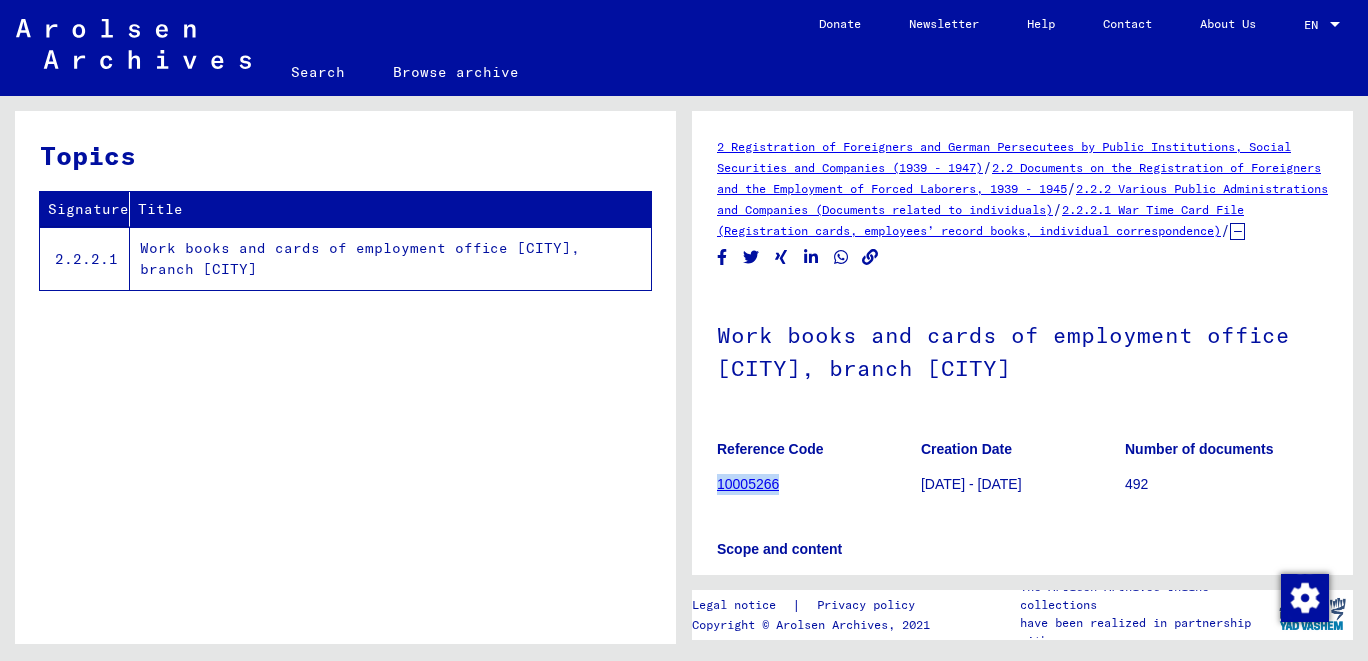 drag, startPoint x: 787, startPoint y: 507, endPoint x: 720, endPoint y: 504, distance: 67.06713 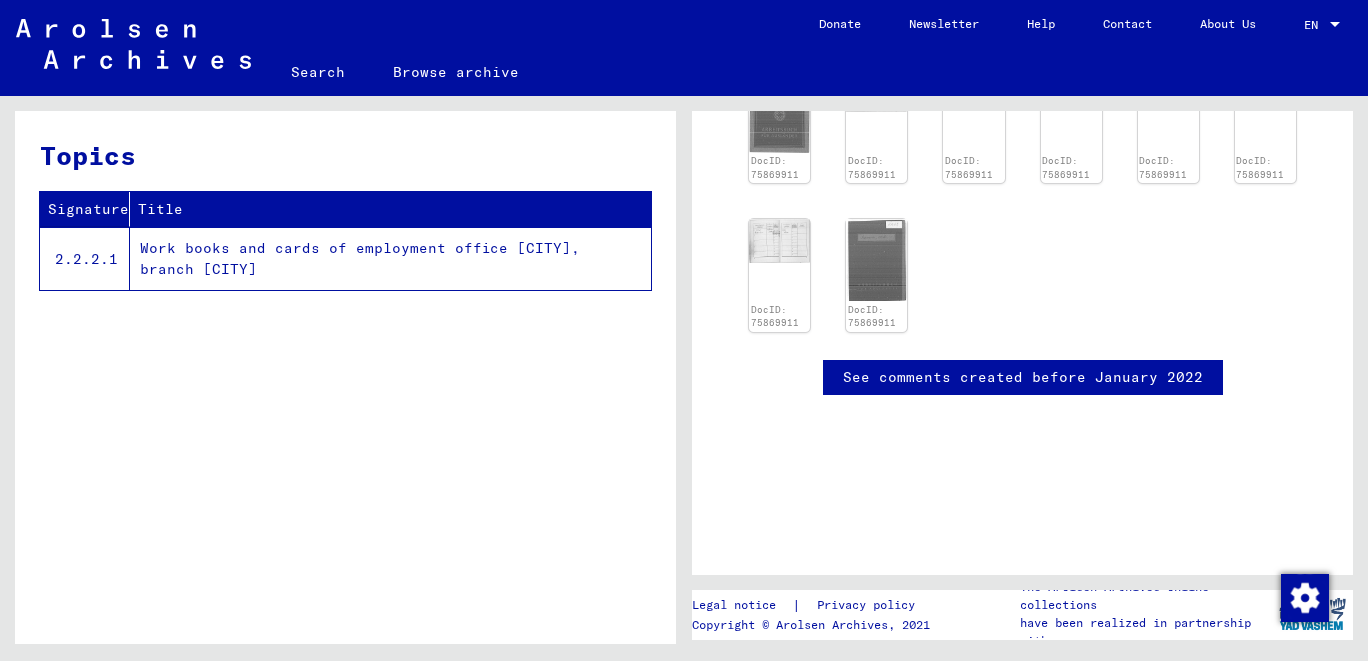scroll, scrollTop: 854, scrollLeft: 0, axis: vertical 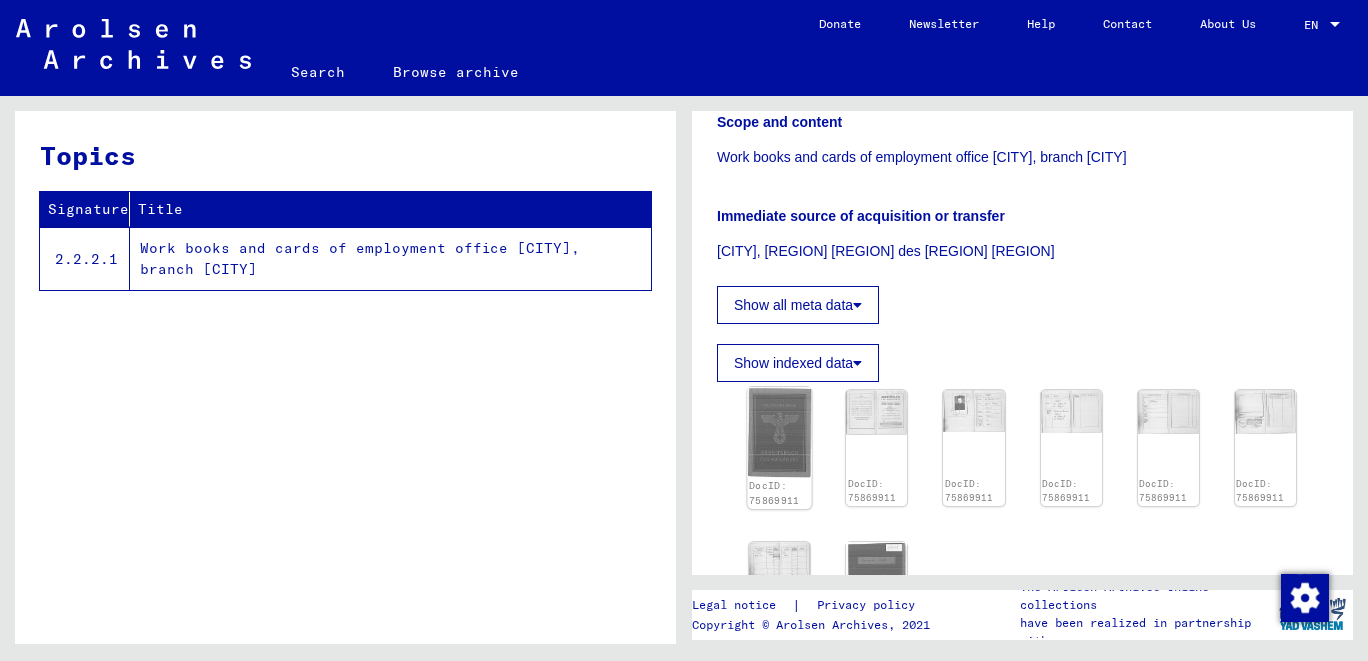 click 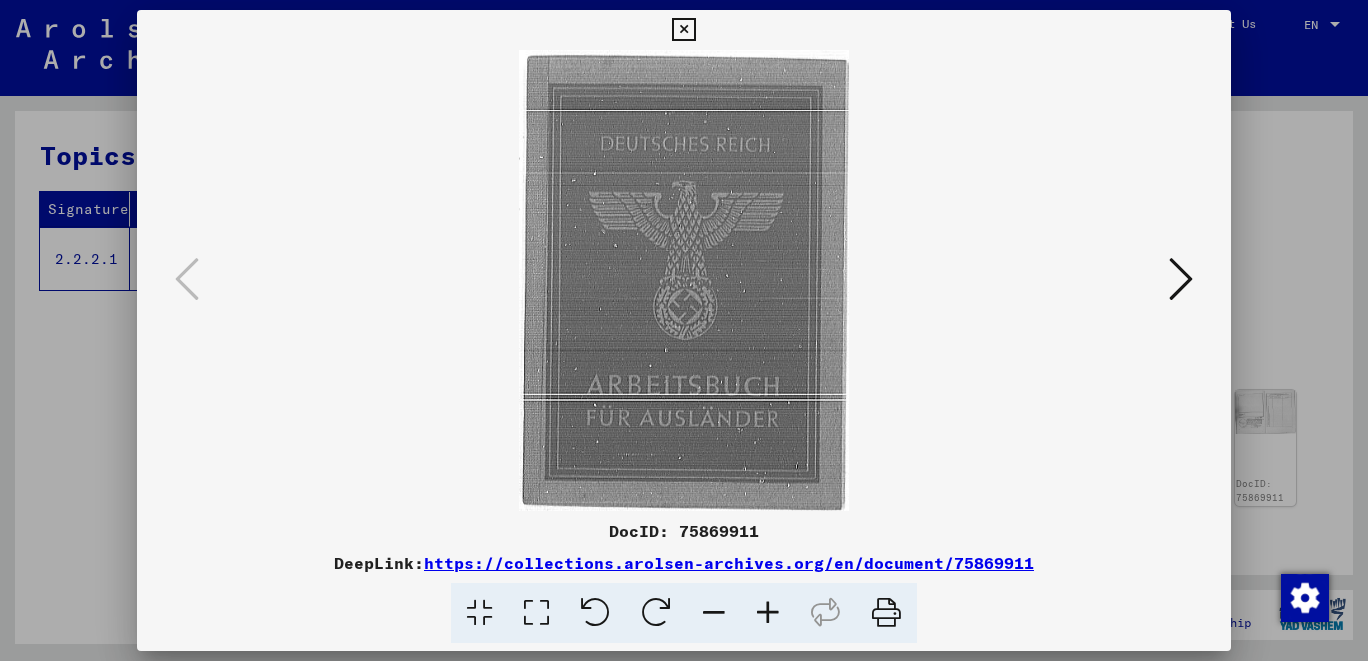 click at bounding box center [1181, 279] 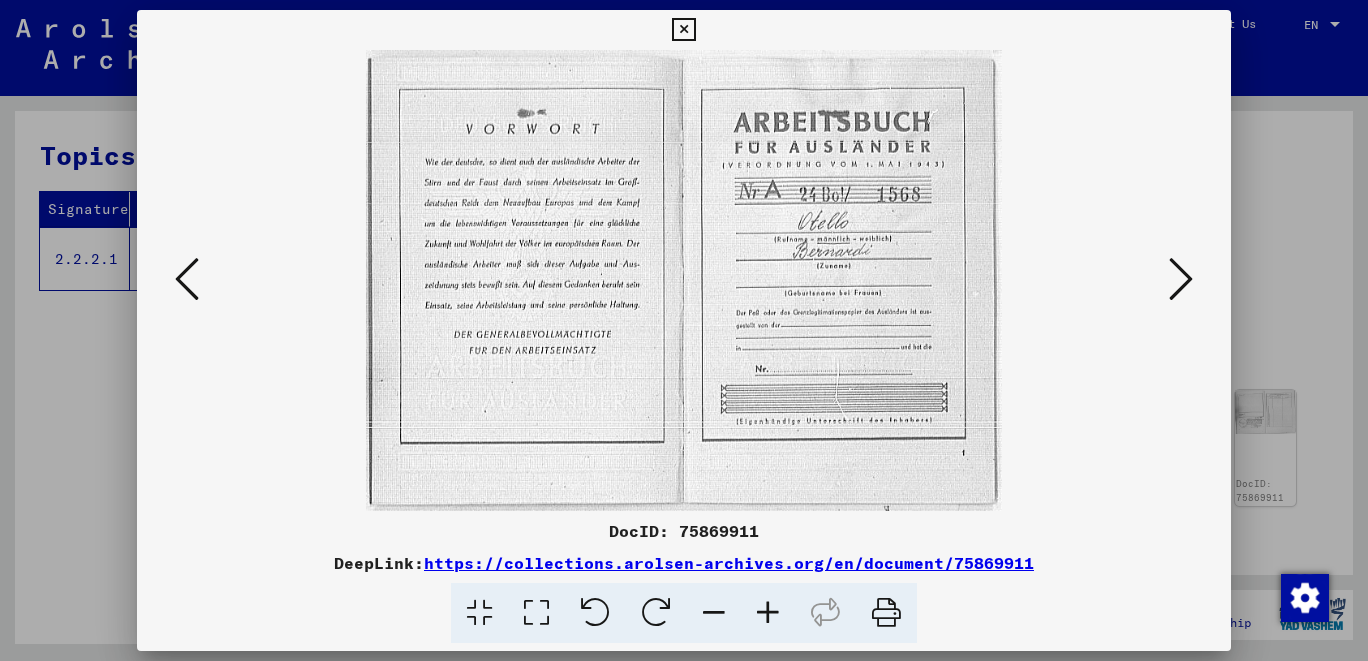 click at bounding box center [1181, 279] 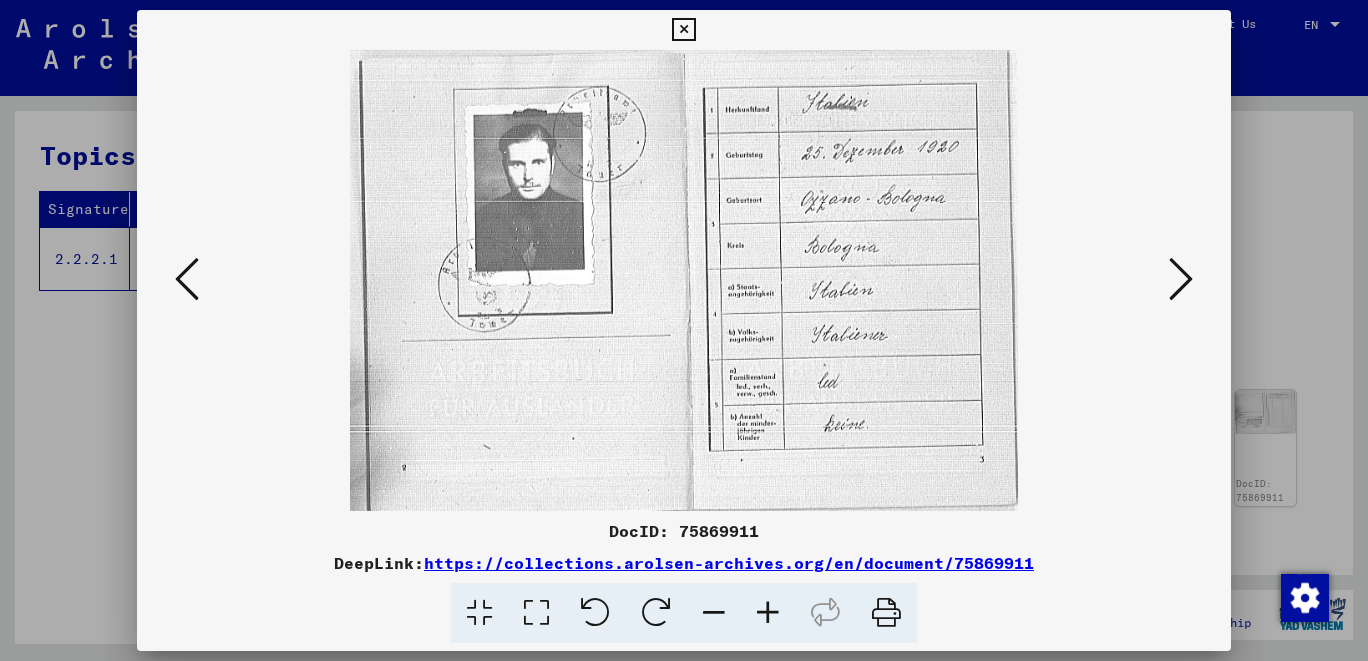 click at bounding box center [1181, 279] 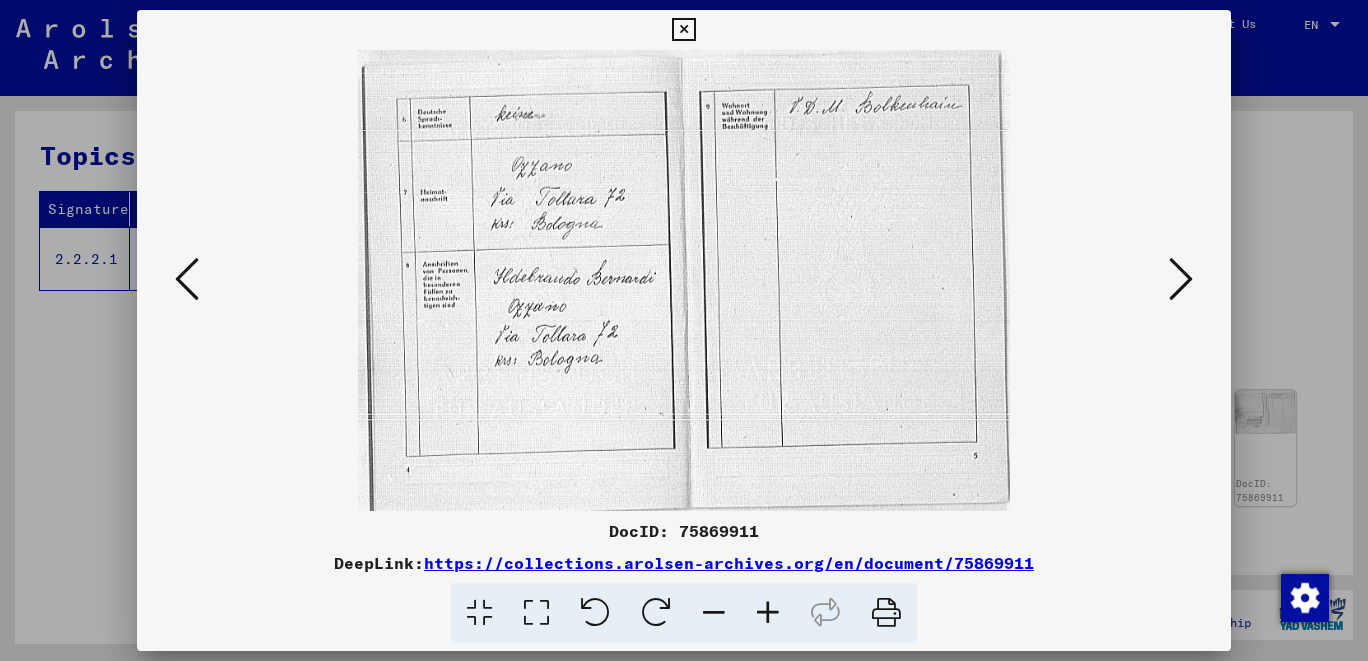click at bounding box center (1181, 279) 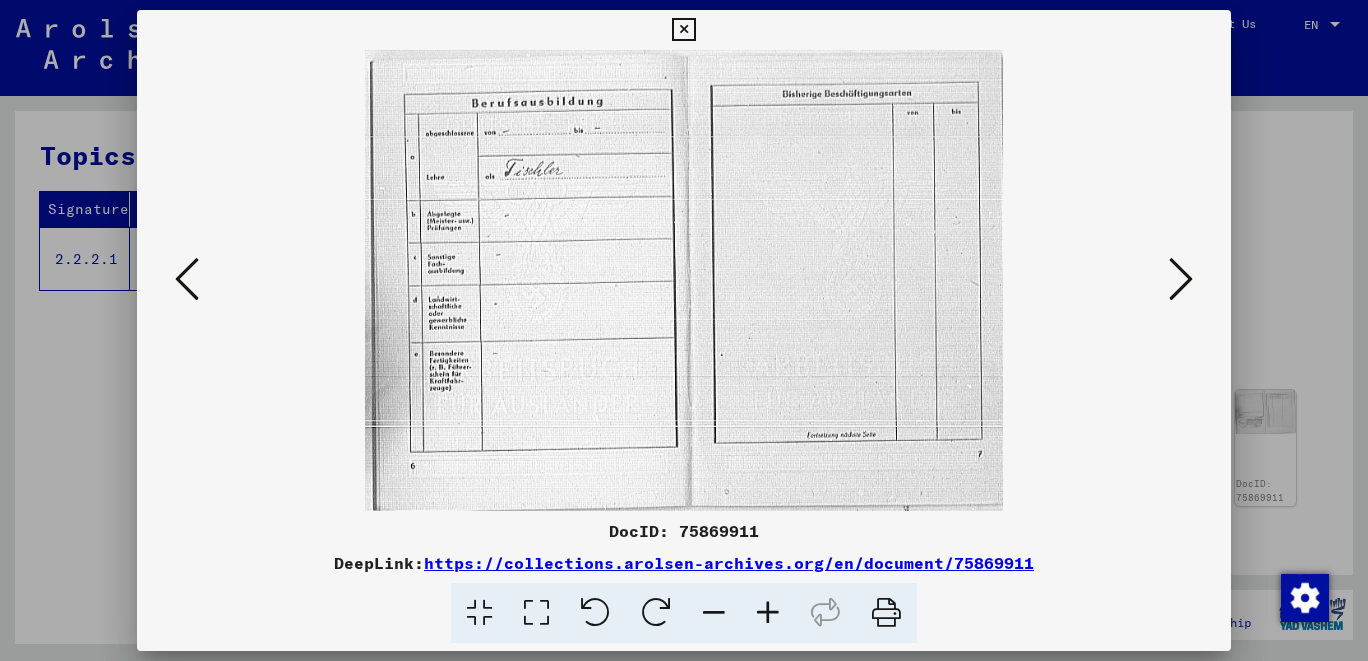 click at bounding box center (1181, 279) 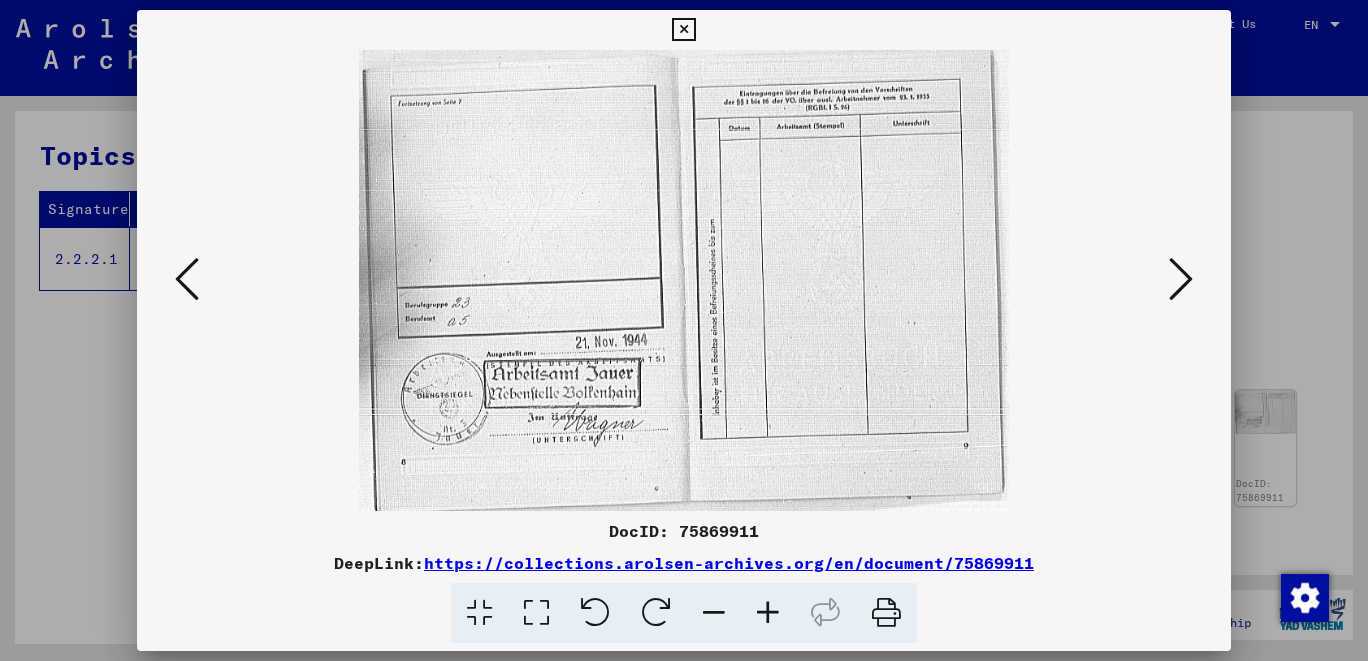 click at bounding box center [187, 279] 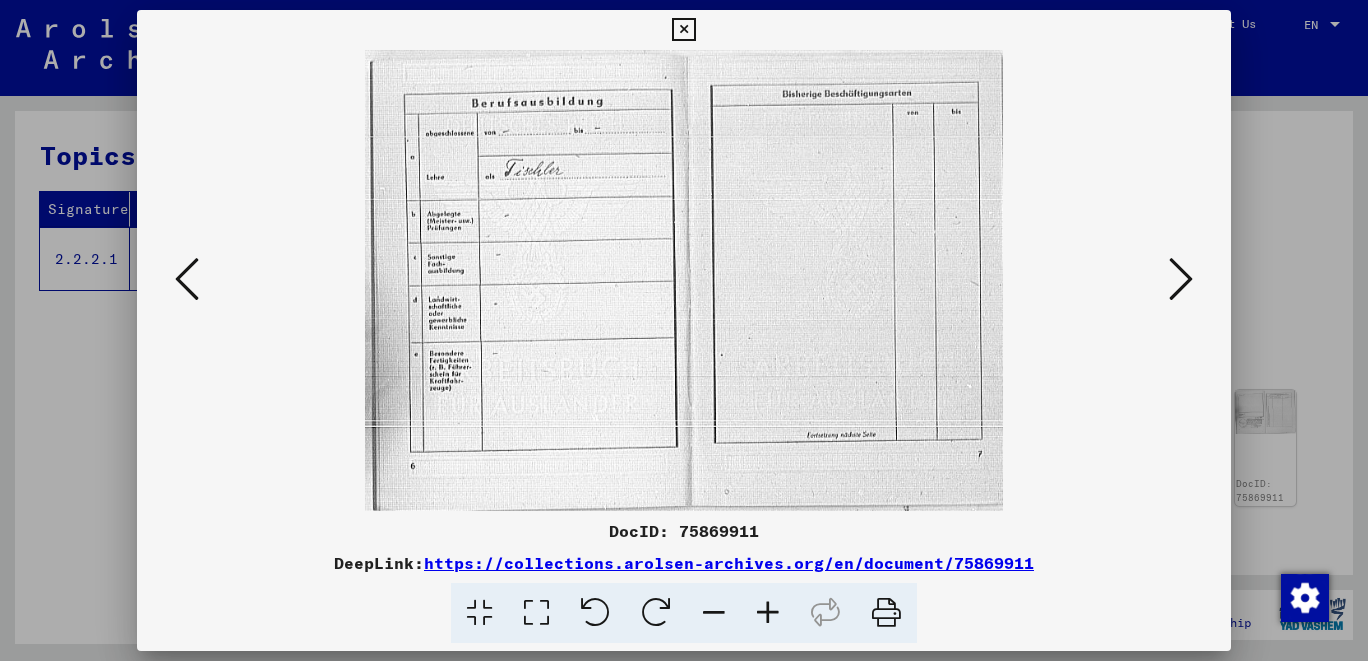 click at bounding box center (187, 279) 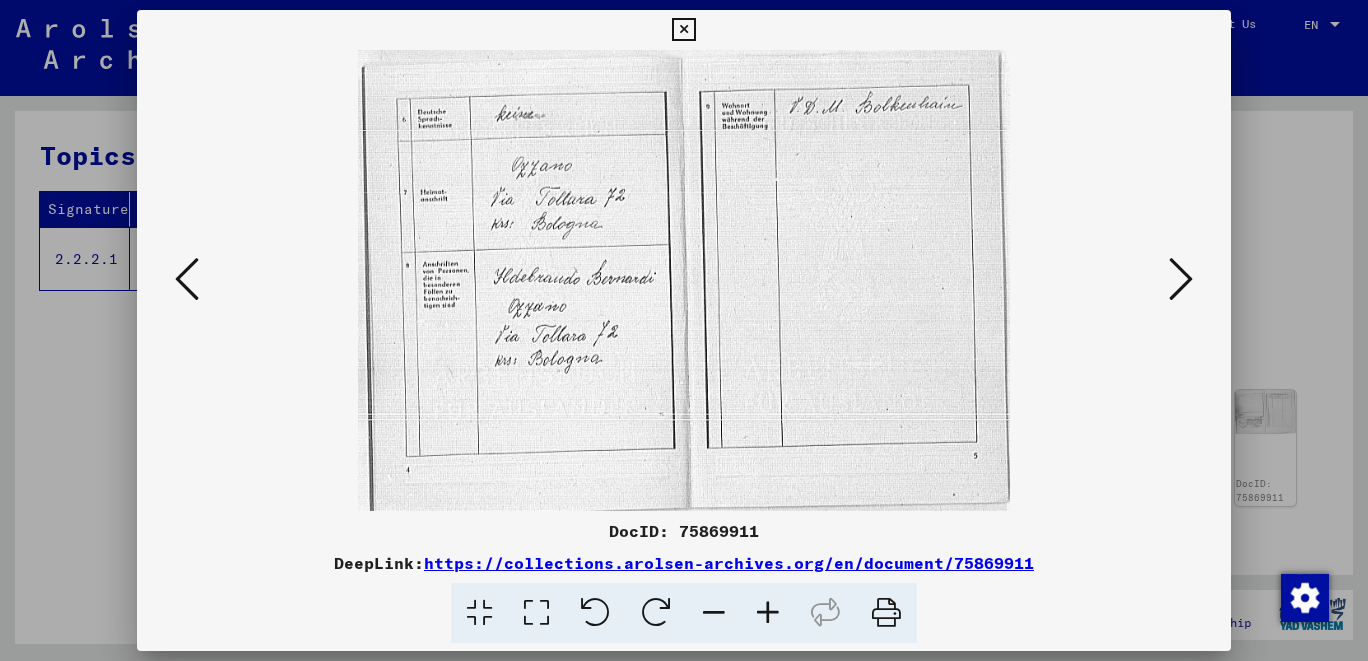 click at bounding box center (187, 279) 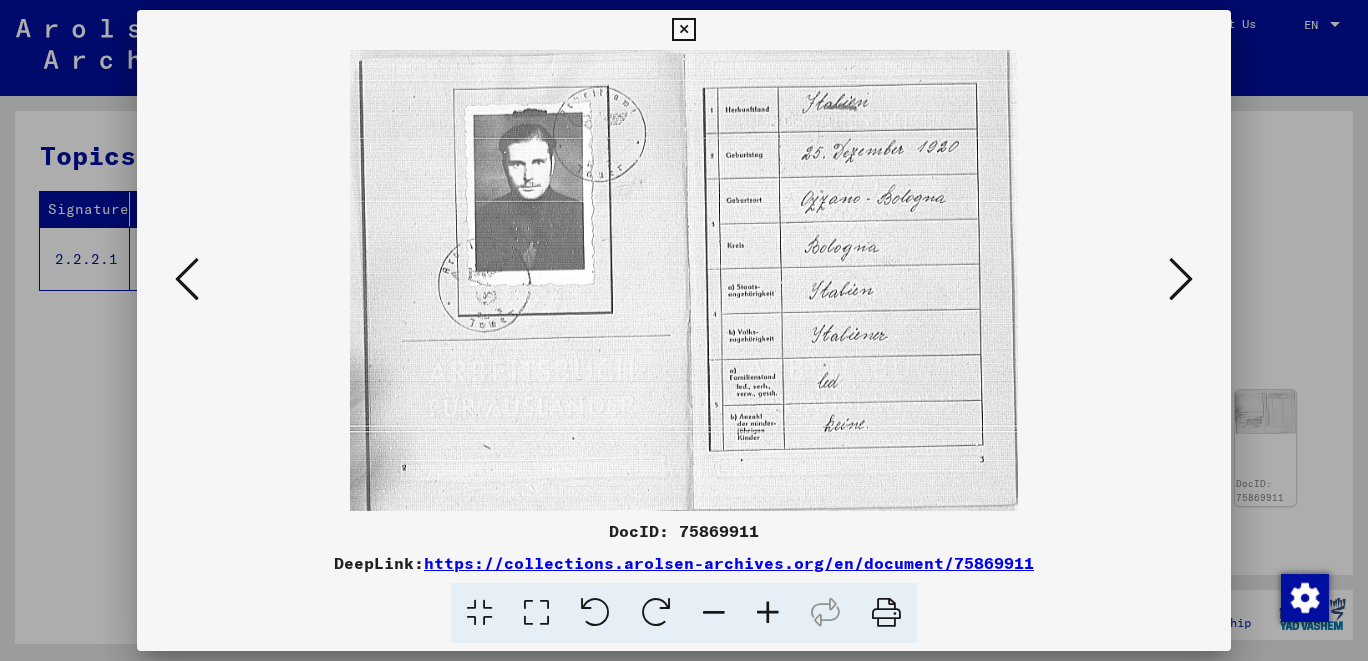 click at bounding box center [187, 279] 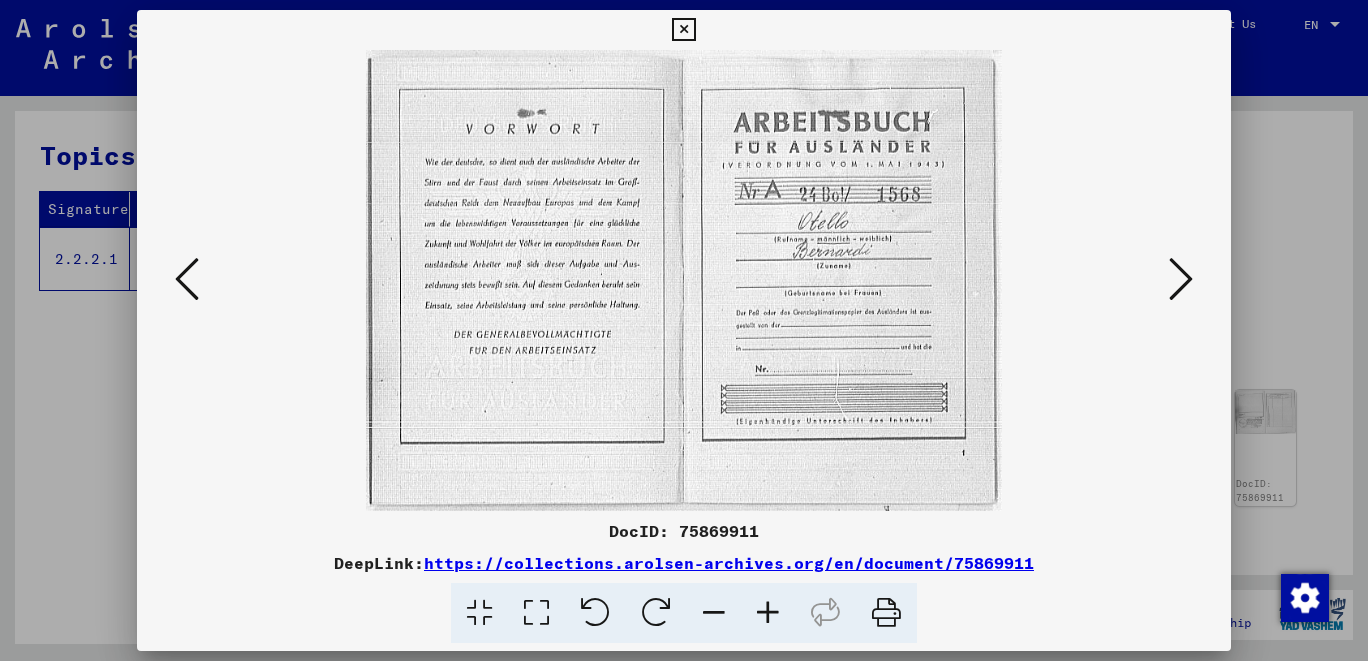 click at bounding box center [187, 279] 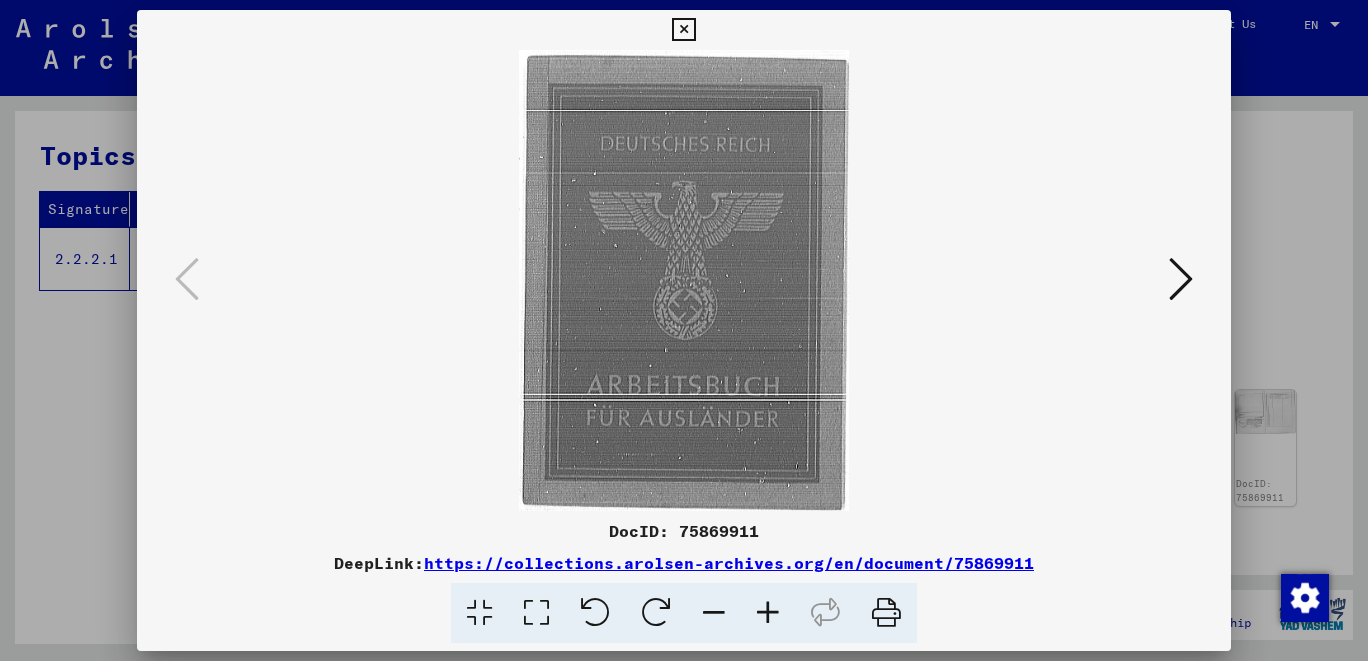 click at bounding box center (1181, 279) 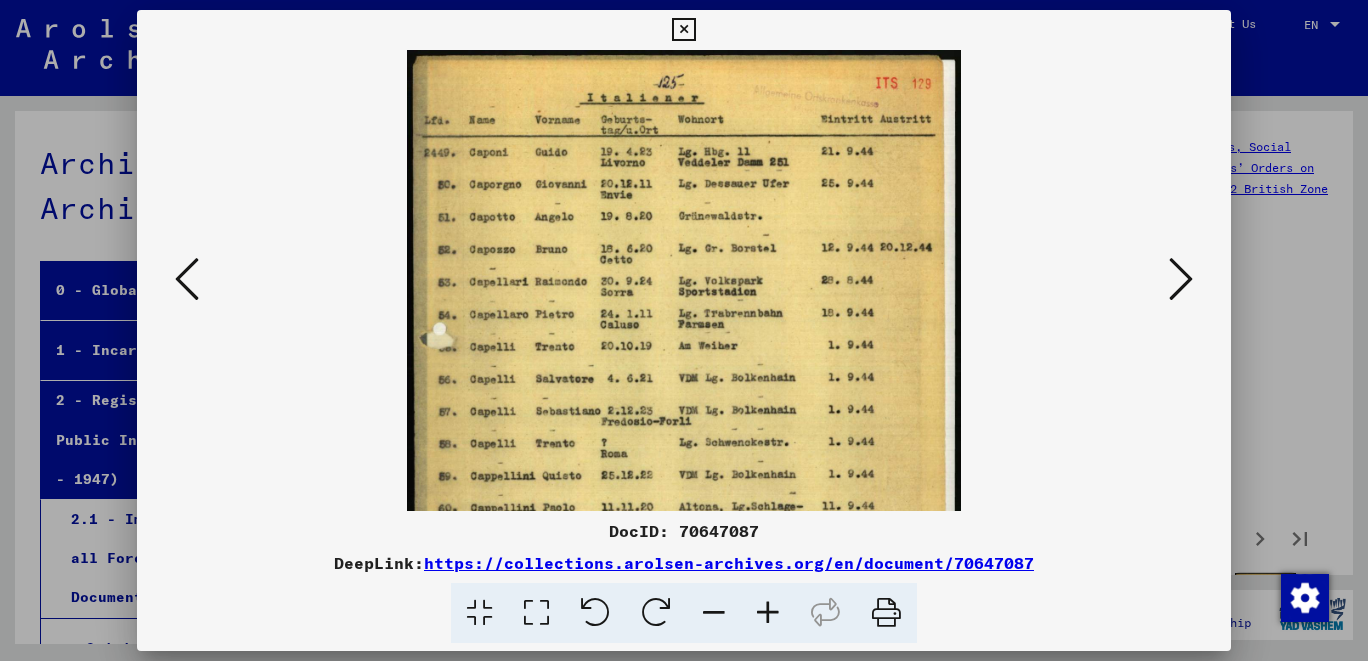 scroll, scrollTop: 0, scrollLeft: 0, axis: both 